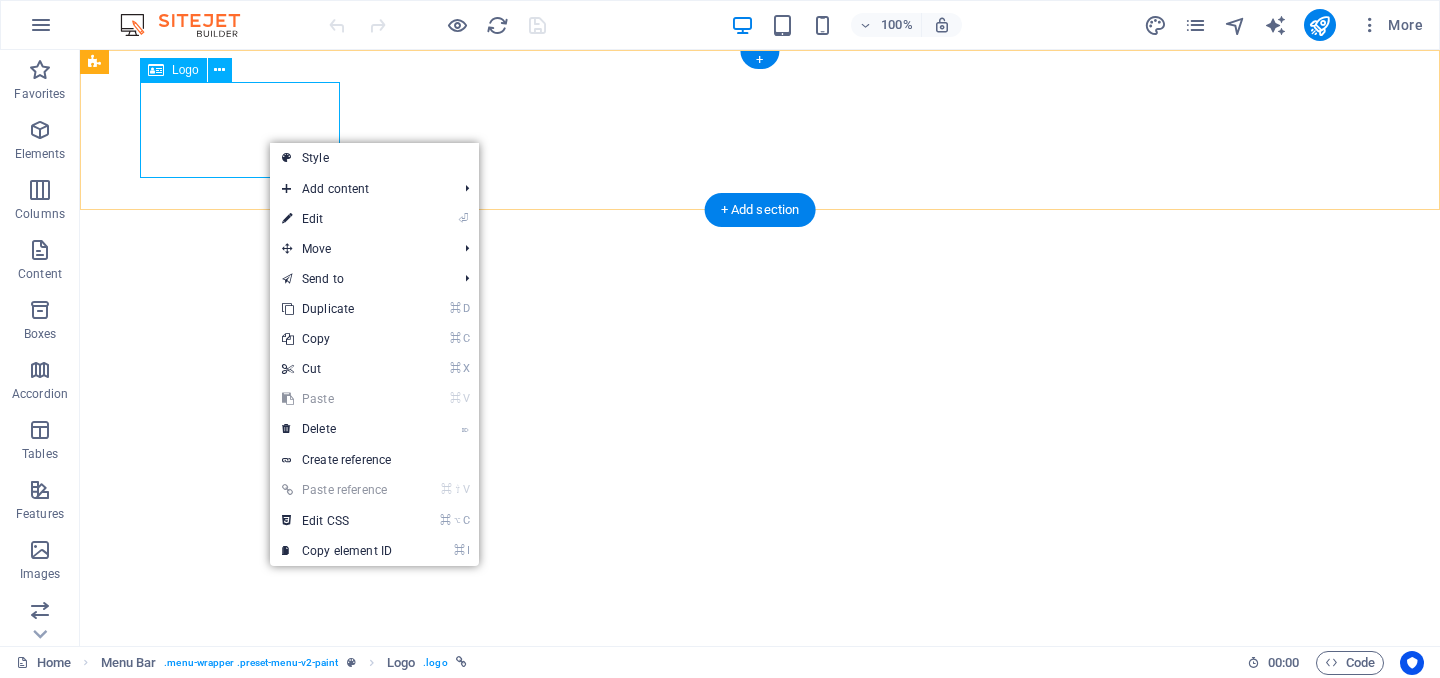 scroll, scrollTop: 0, scrollLeft: 0, axis: both 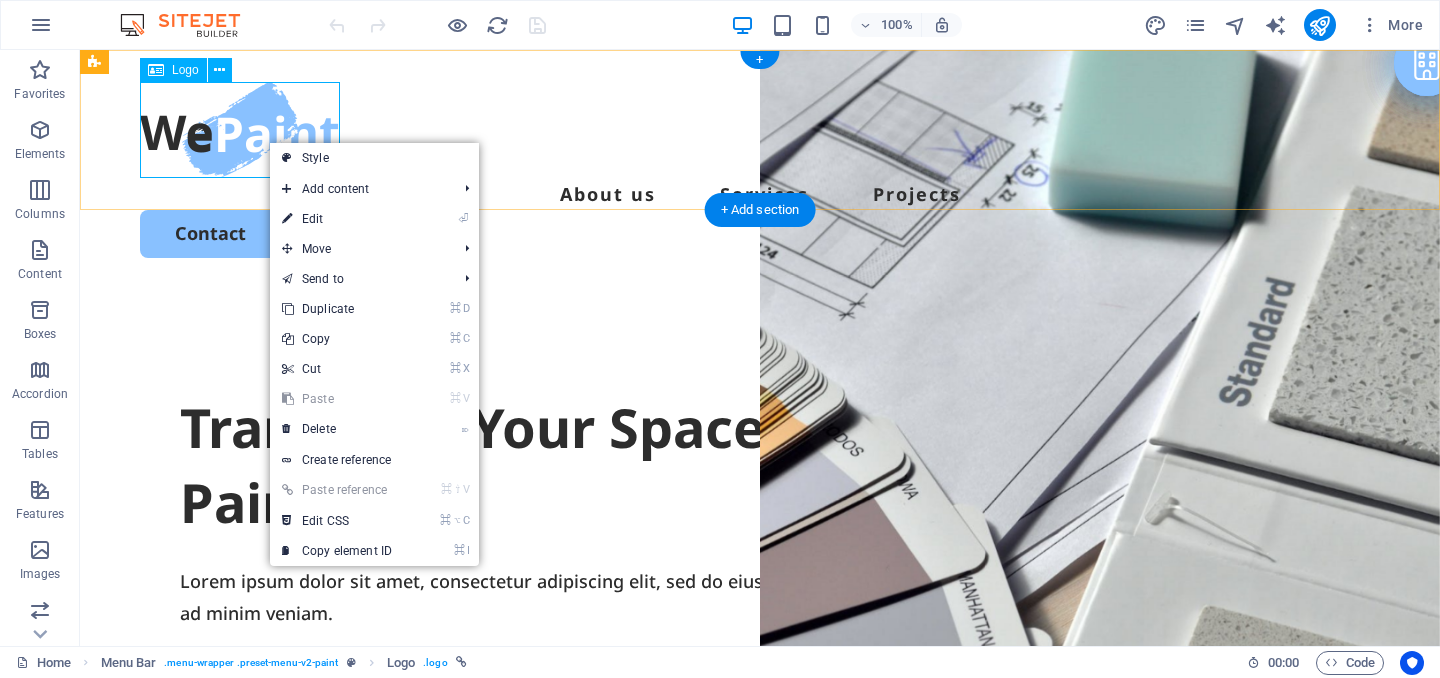 click at bounding box center [760, 130] 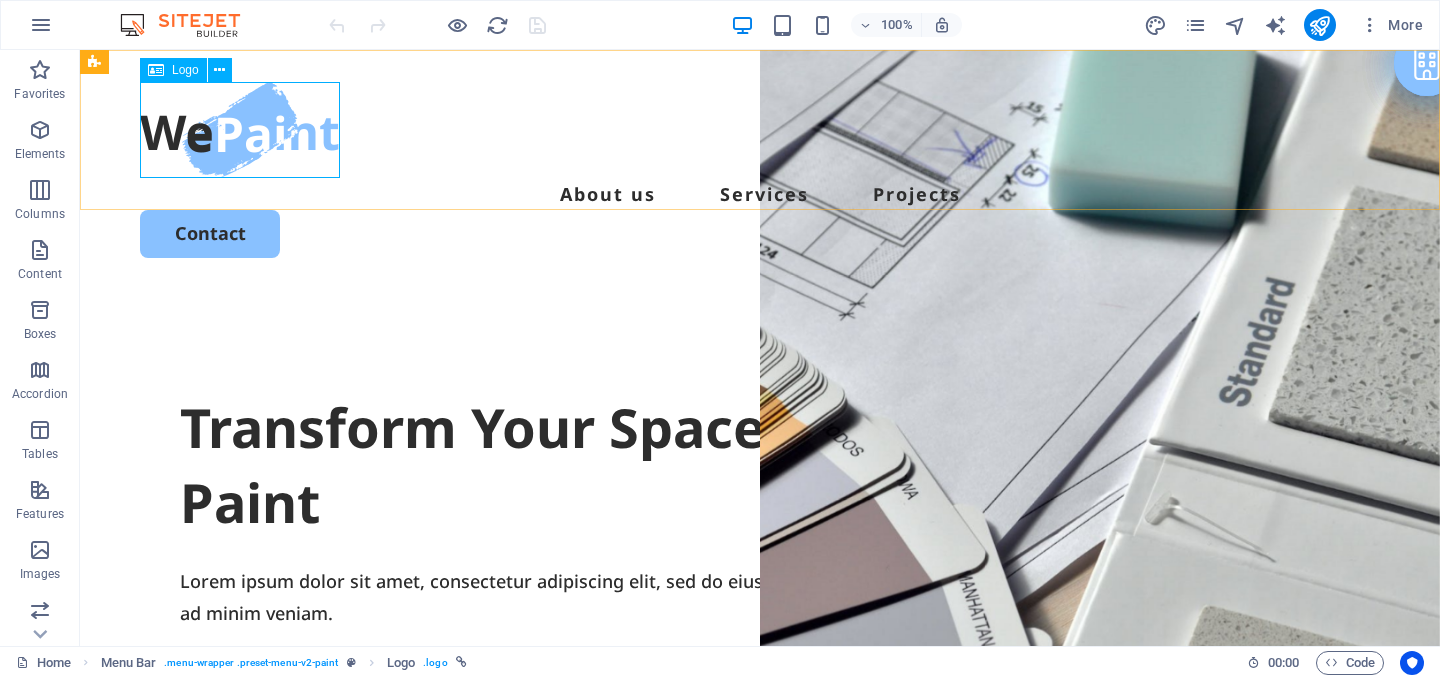 click on "Logo" at bounding box center [185, 70] 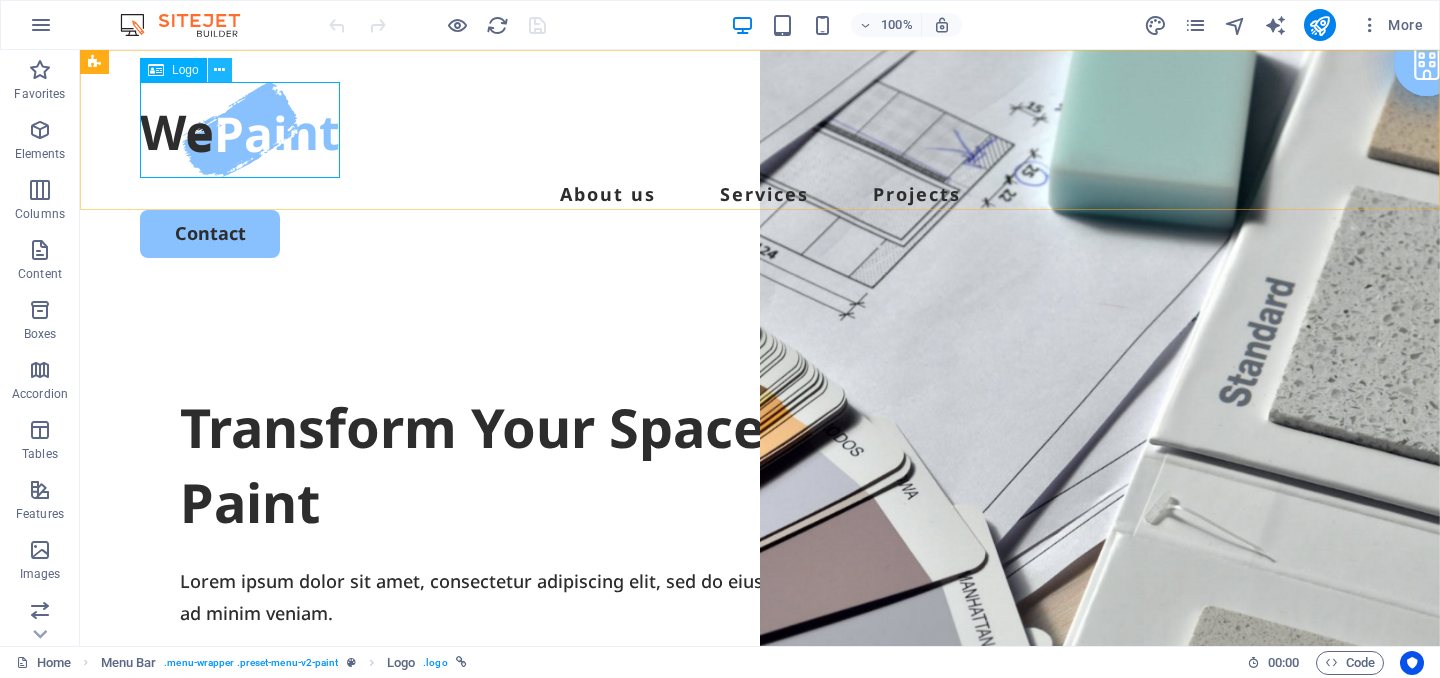 click at bounding box center (219, 70) 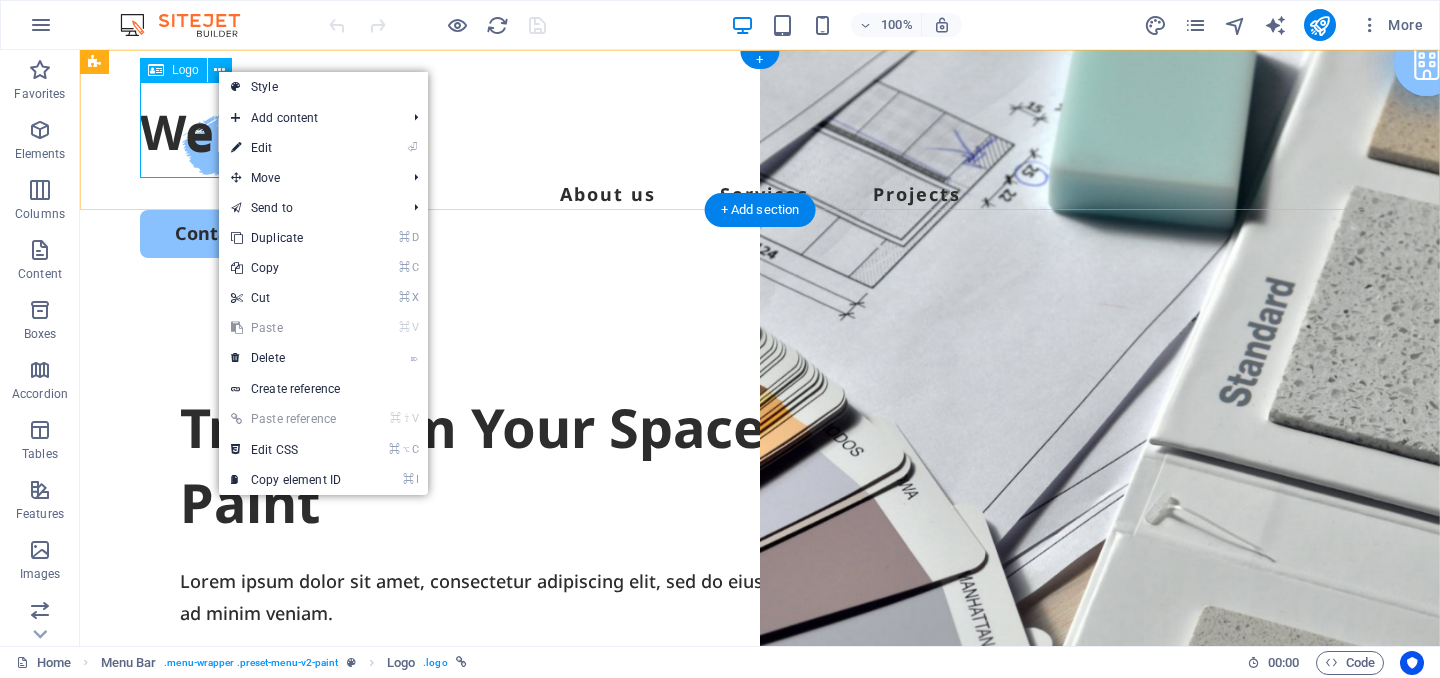 click at bounding box center (760, 130) 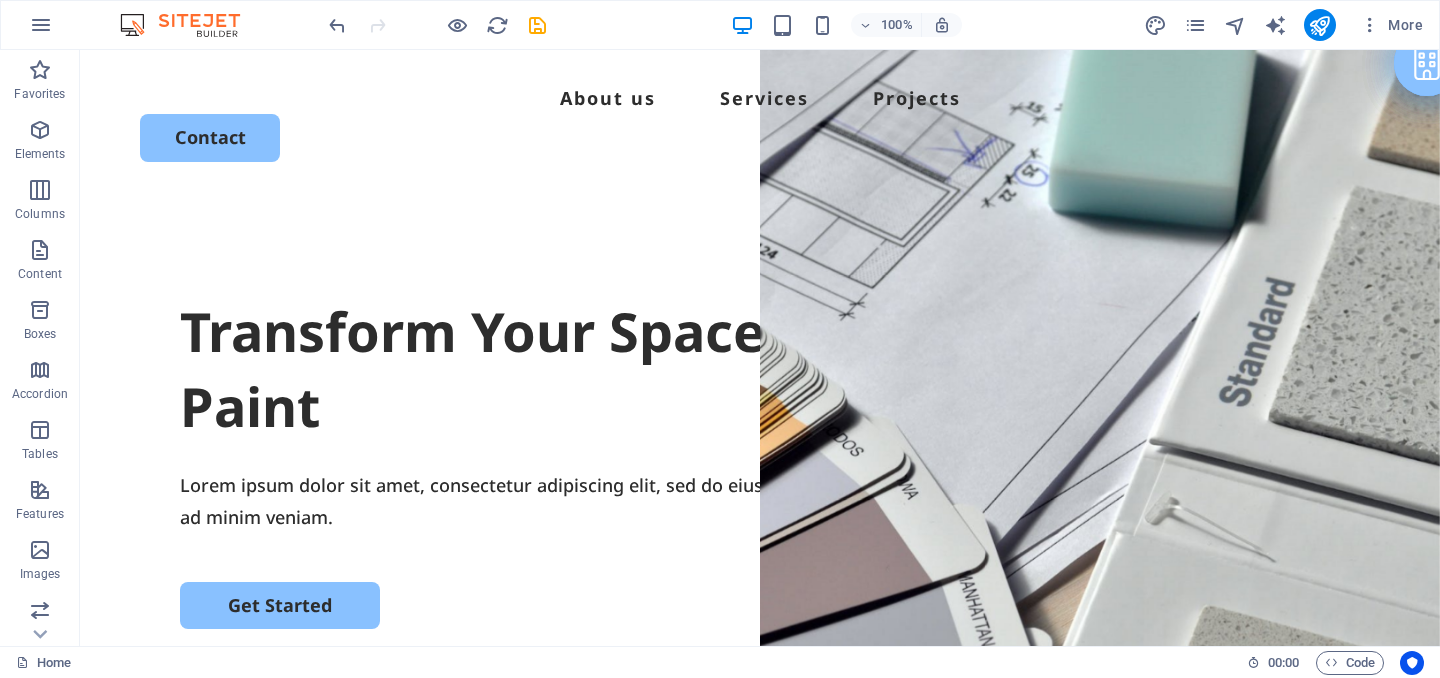 click on "100% More" at bounding box center (720, 25) 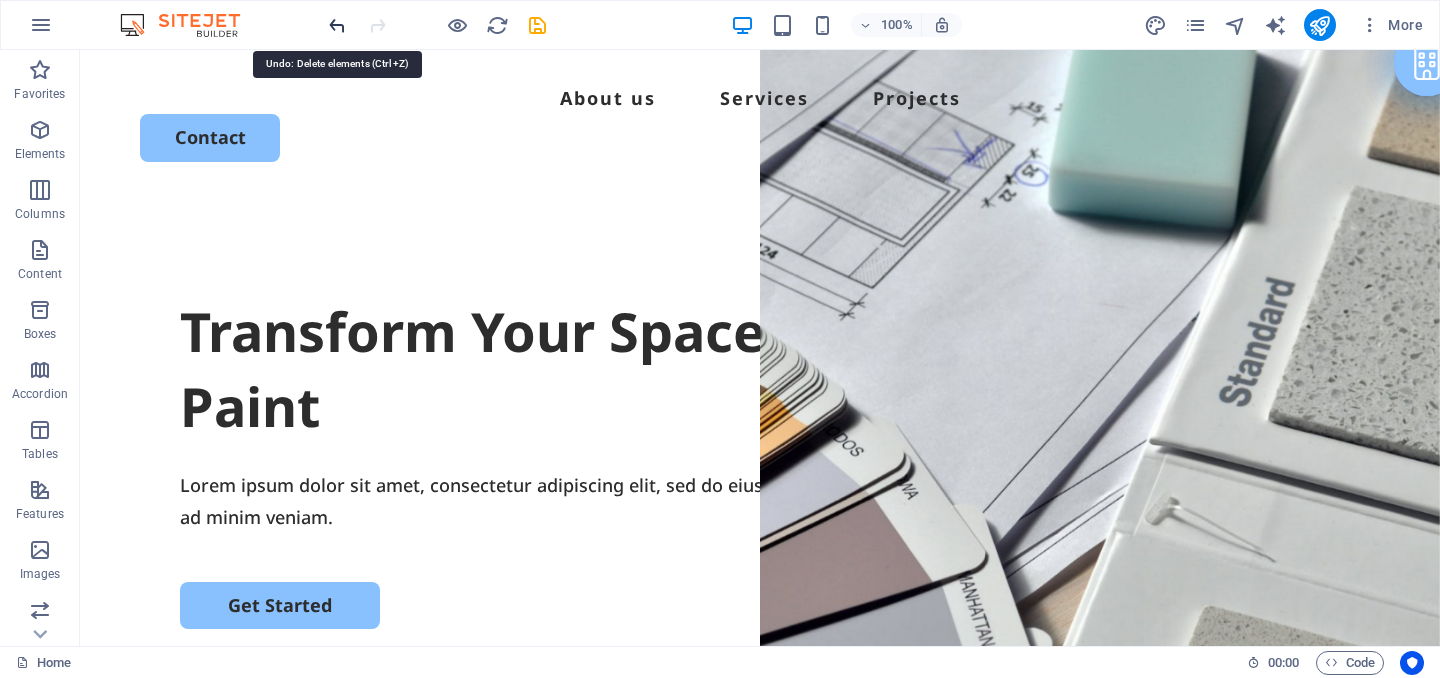click at bounding box center (337, 25) 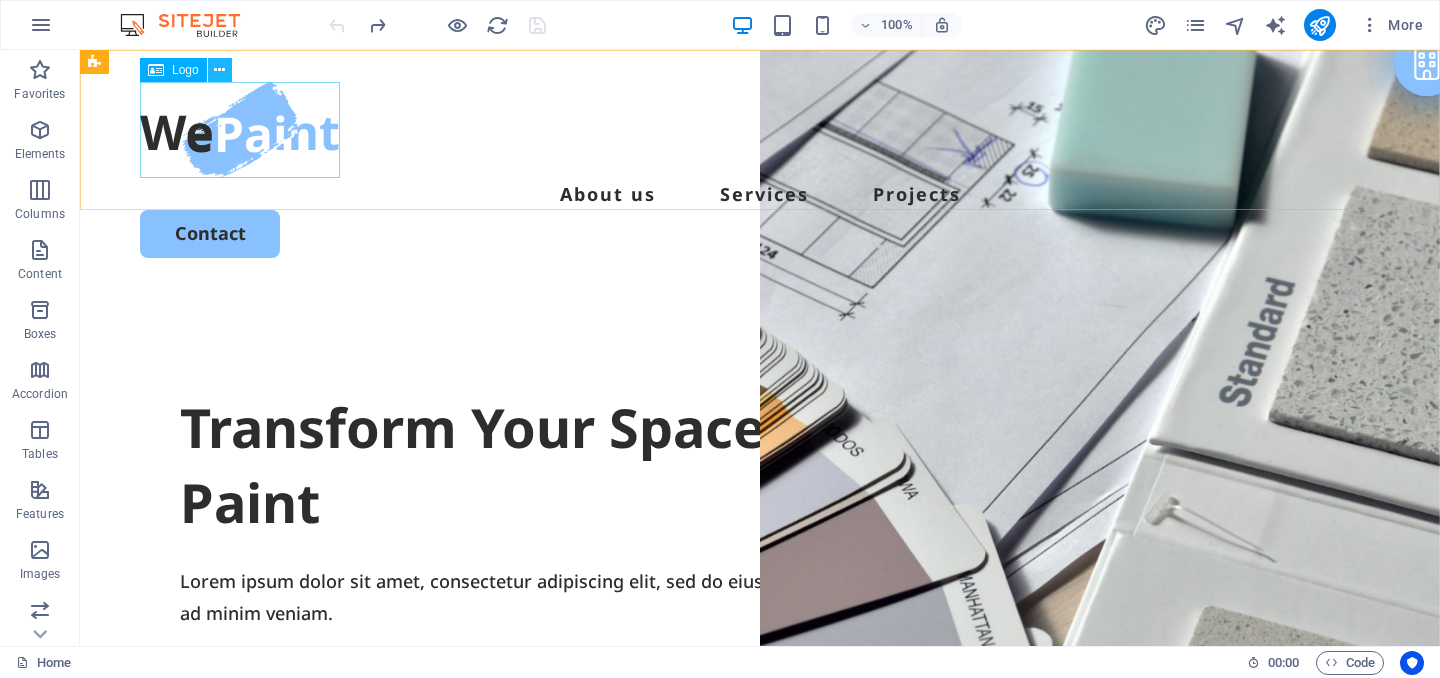 click at bounding box center [219, 70] 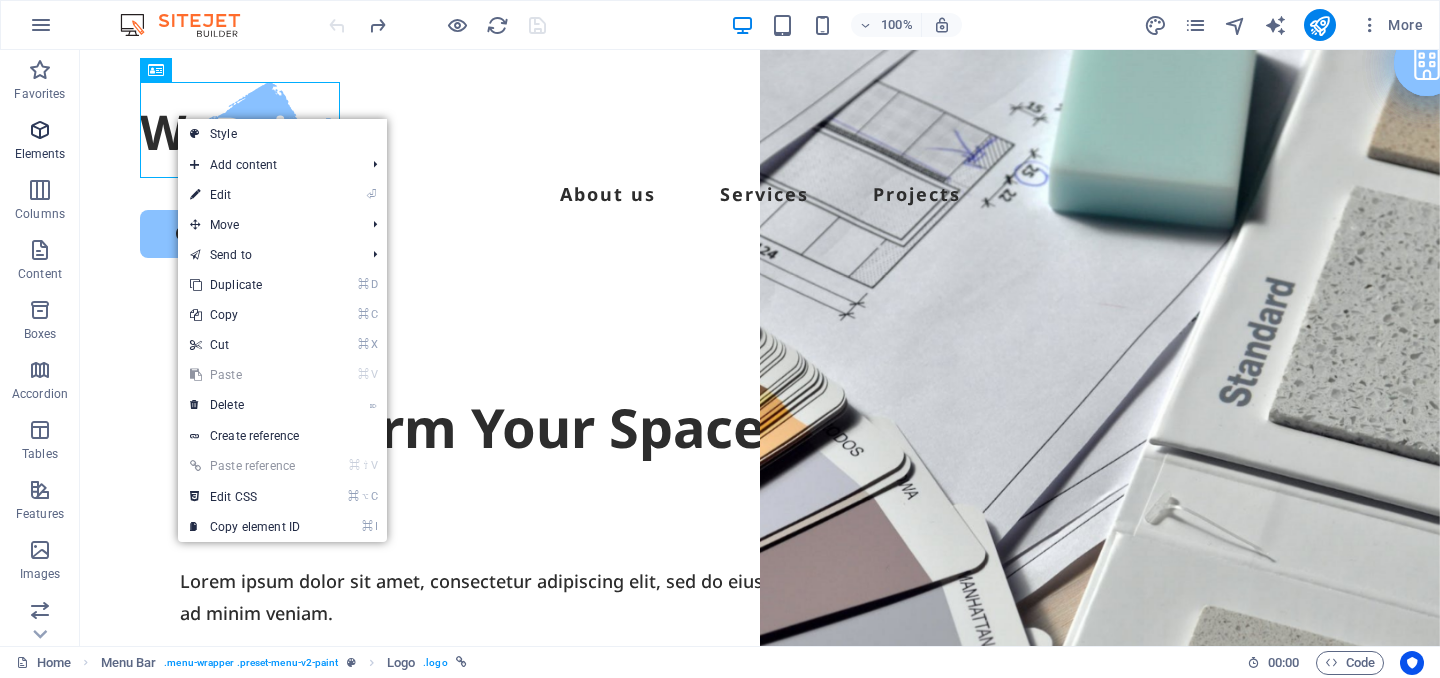 click at bounding box center [40, 130] 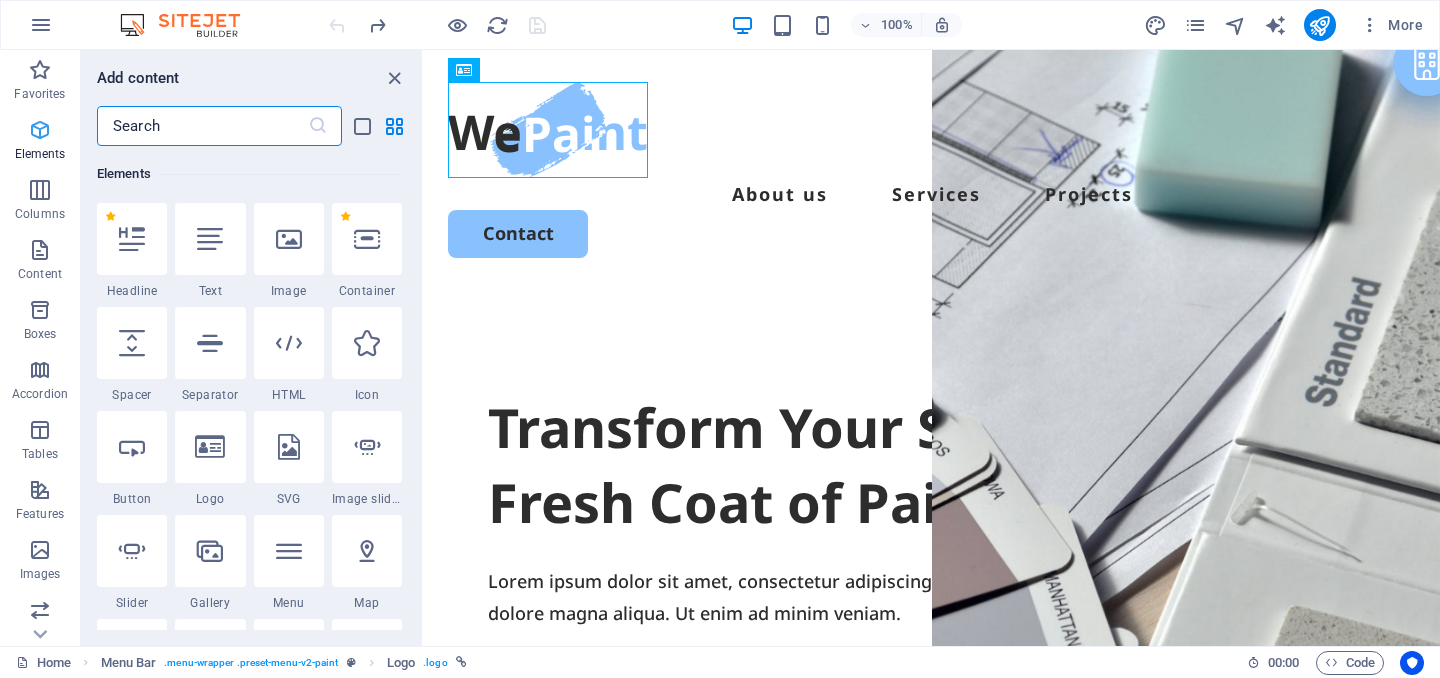 scroll, scrollTop: 213, scrollLeft: 0, axis: vertical 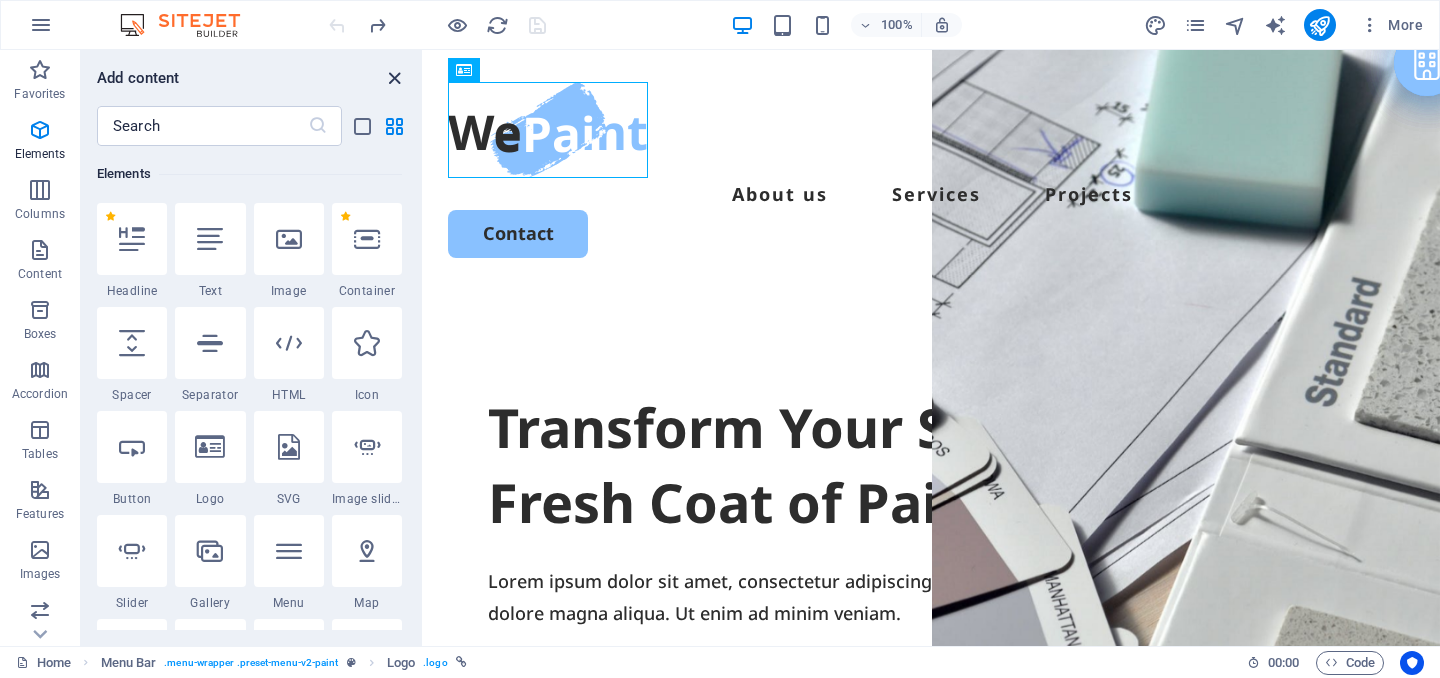 click at bounding box center [394, 78] 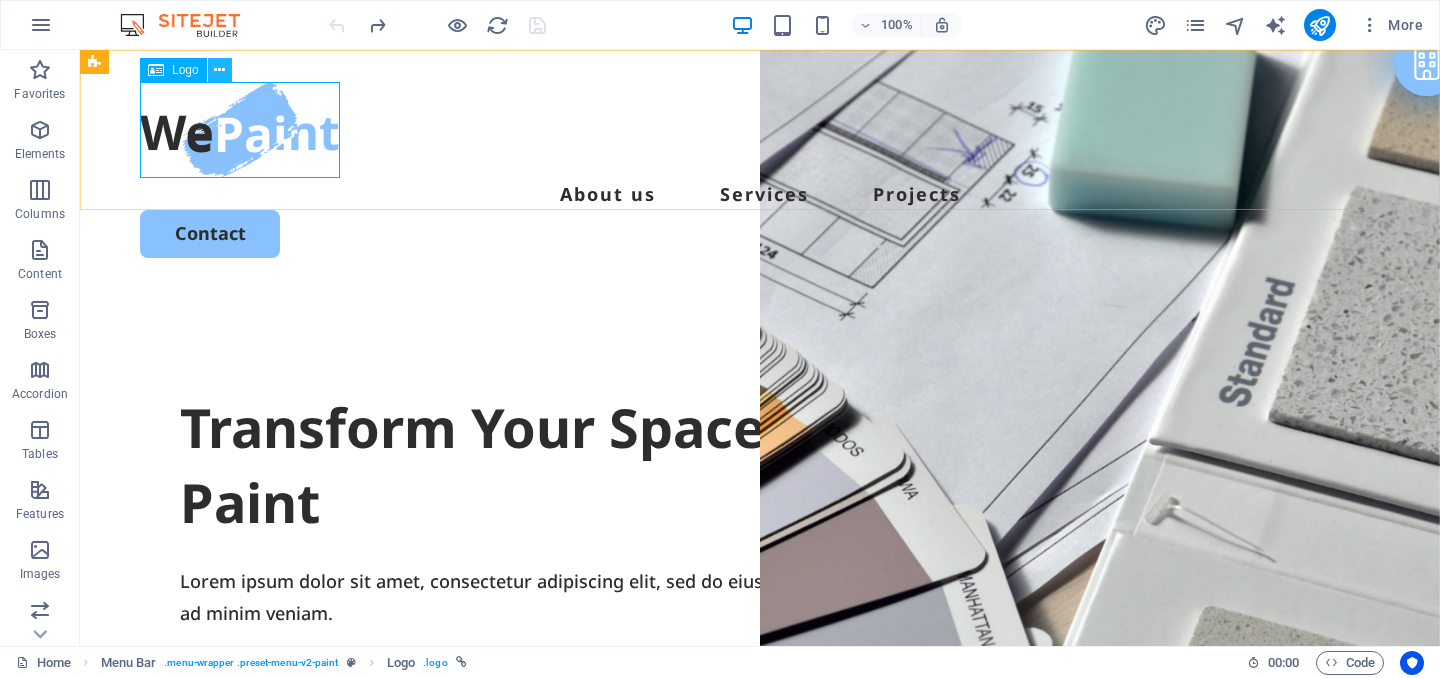 click at bounding box center [219, 70] 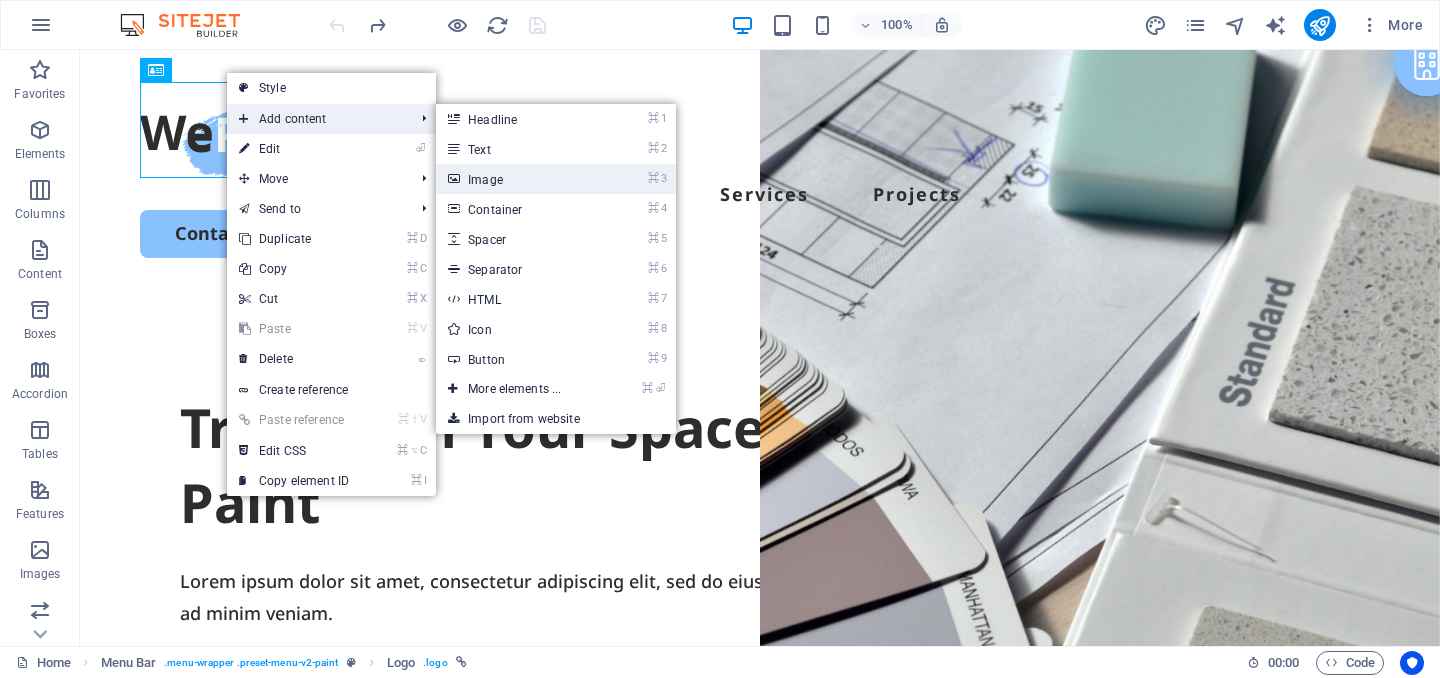 click on "⌘ 3  Image" at bounding box center [518, 179] 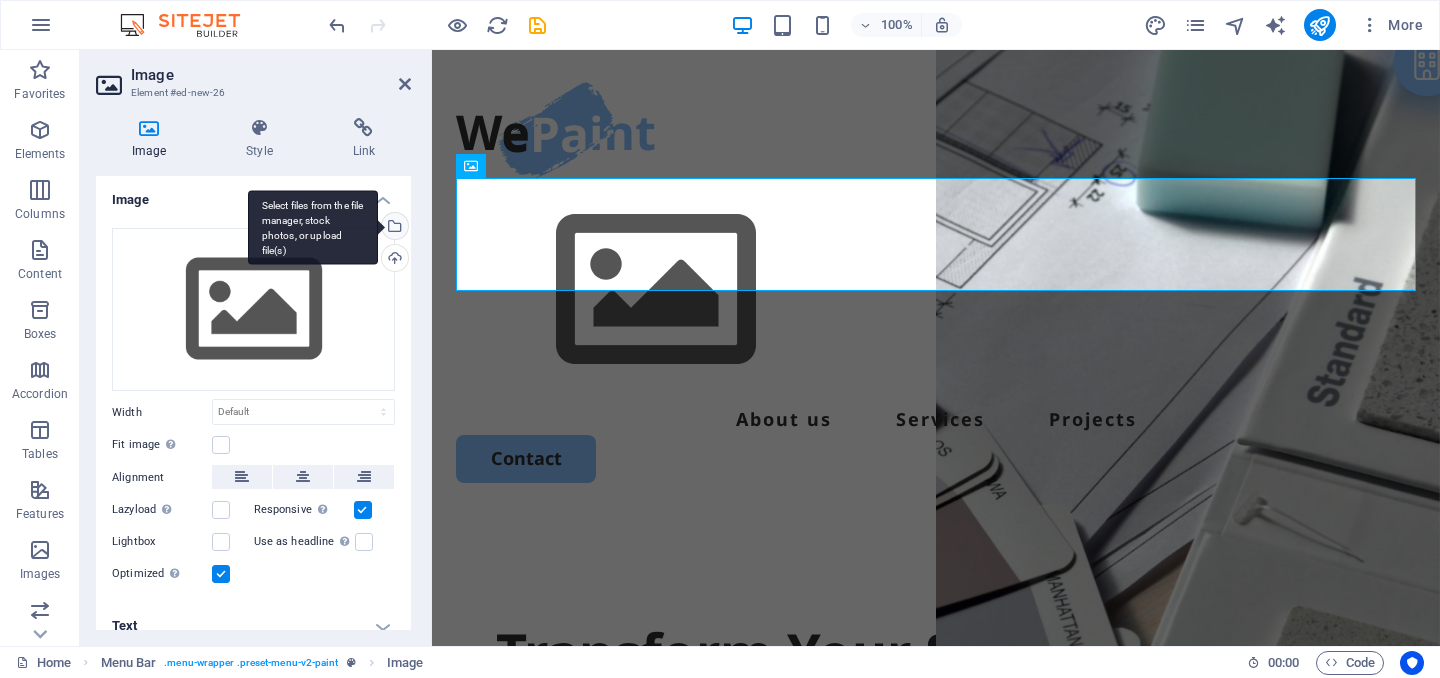 click on "Select files from the file manager, stock photos, or upload file(s)" at bounding box center (393, 228) 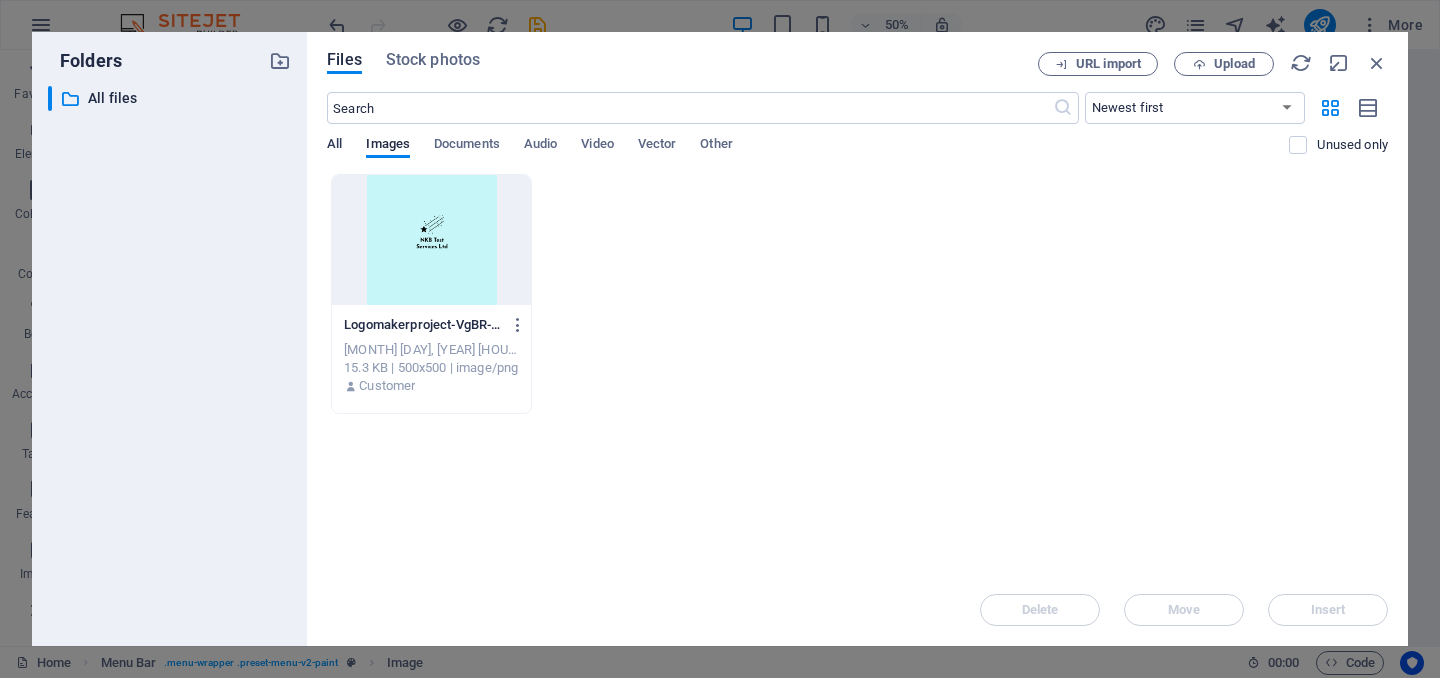 click on "All" at bounding box center (334, 146) 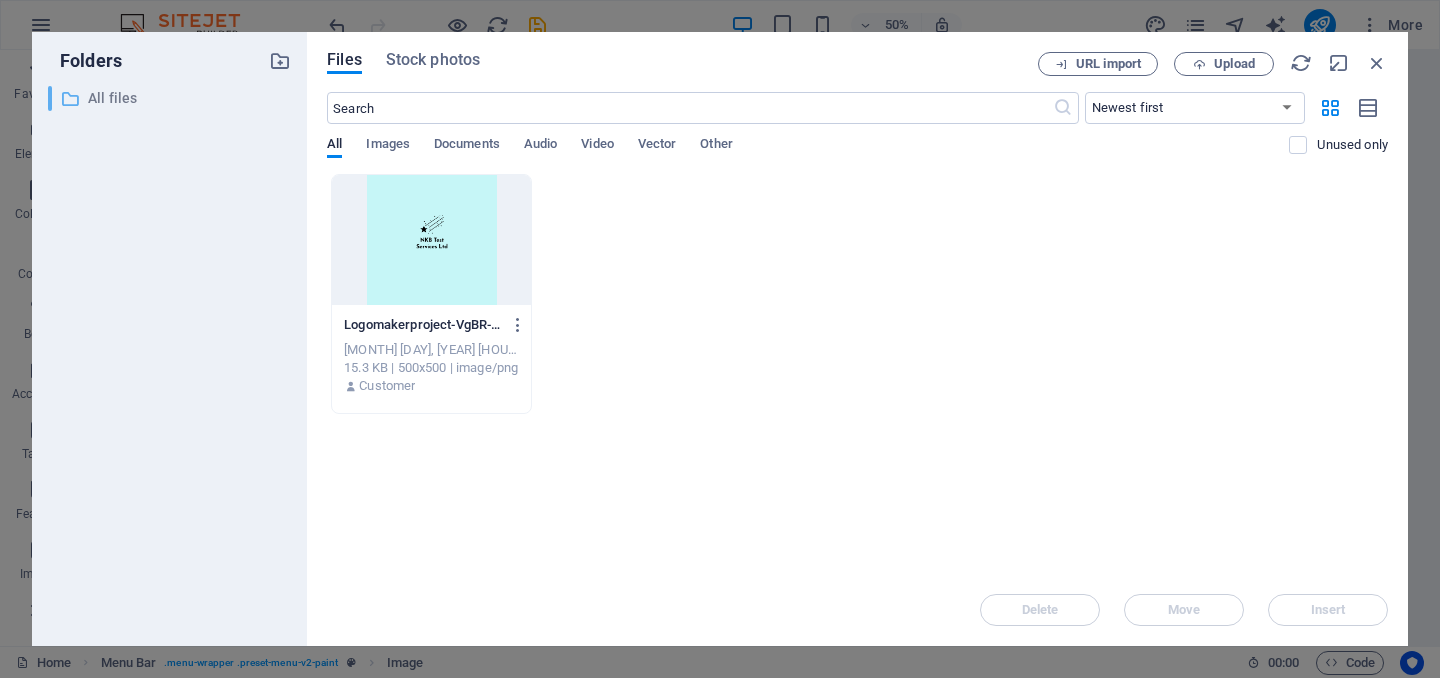 click on "All files" at bounding box center (171, 98) 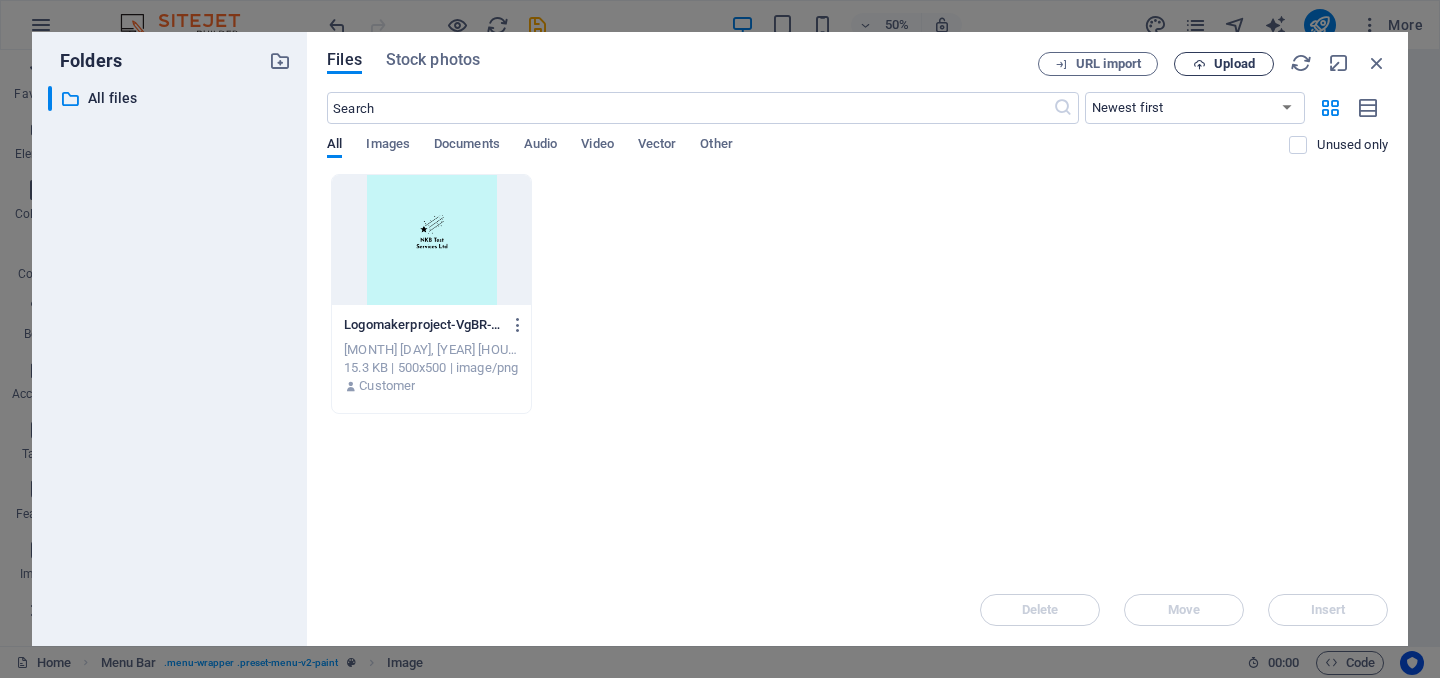 click on "Upload" at bounding box center (1234, 64) 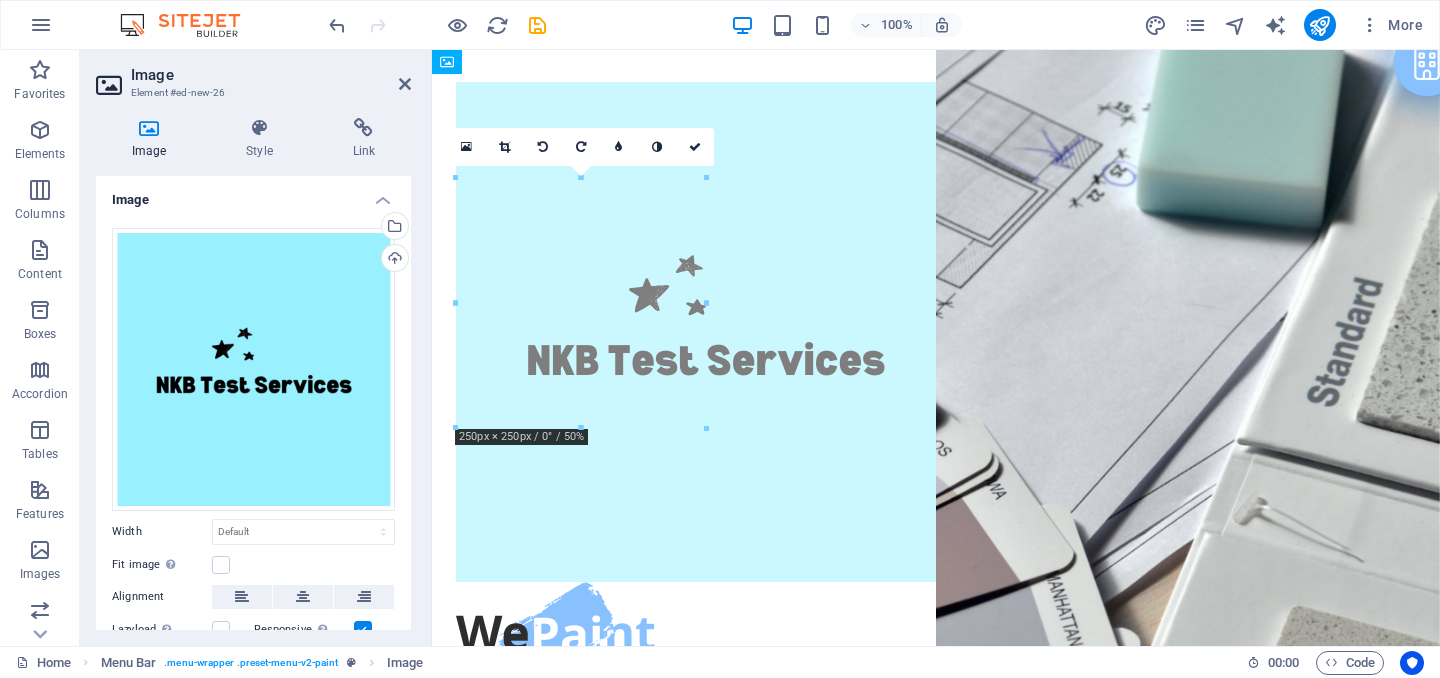 drag, startPoint x: 589, startPoint y: 271, endPoint x: 595, endPoint y: 117, distance: 154.11684 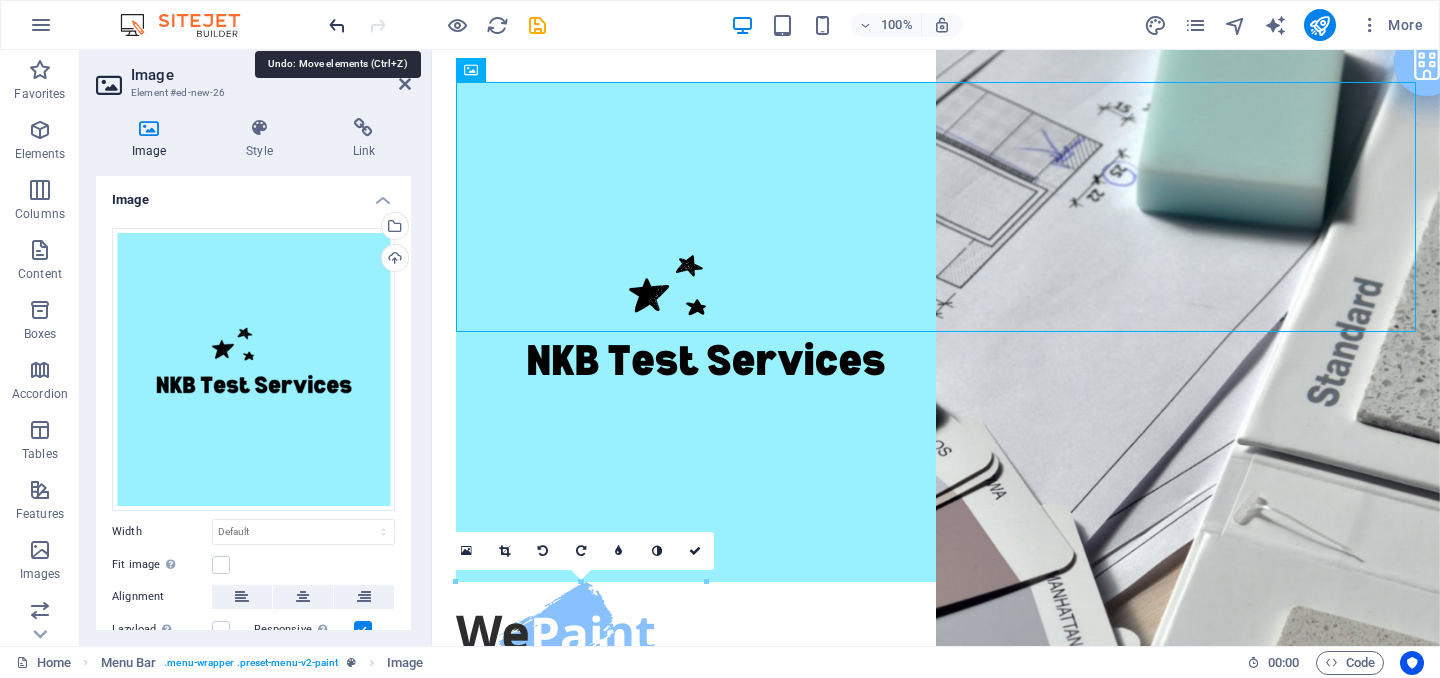 click at bounding box center [337, 25] 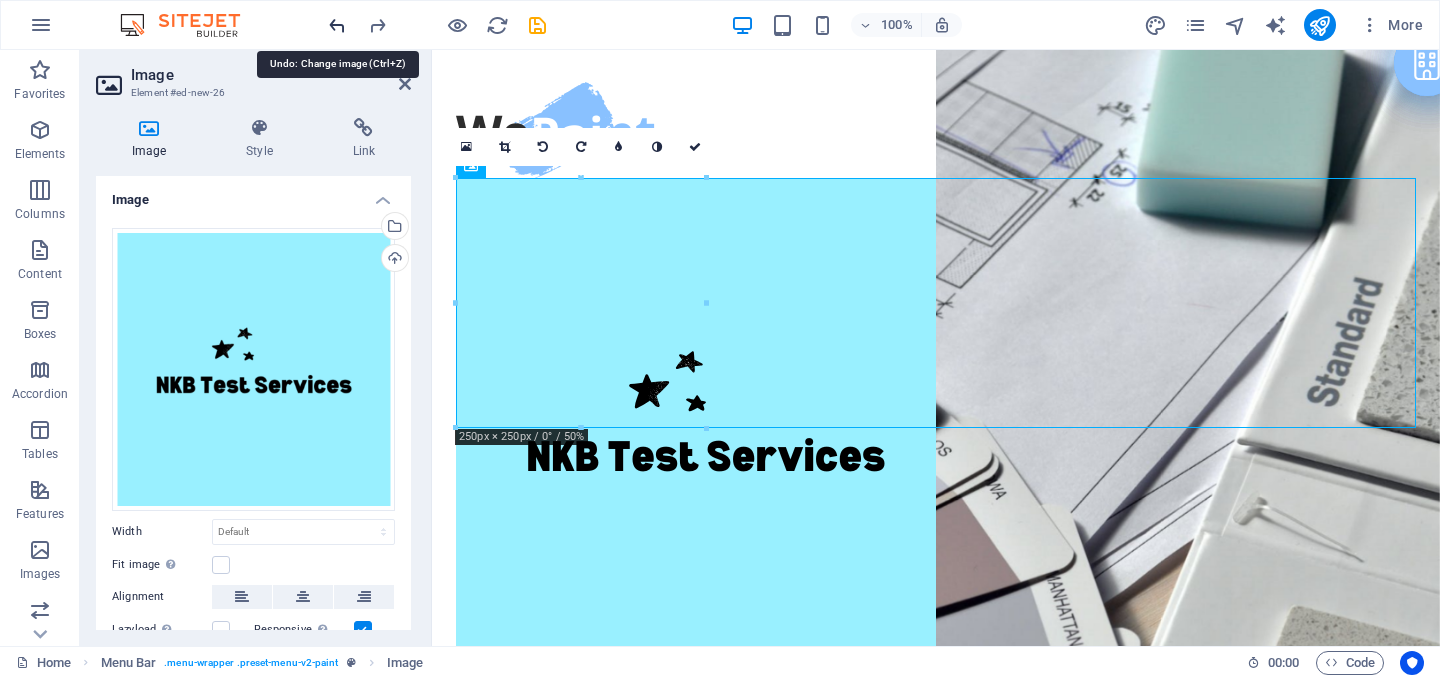 click at bounding box center [337, 25] 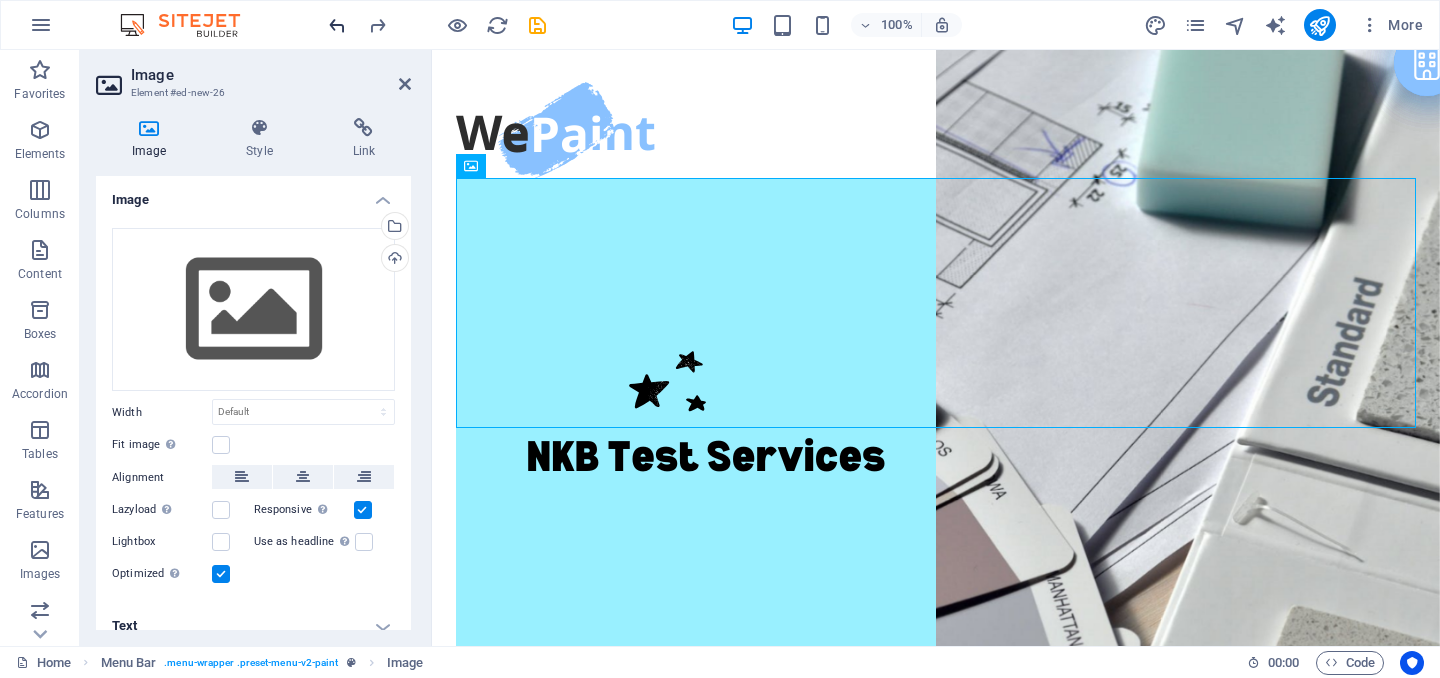 click at bounding box center [337, 25] 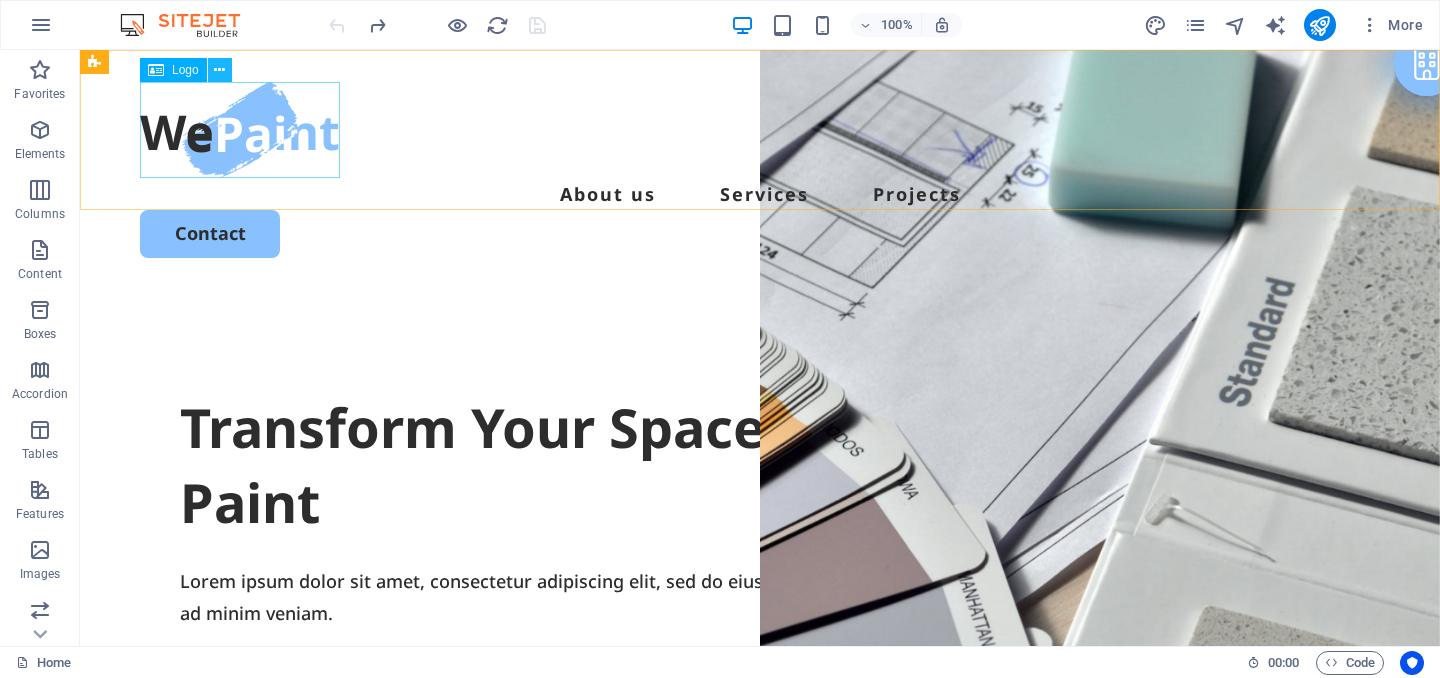 click at bounding box center [219, 70] 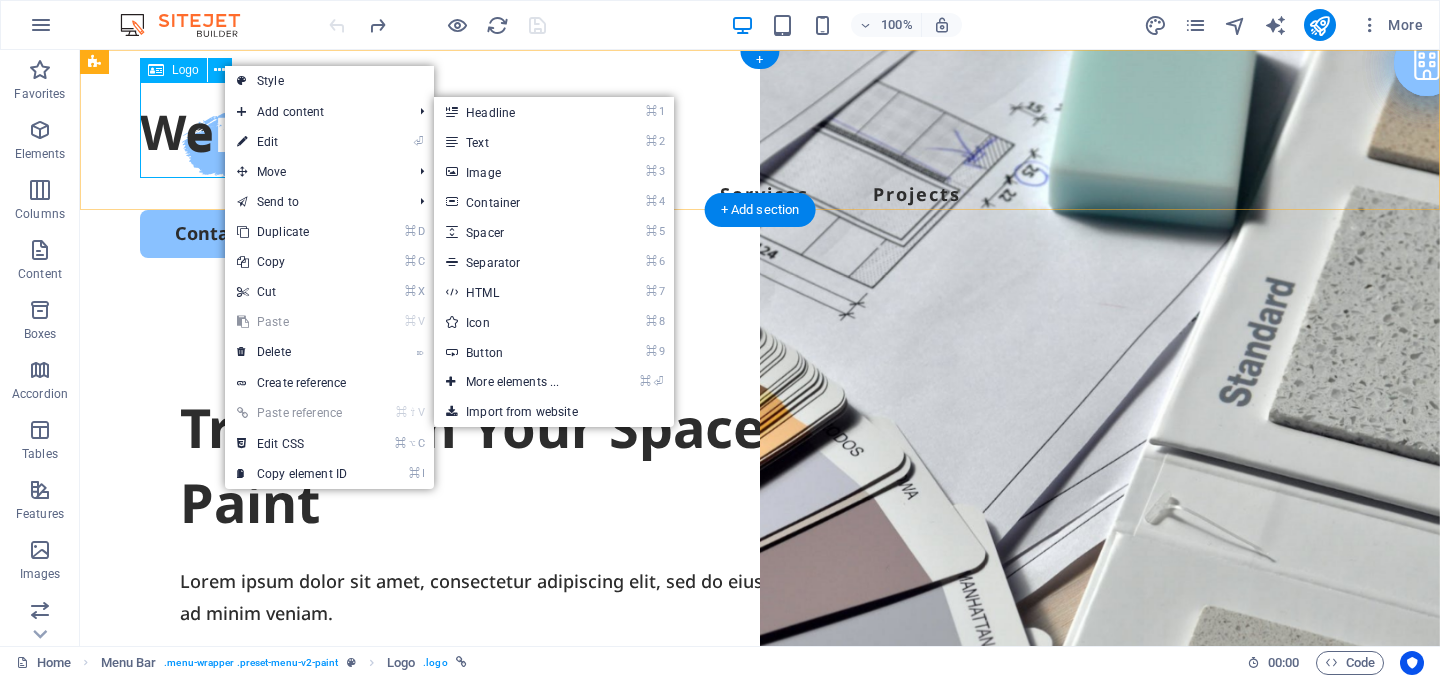 click at bounding box center (760, 130) 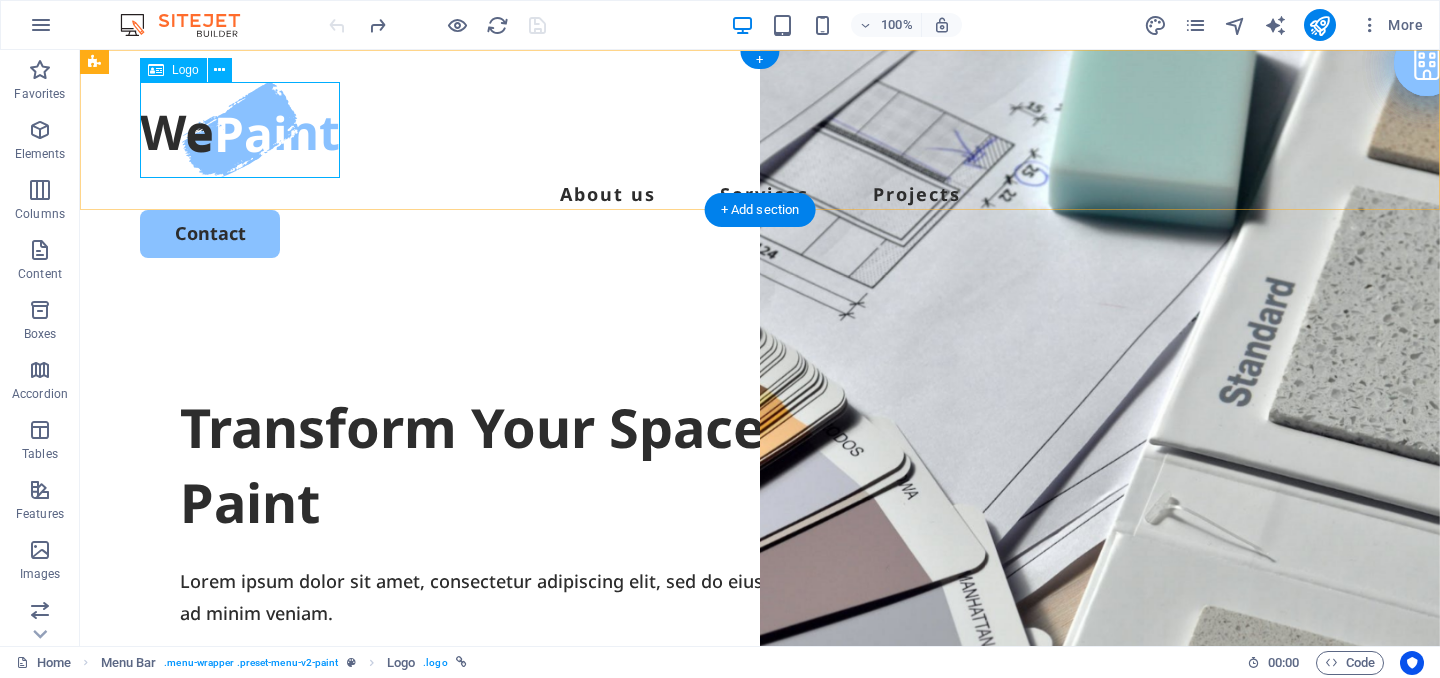 click at bounding box center (760, 130) 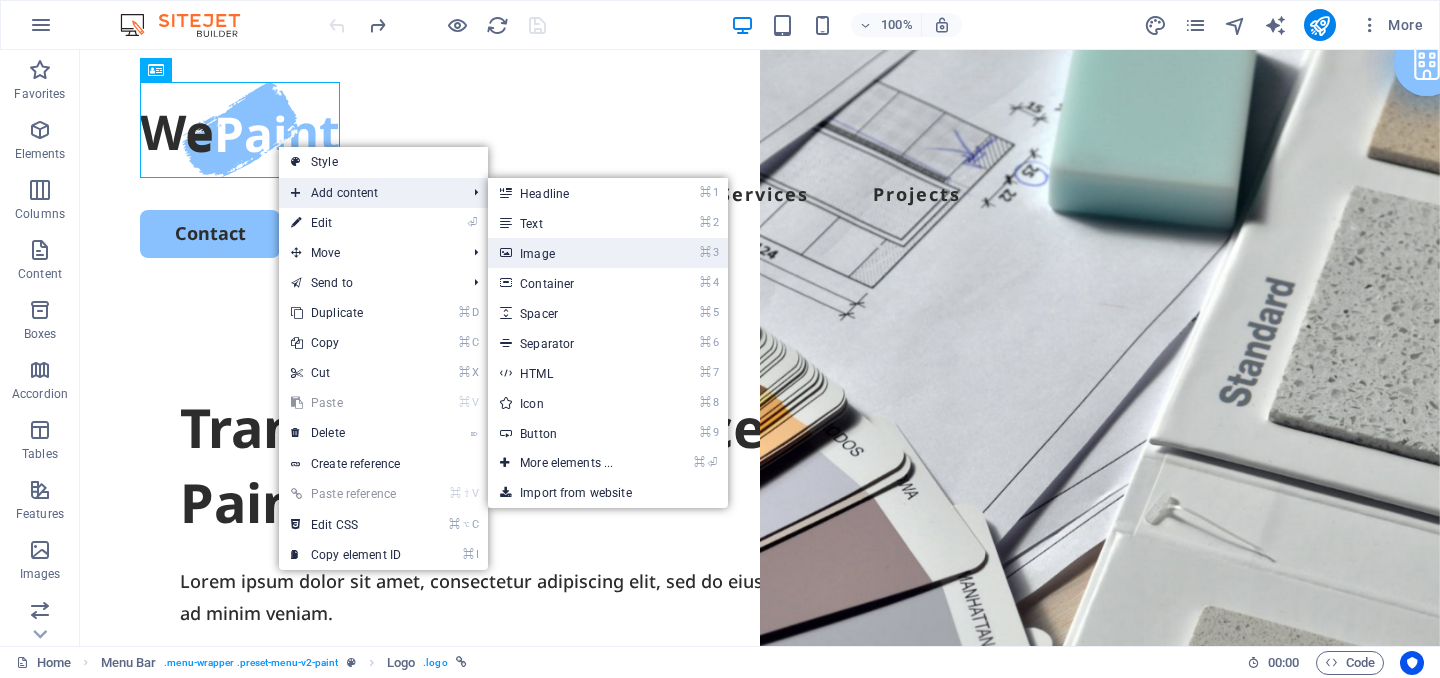 click on "⌘ 3  Image" at bounding box center (570, 253) 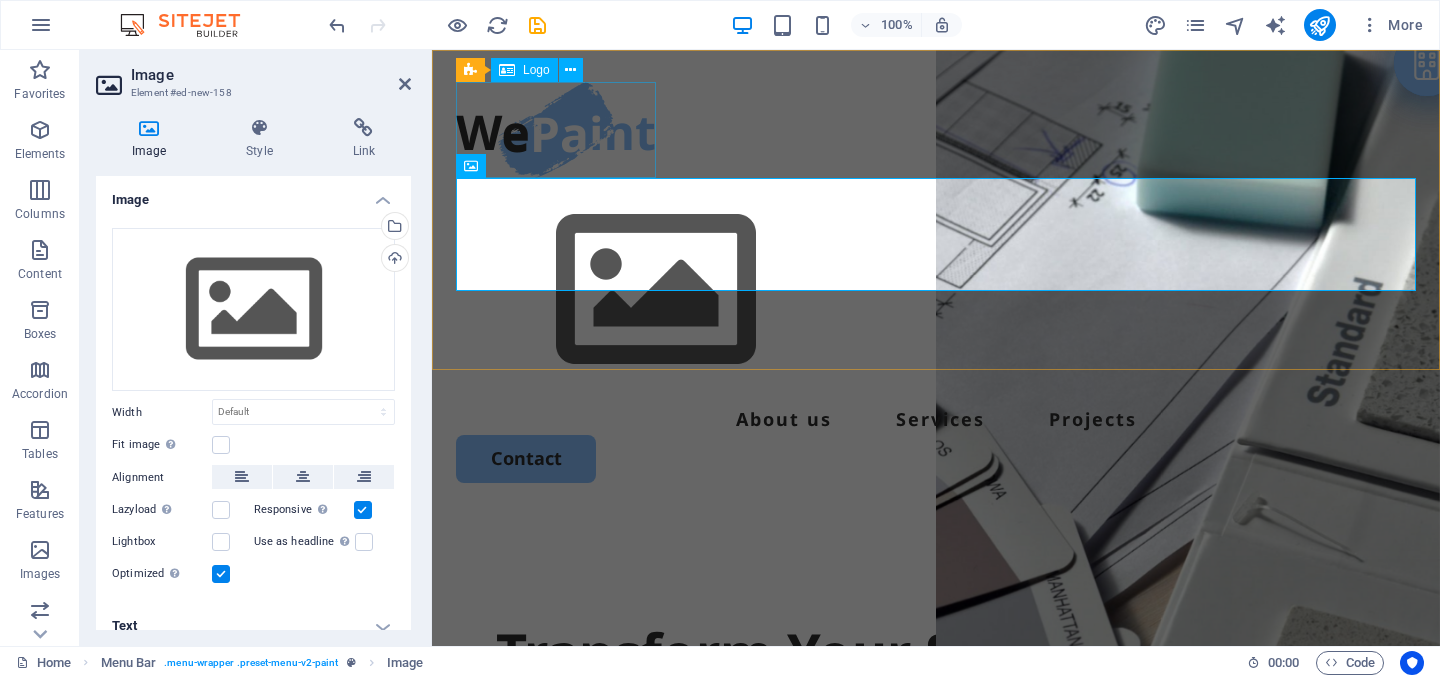 click at bounding box center [936, 130] 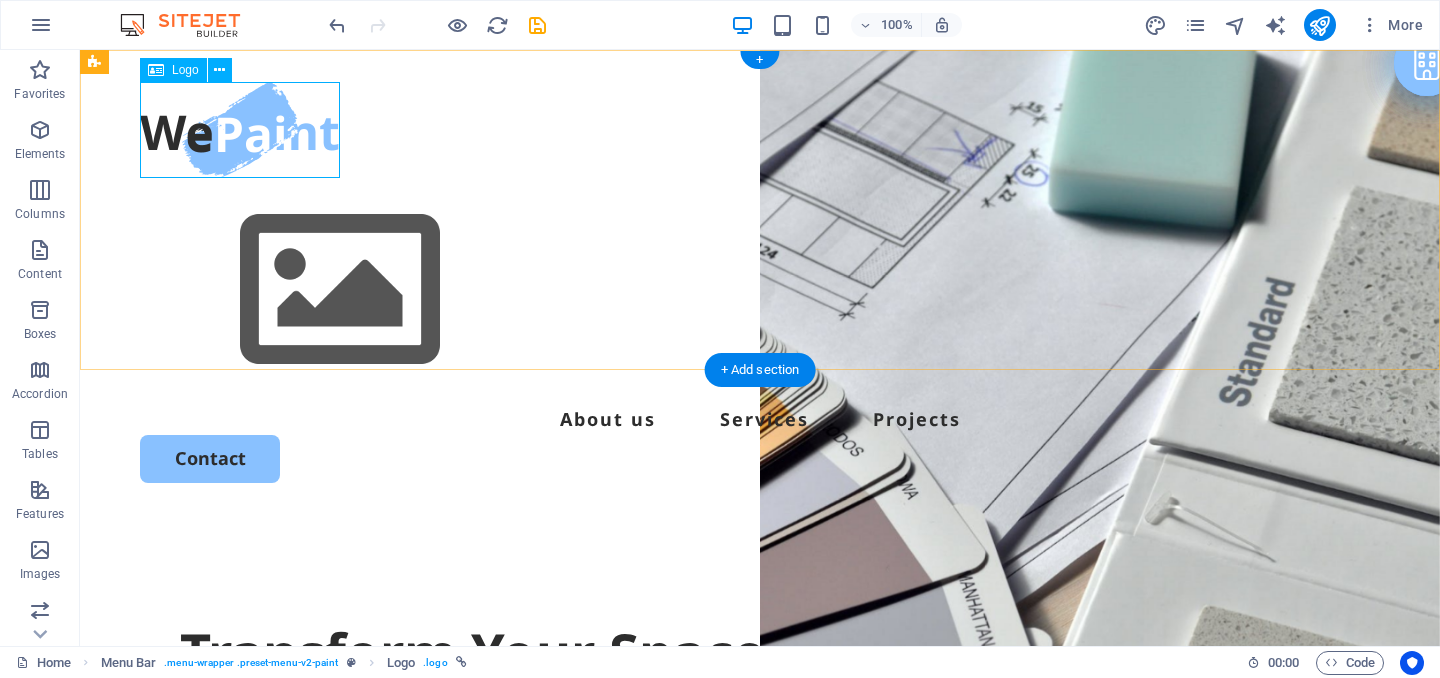 click at bounding box center [760, 130] 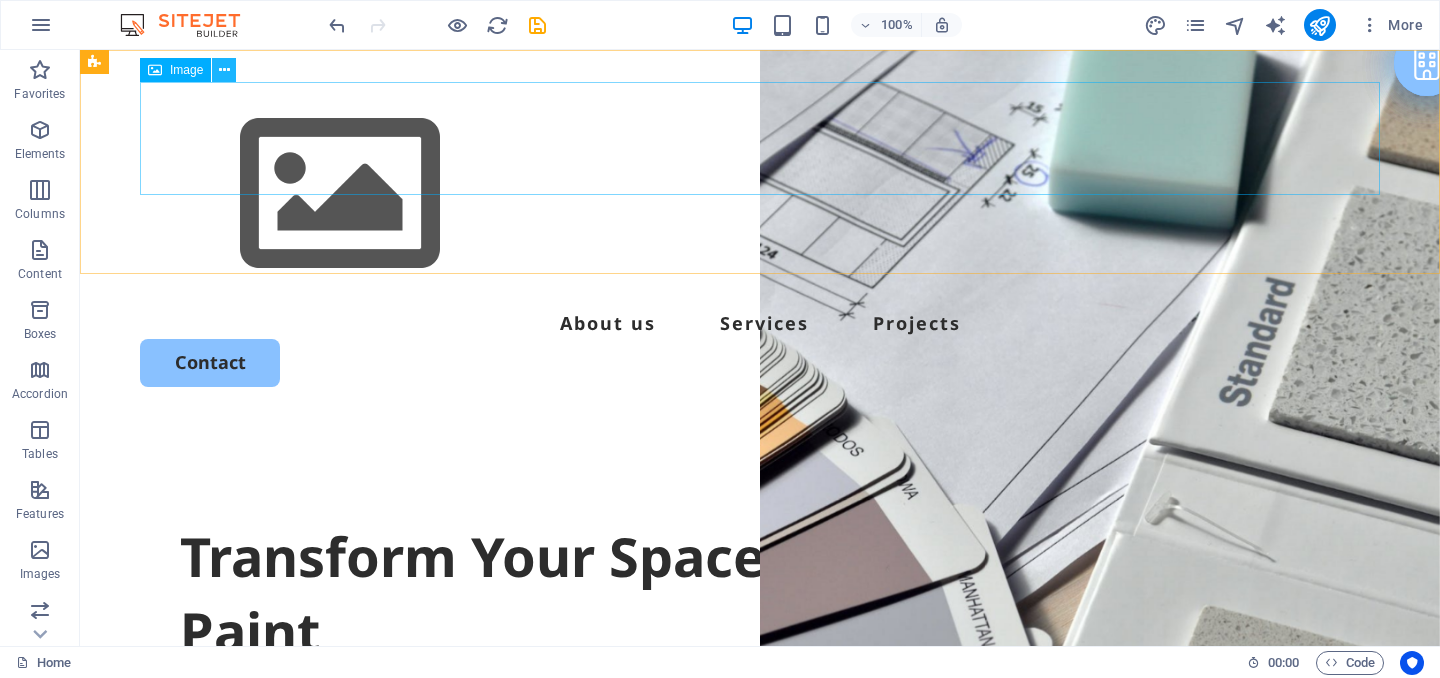 click at bounding box center [224, 70] 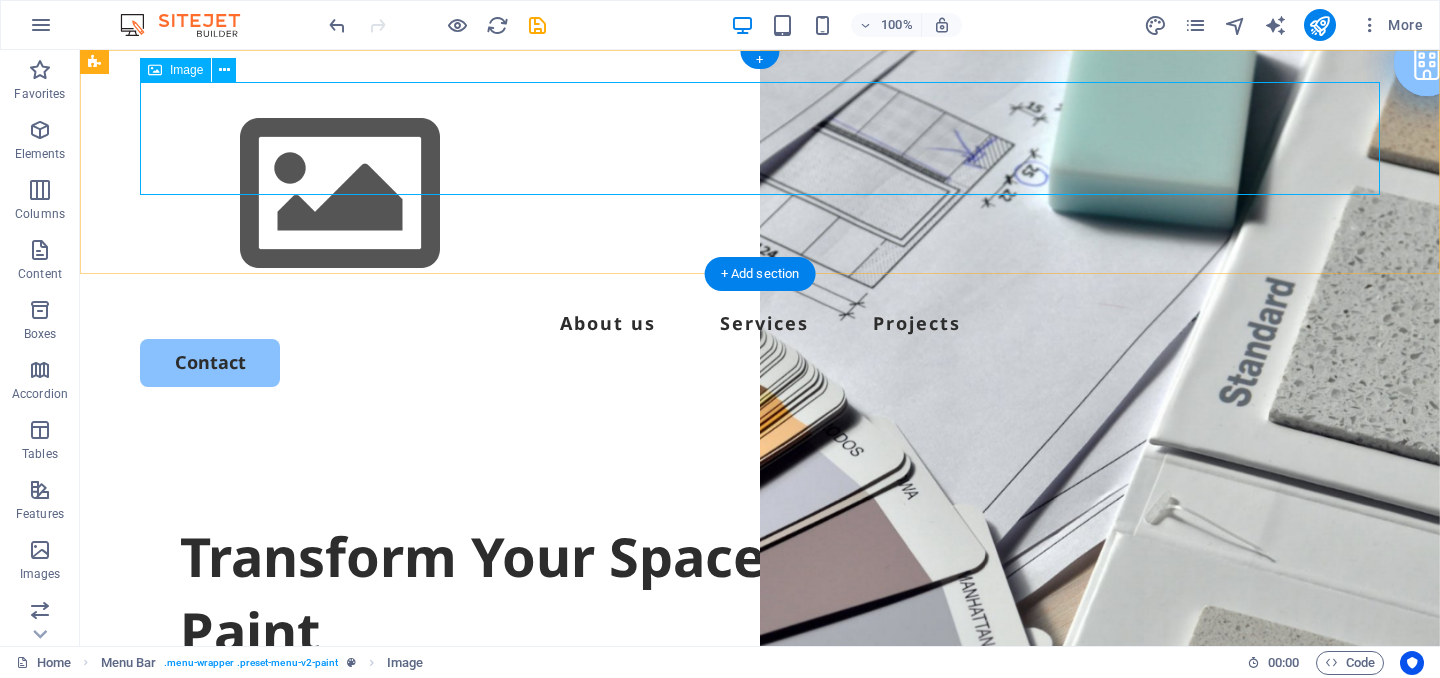 click at bounding box center [760, 194] 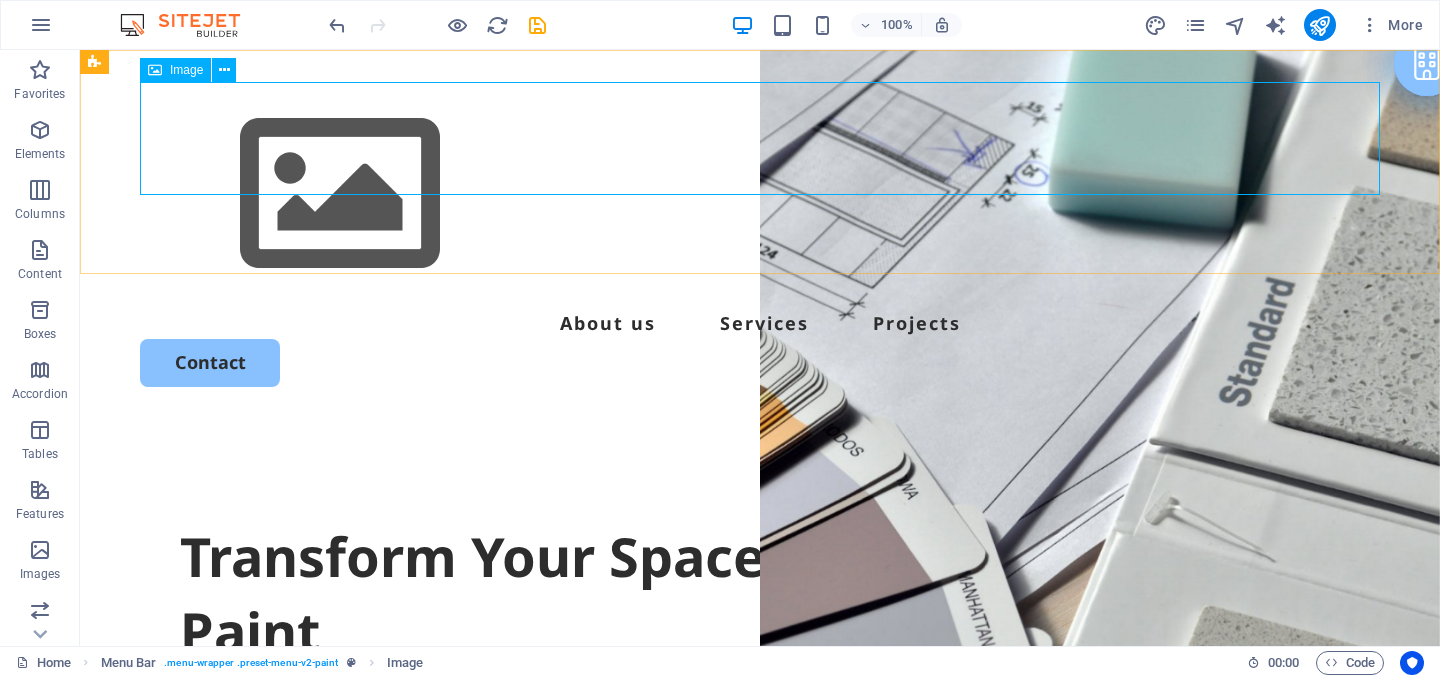 click on "Image" at bounding box center (186, 70) 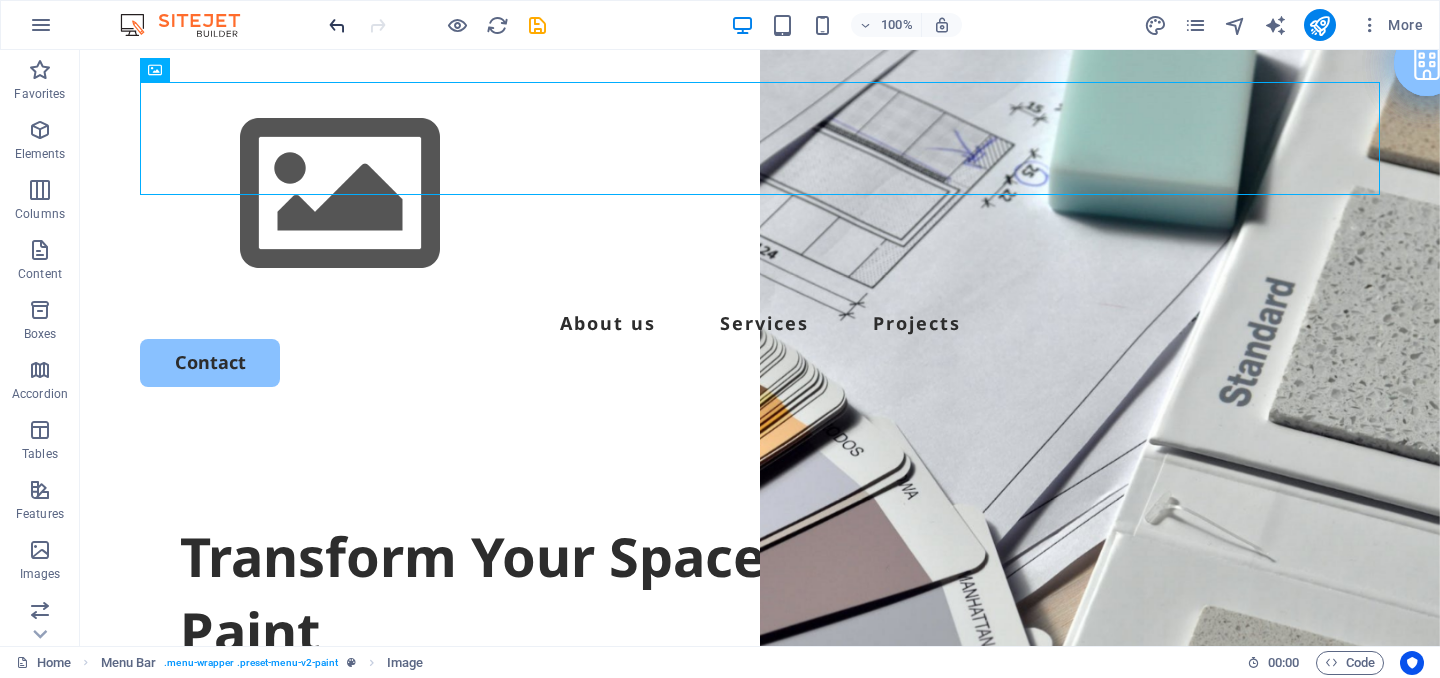 click at bounding box center (337, 25) 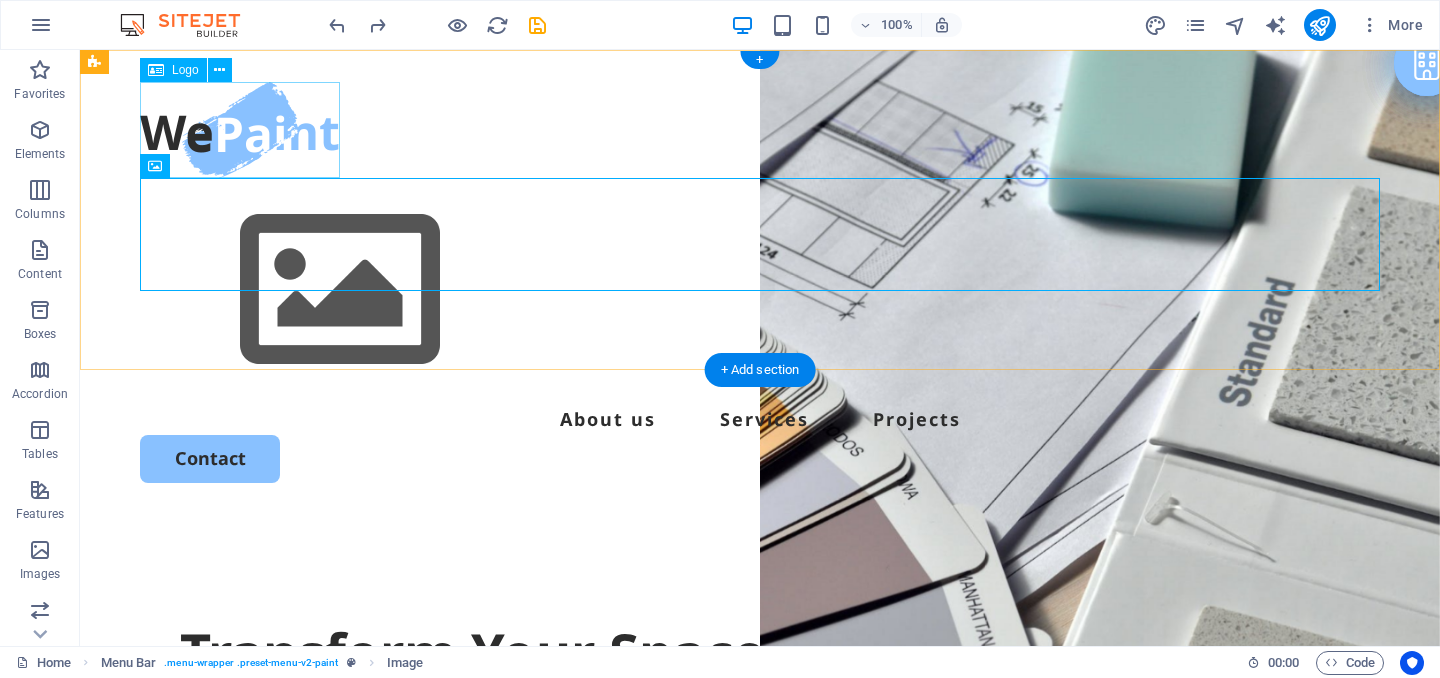 click at bounding box center [760, 130] 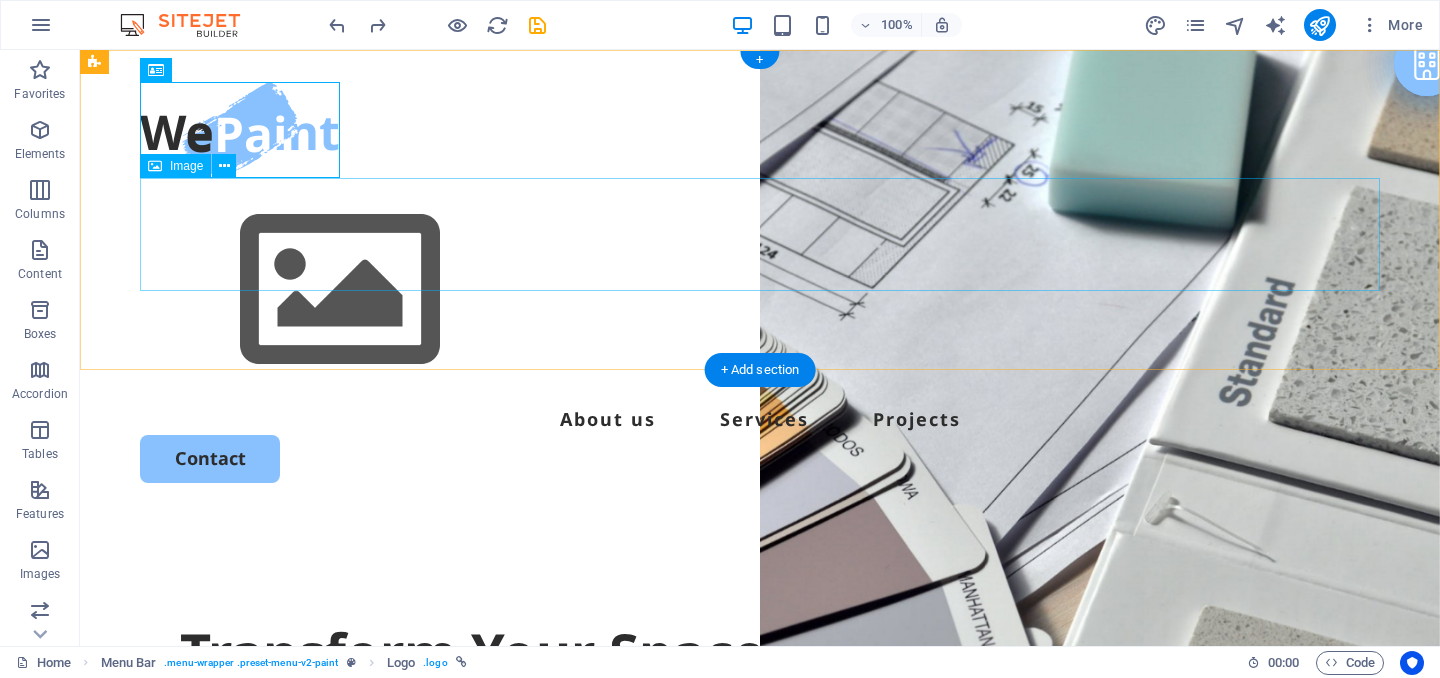 click at bounding box center [760, 290] 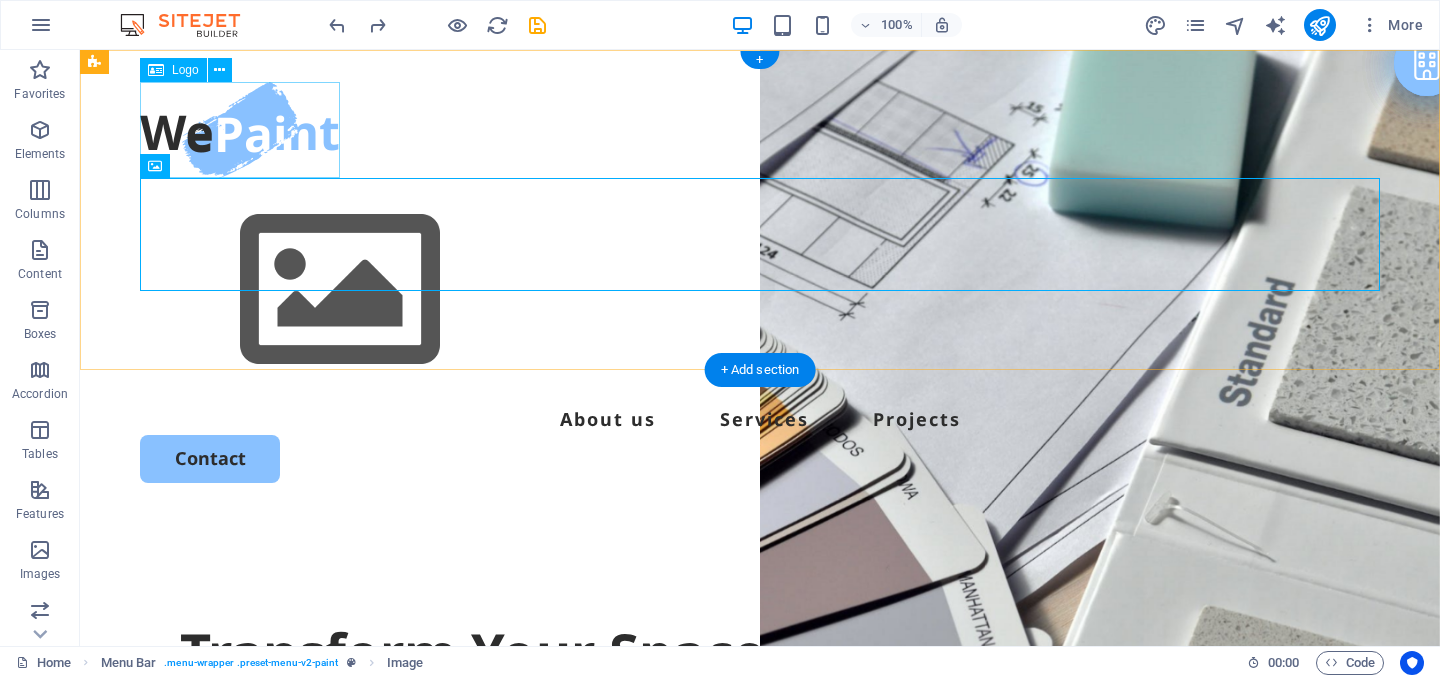 click at bounding box center [760, 130] 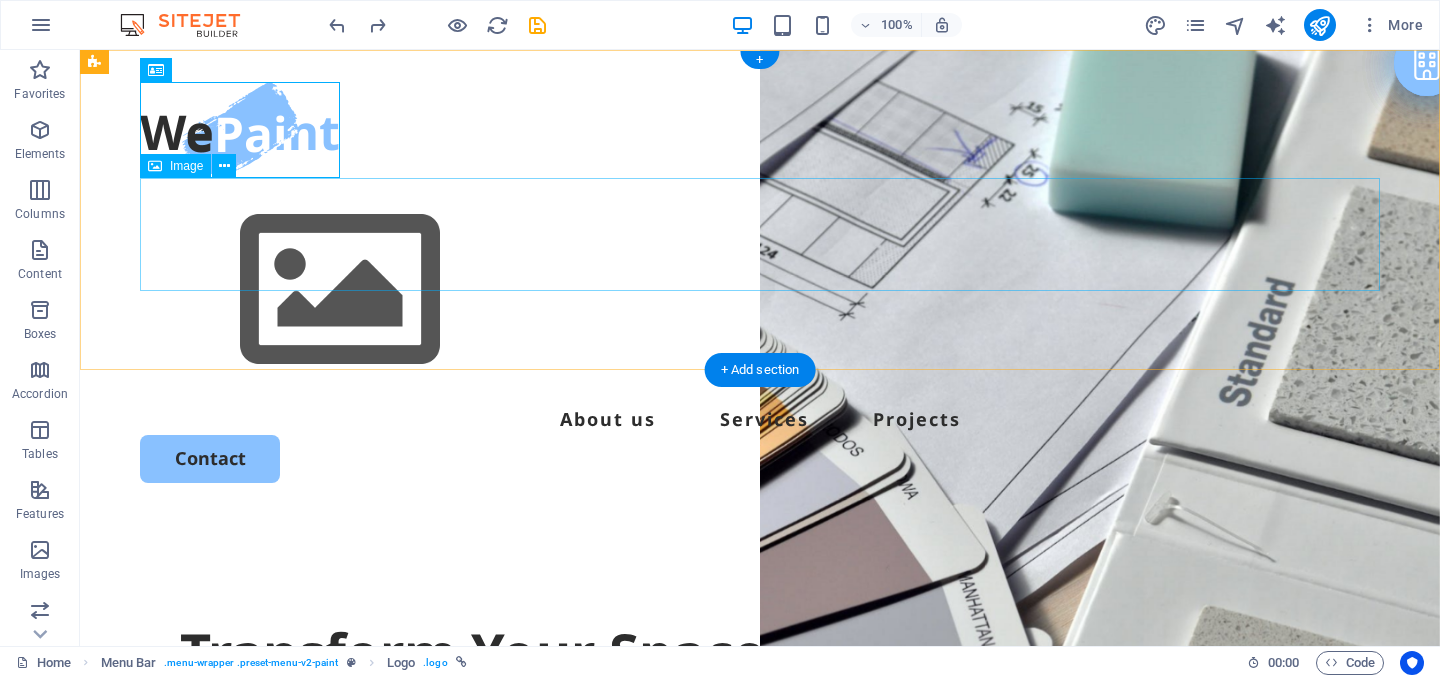 click at bounding box center (760, 290) 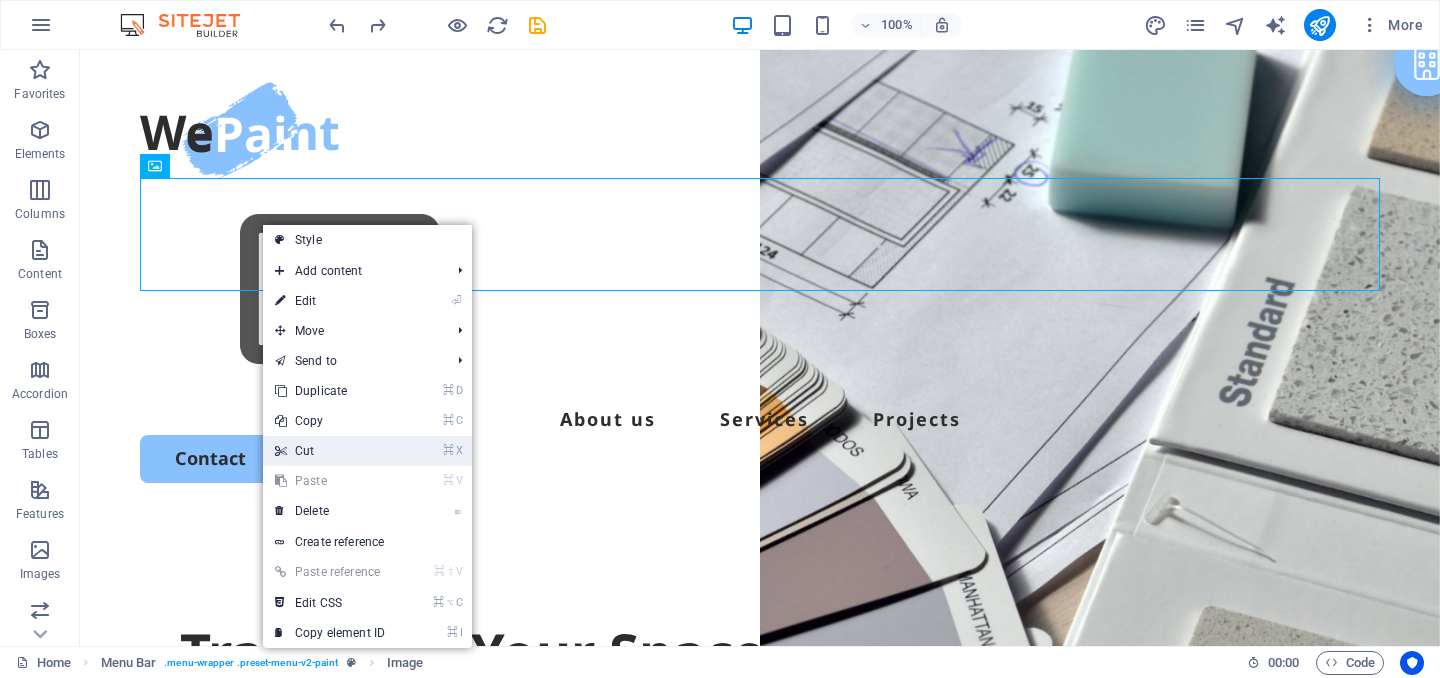 click on "⌘ X  Cut" at bounding box center [330, 451] 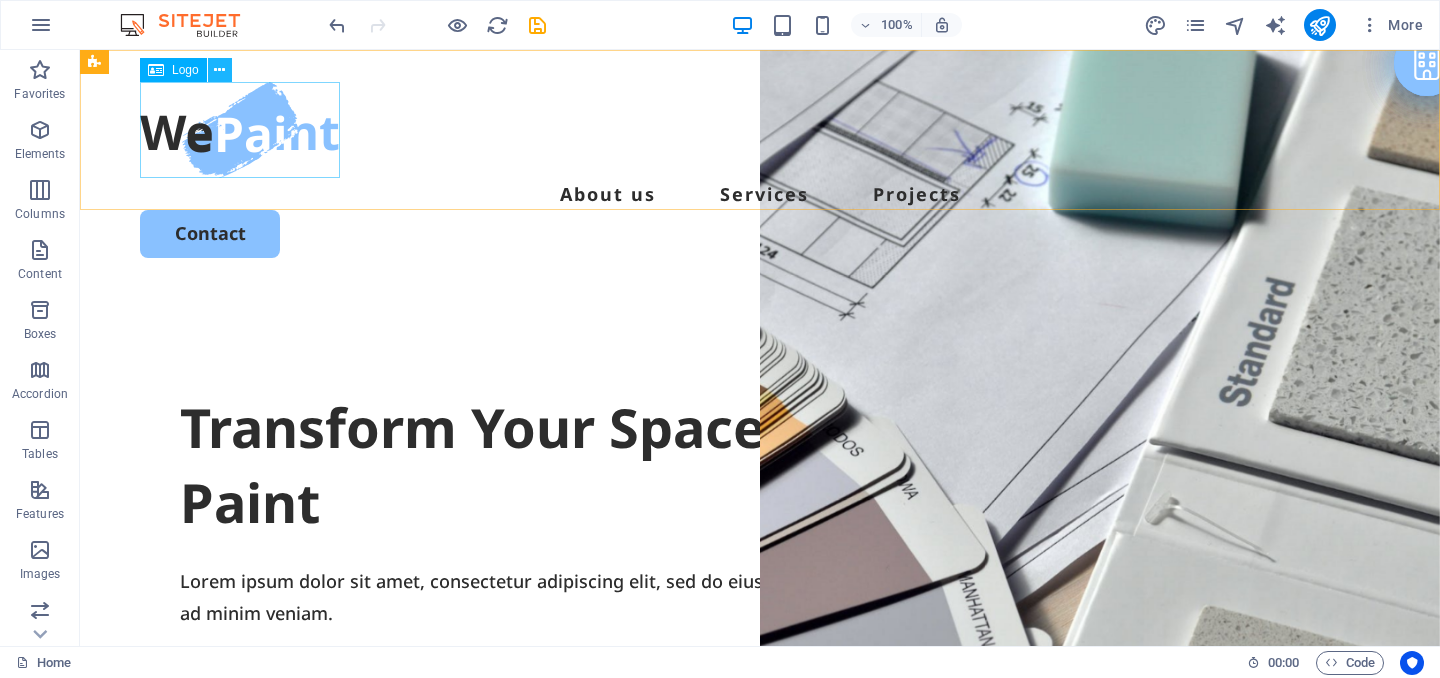 click at bounding box center (219, 70) 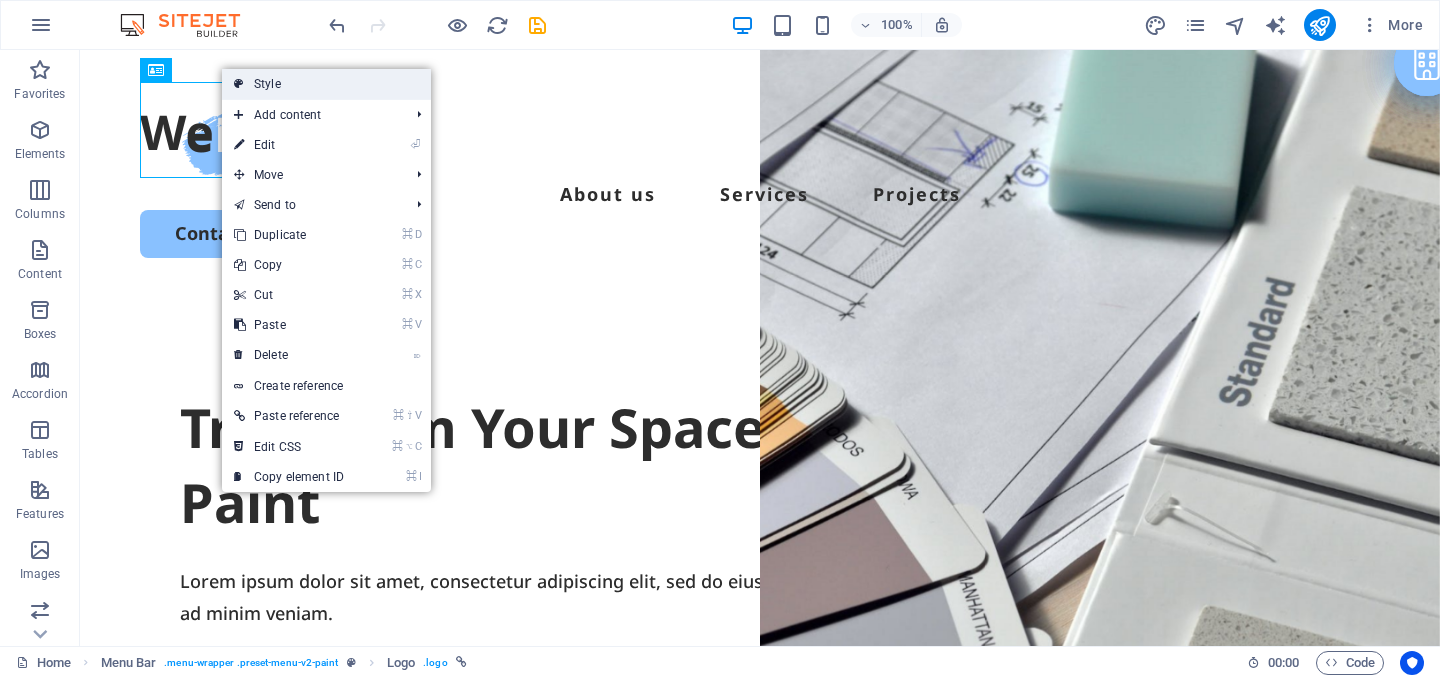 click on "Style" at bounding box center [326, 84] 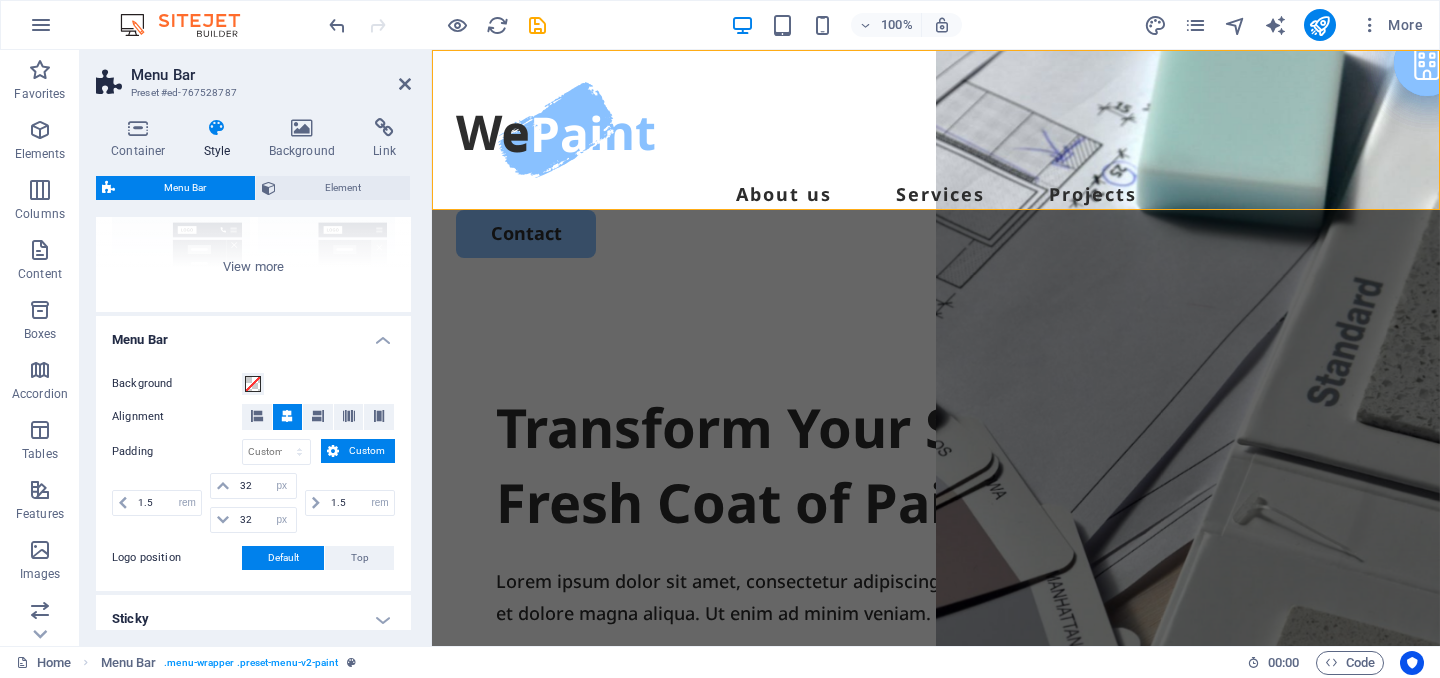 scroll, scrollTop: 0, scrollLeft: 0, axis: both 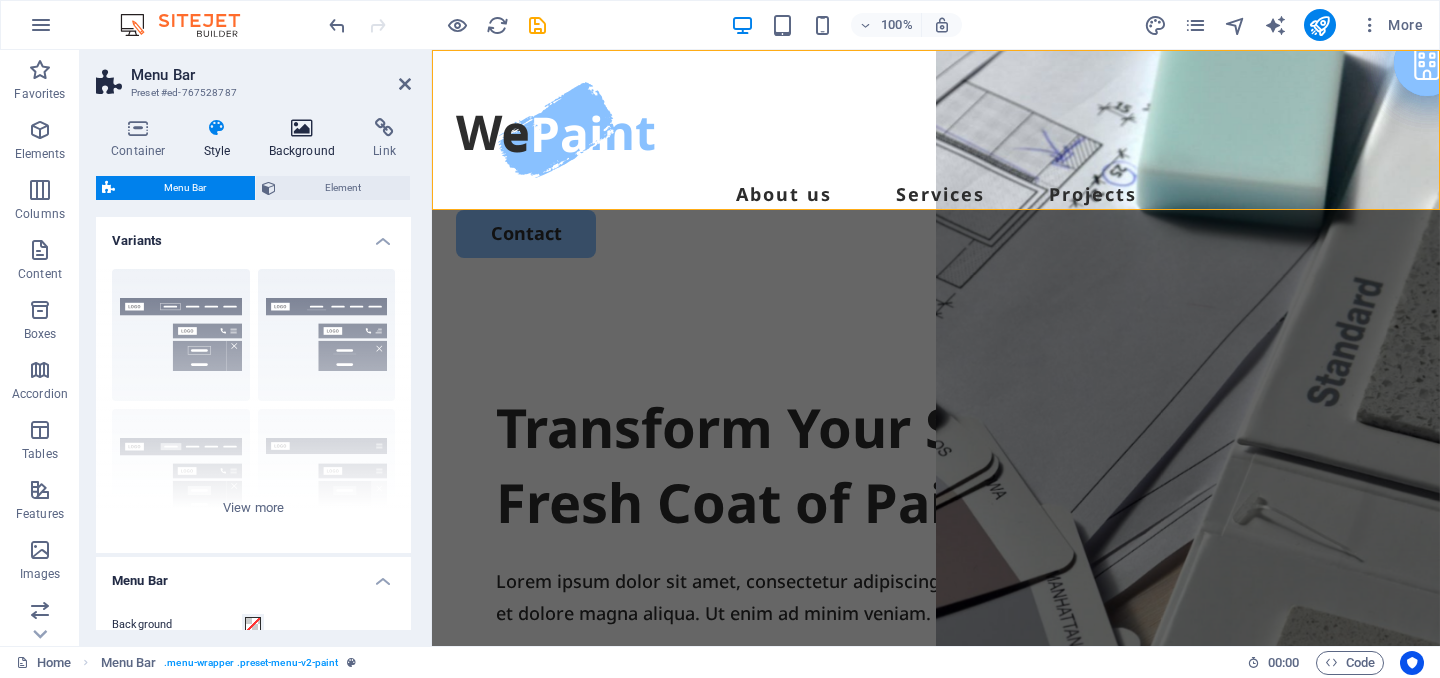 click at bounding box center [302, 128] 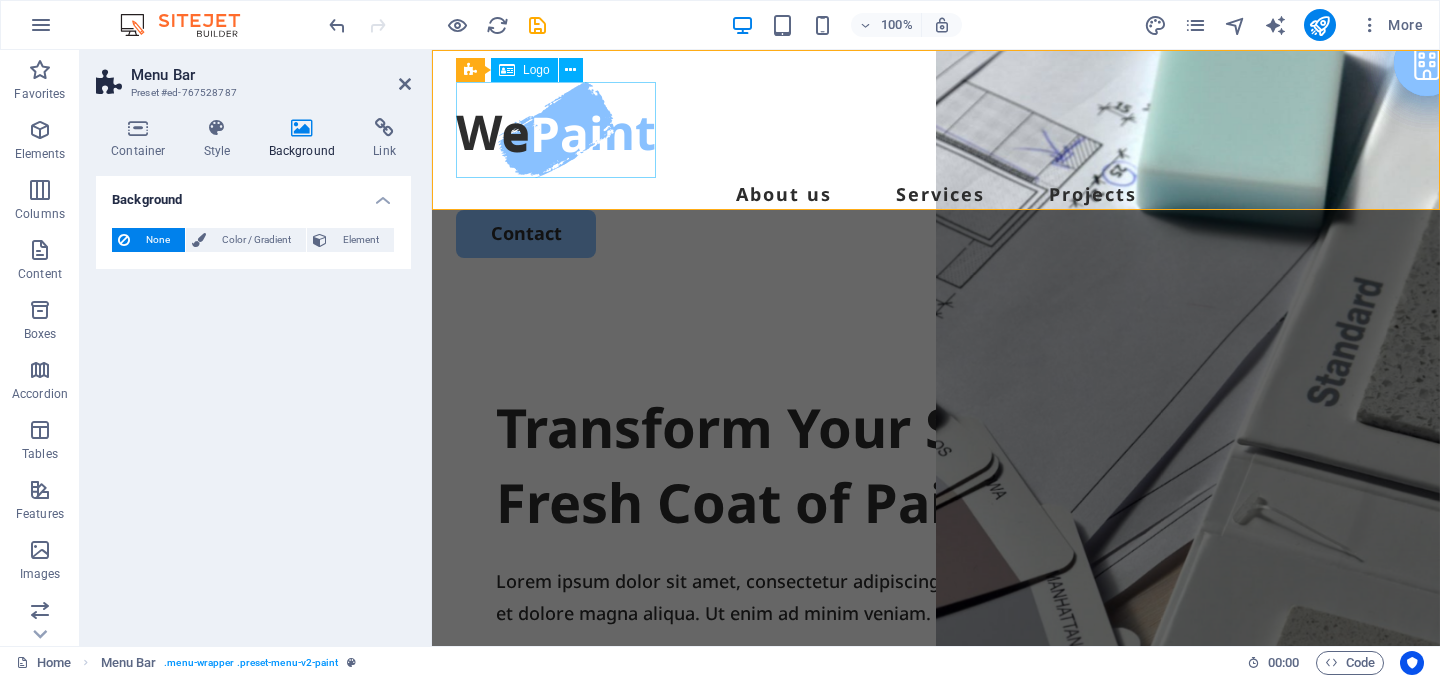 click at bounding box center [936, 130] 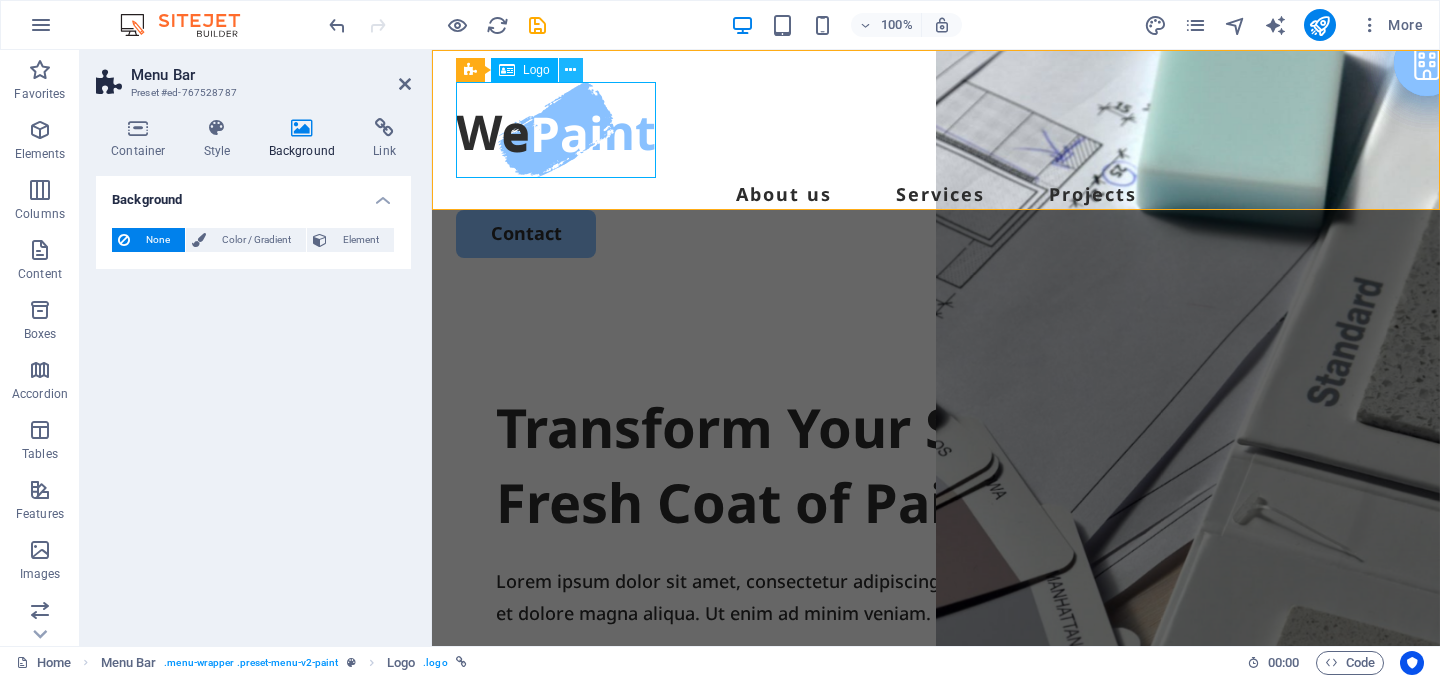 click at bounding box center [570, 70] 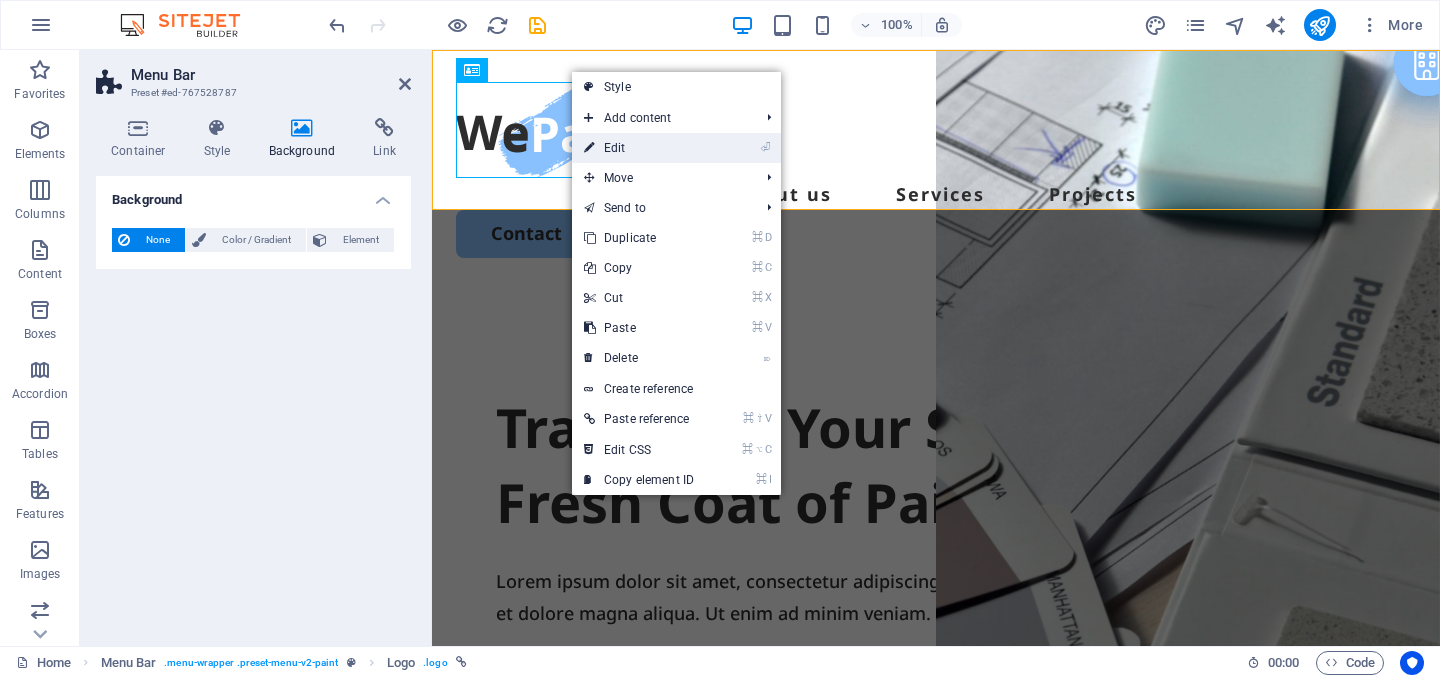 click on "⏎  Edit" at bounding box center [639, 148] 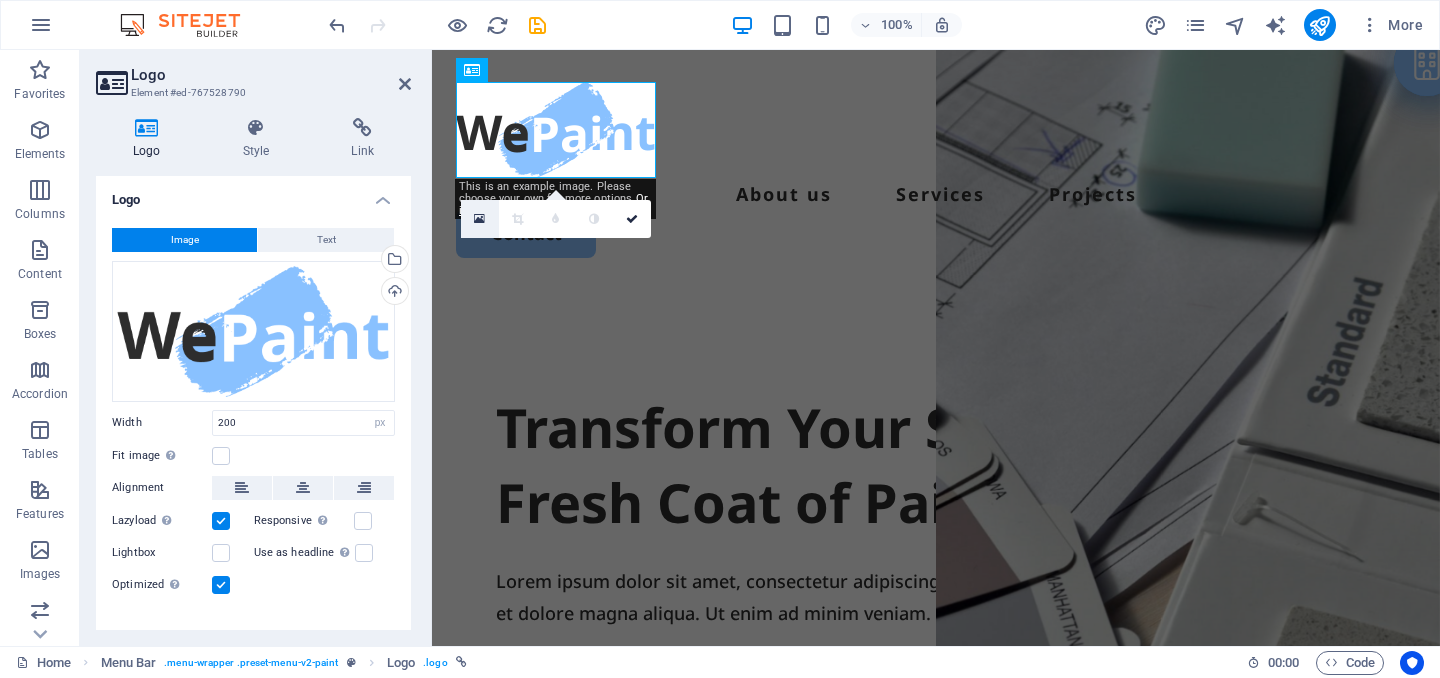 click at bounding box center [479, 219] 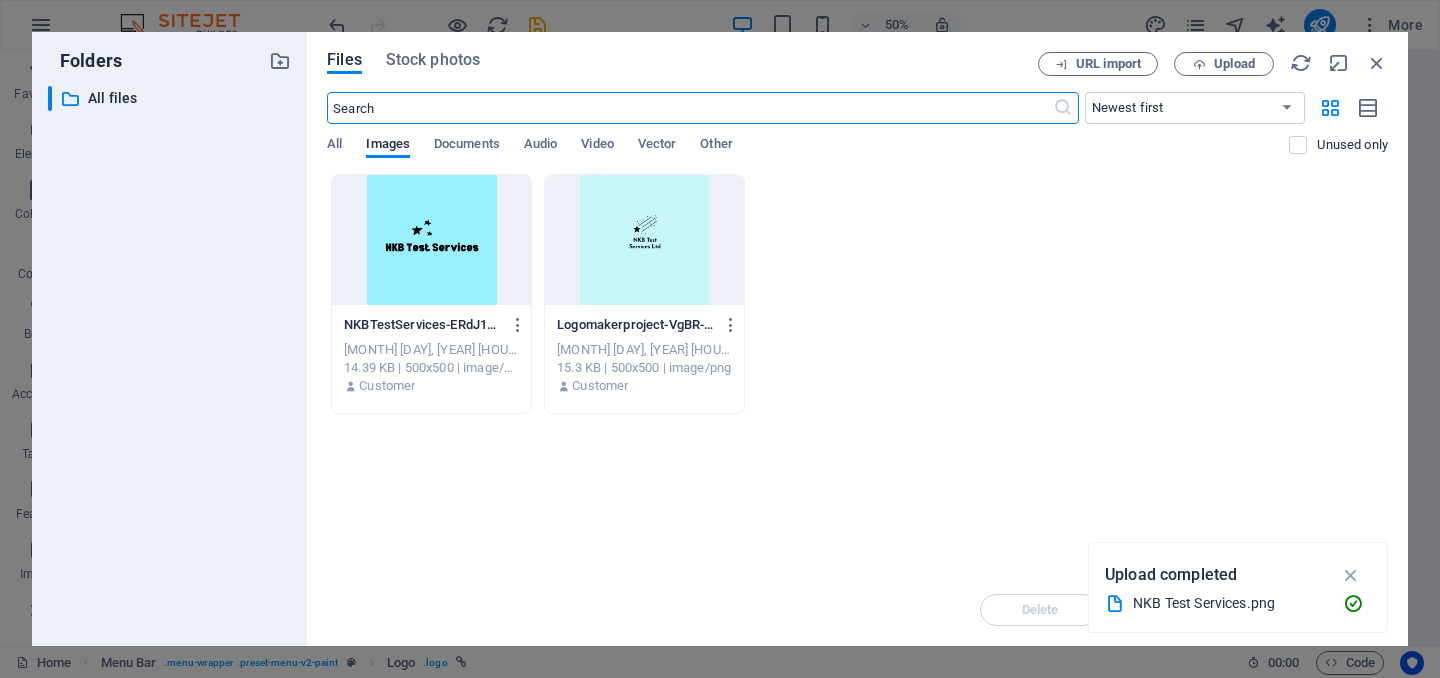 click at bounding box center (644, 240) 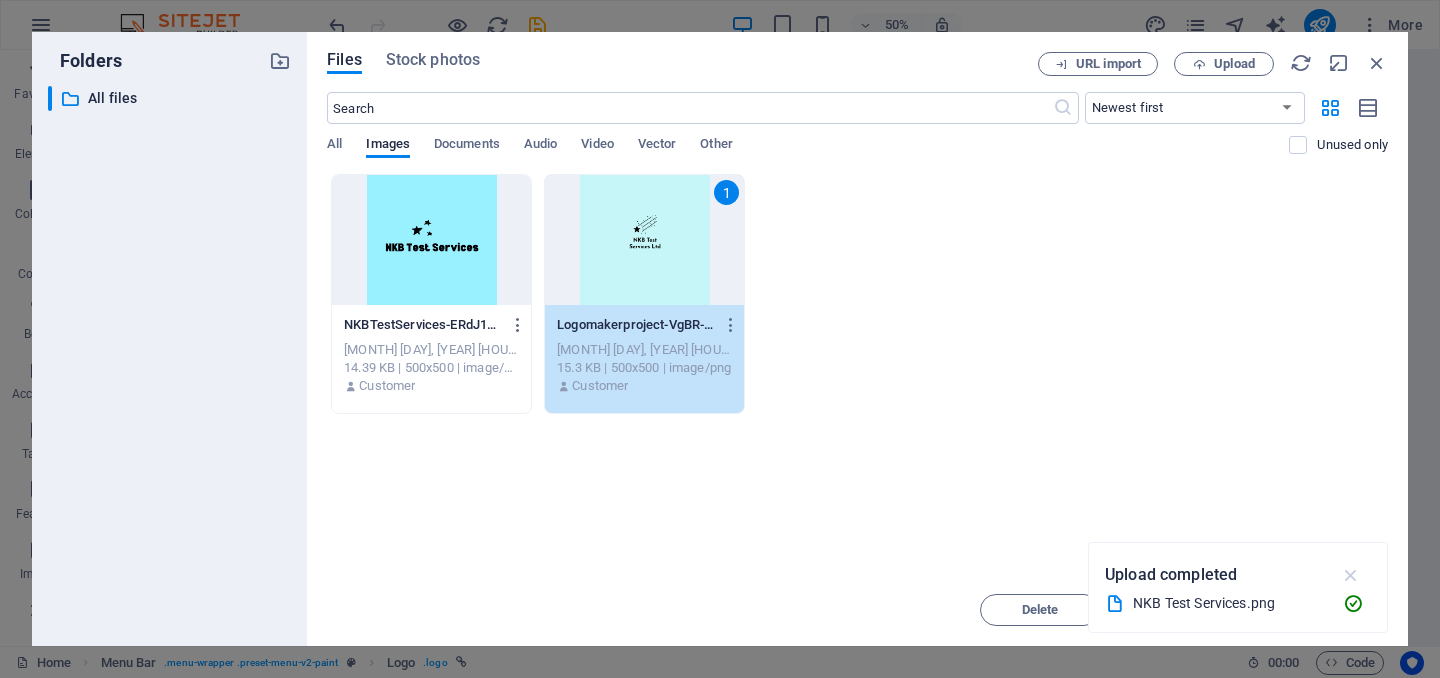 click at bounding box center (1351, 575) 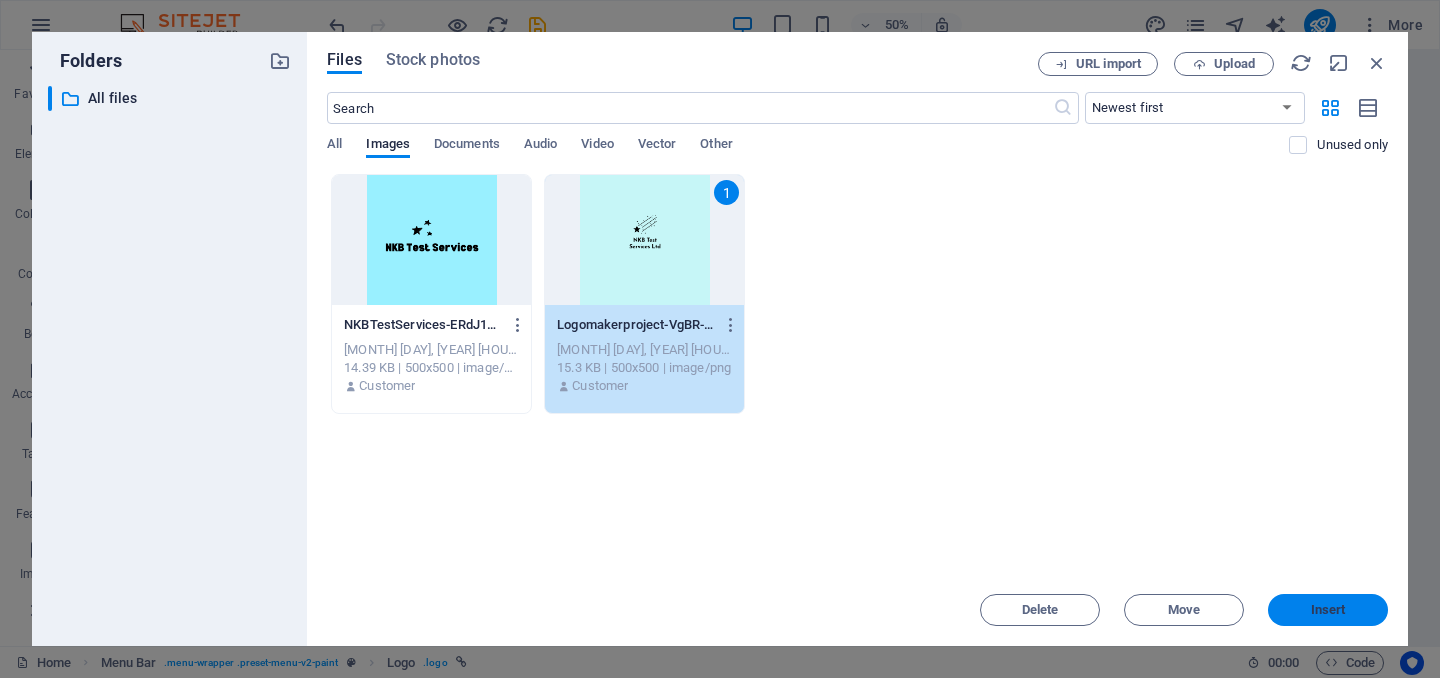 click on "Insert" at bounding box center (1328, 610) 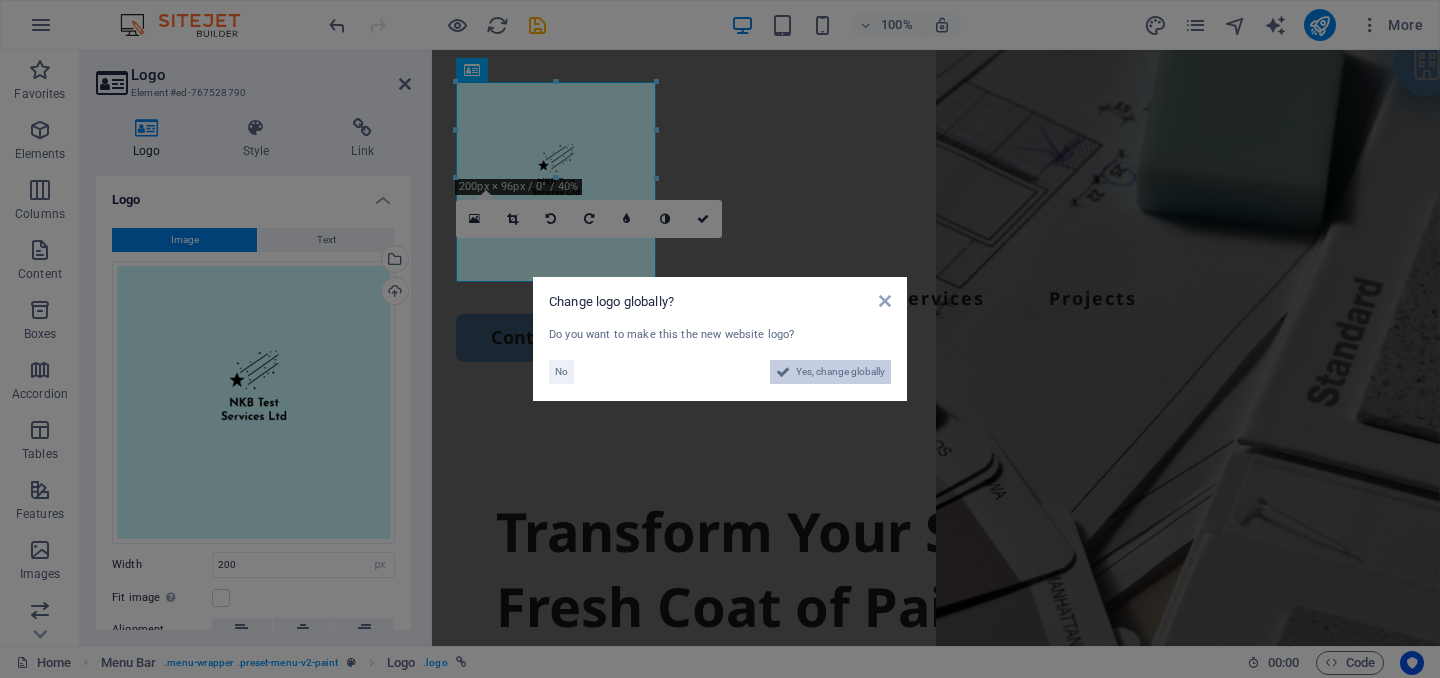 click on "Yes, change globally" at bounding box center [840, 372] 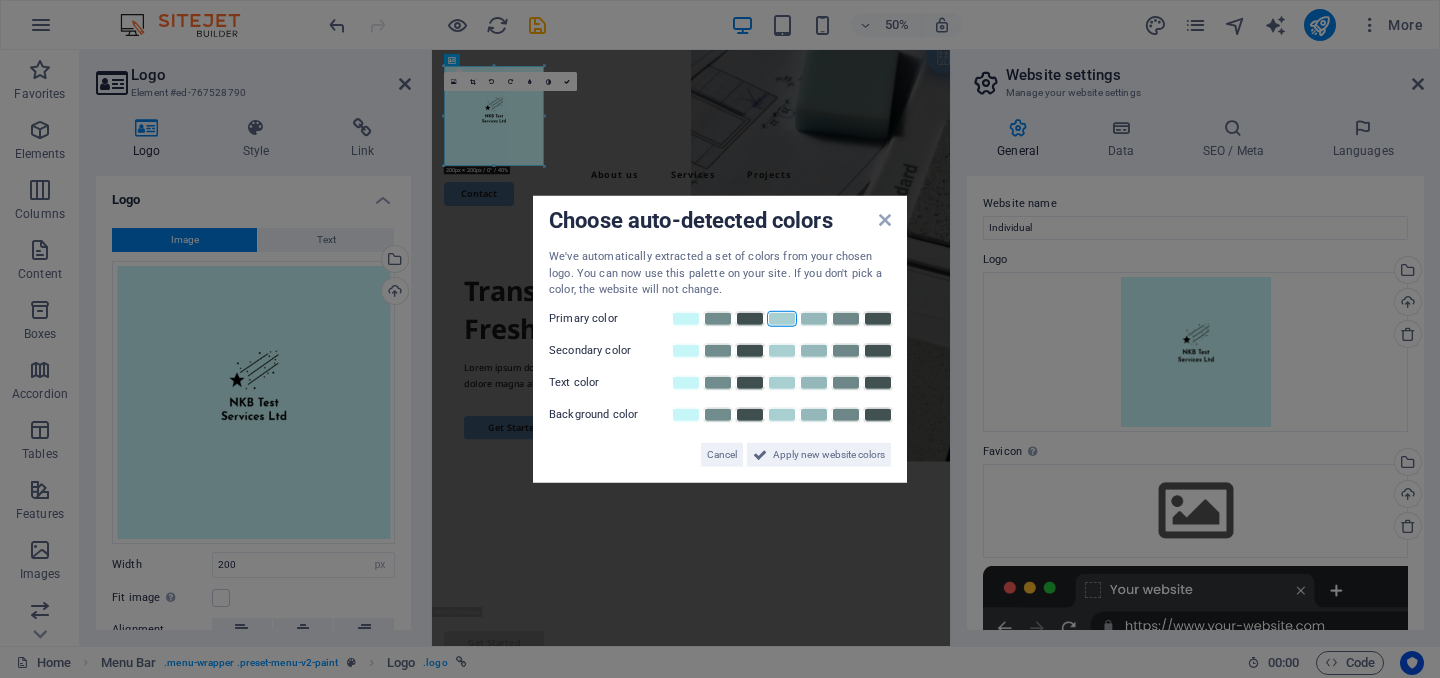 click at bounding box center [782, 318] 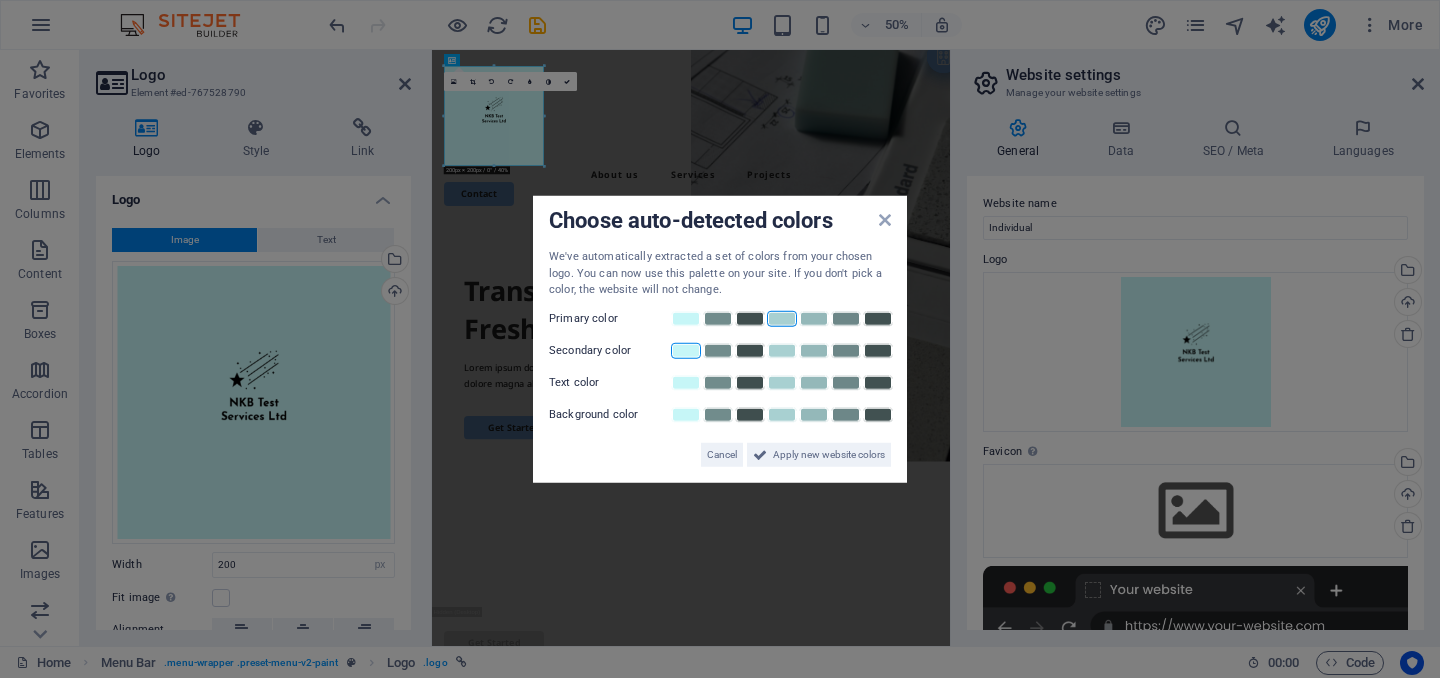 click at bounding box center [686, 350] 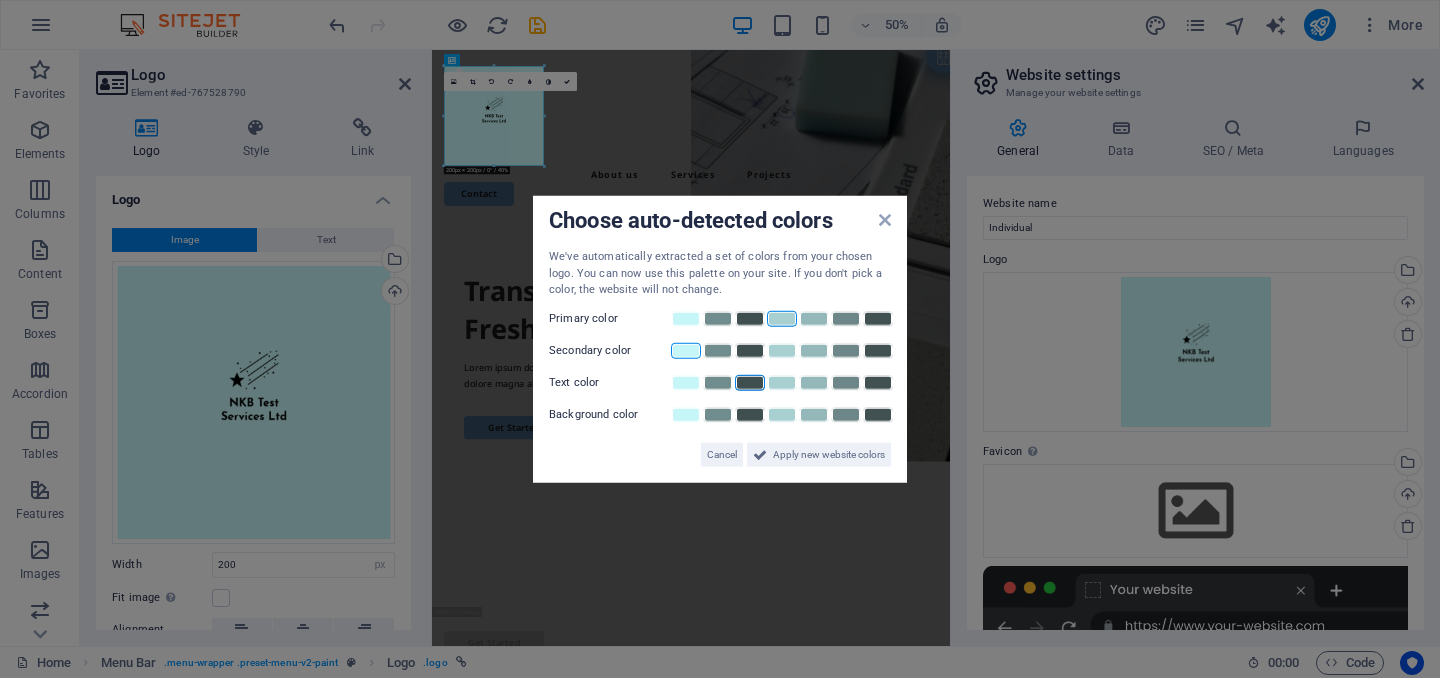 click at bounding box center (750, 382) 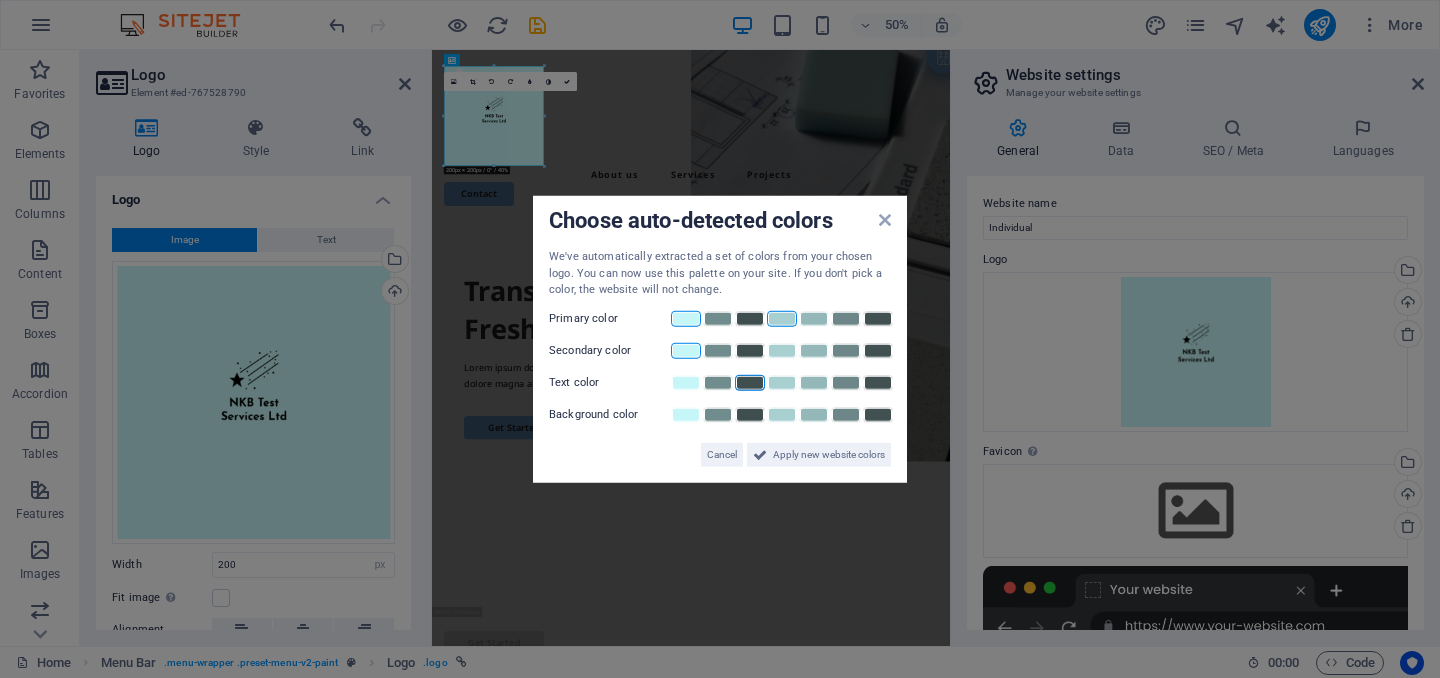 click at bounding box center (686, 318) 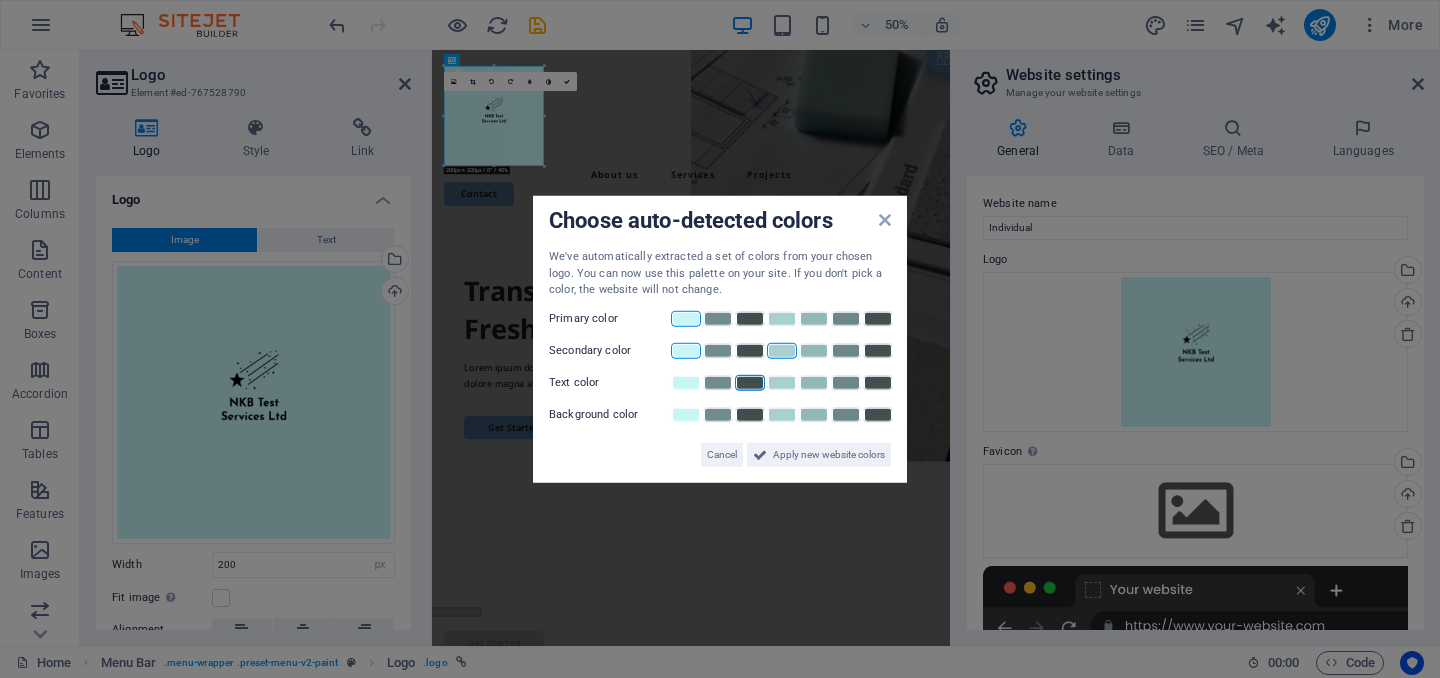 click at bounding box center (782, 350) 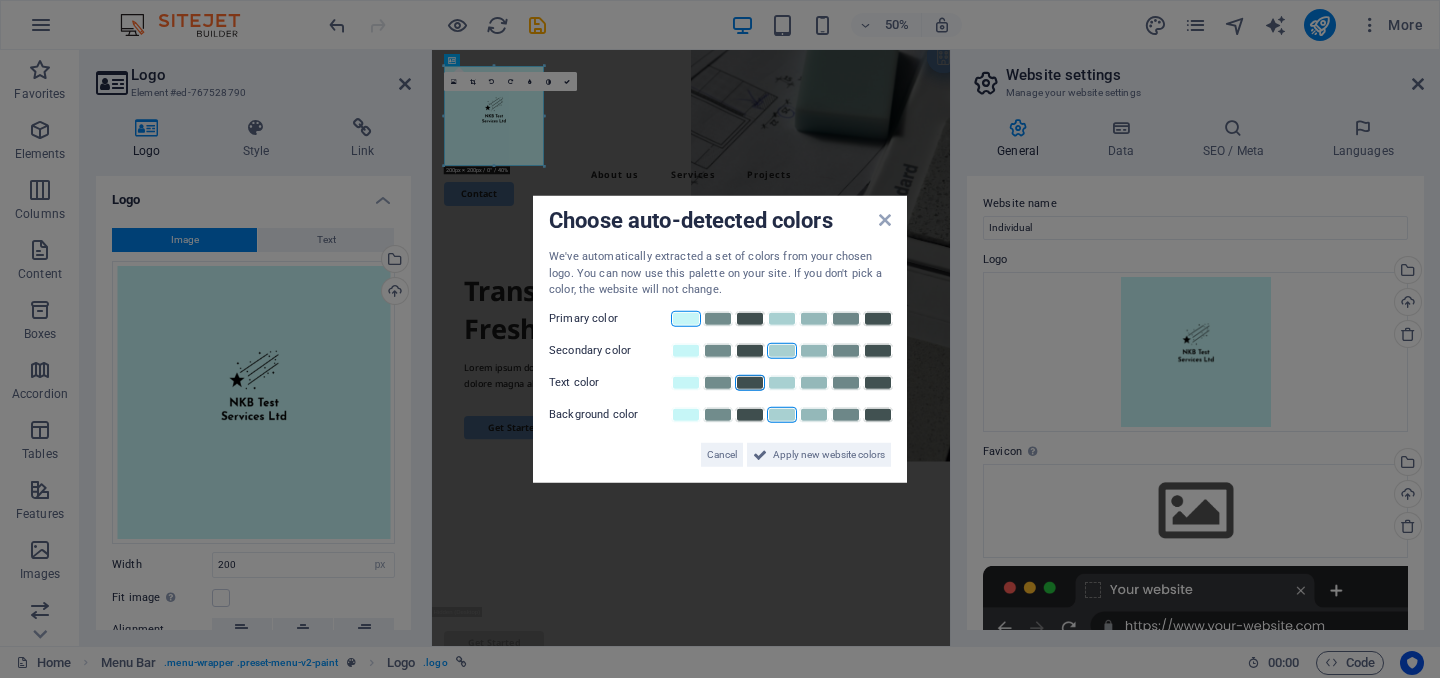 click at bounding box center (782, 414) 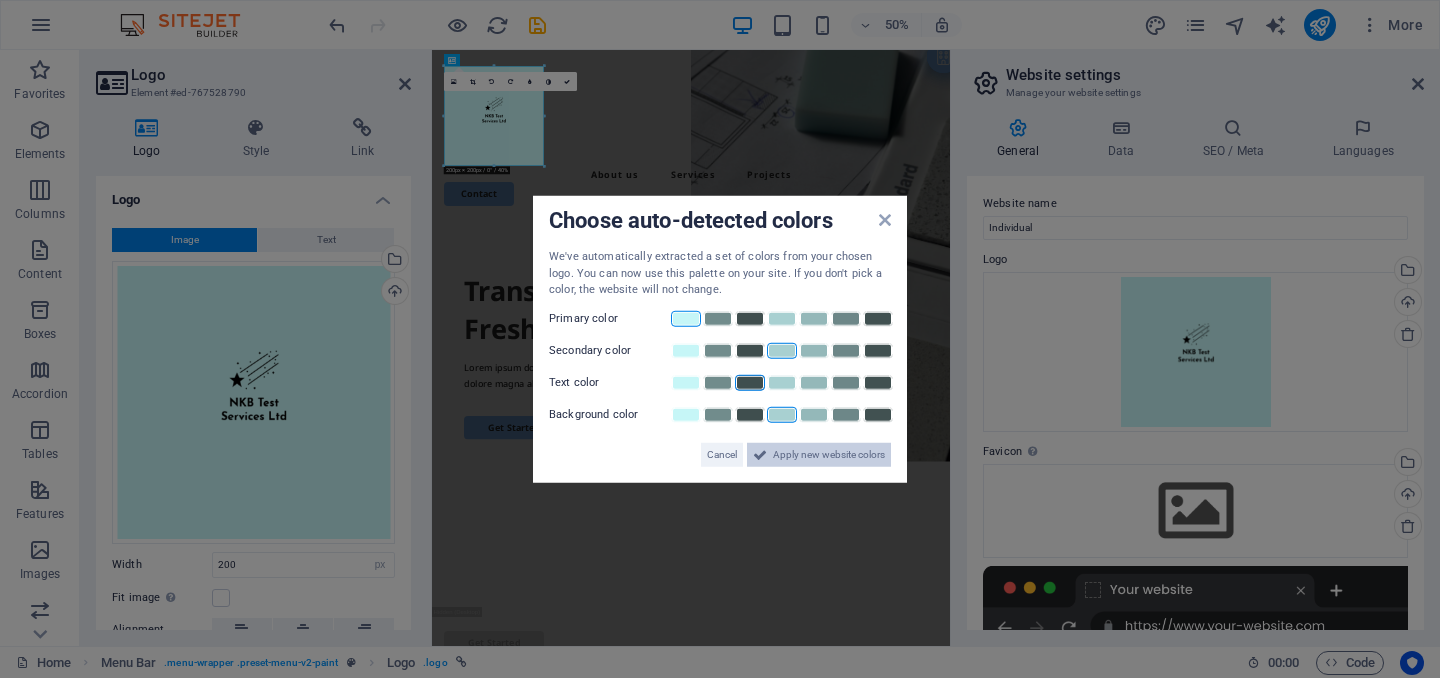 click on "Apply new website colors" at bounding box center [829, 454] 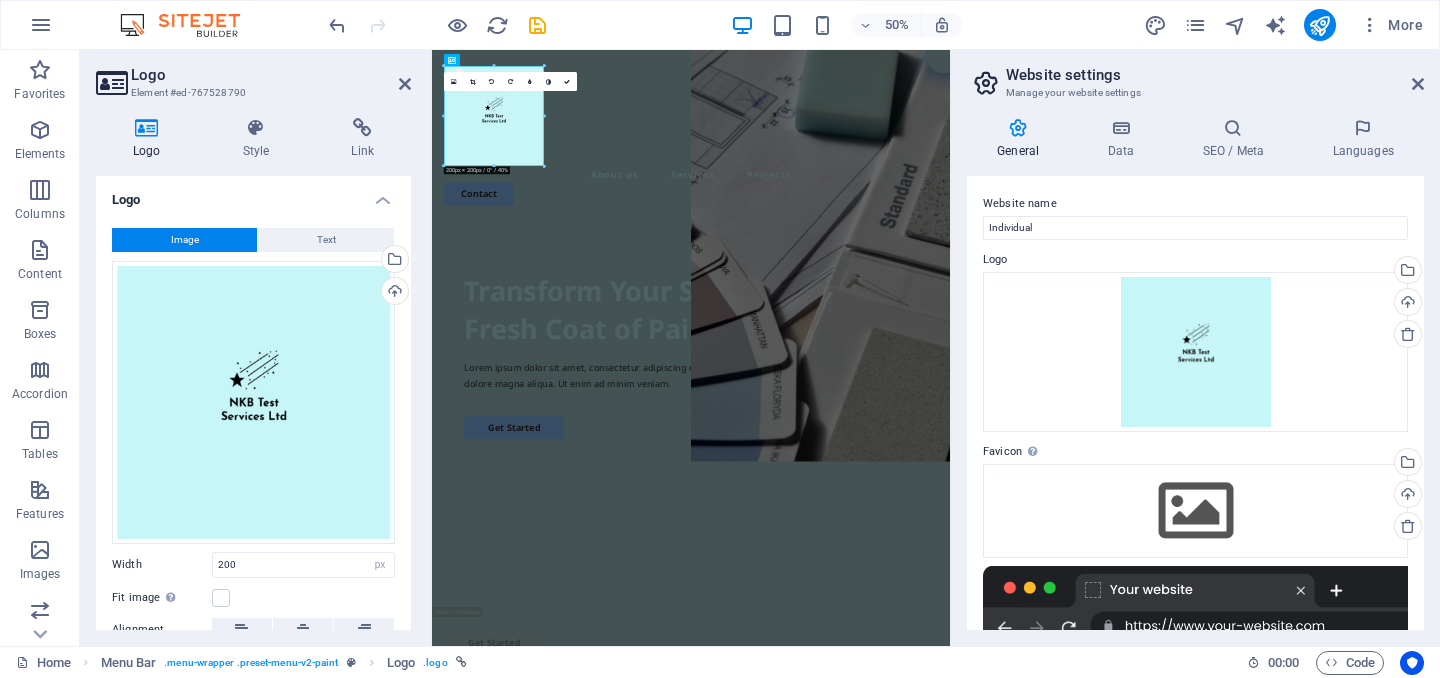 click on "50% More" at bounding box center [878, 25] 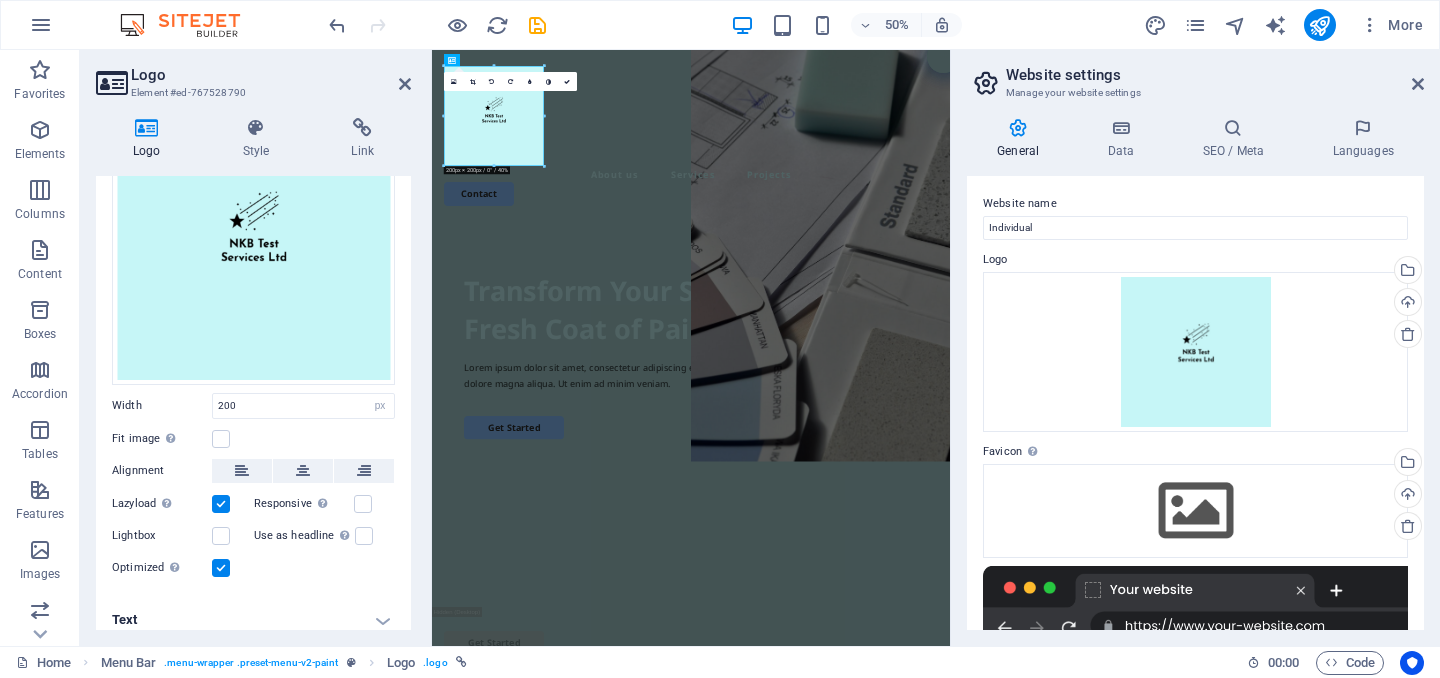 scroll, scrollTop: 160, scrollLeft: 0, axis: vertical 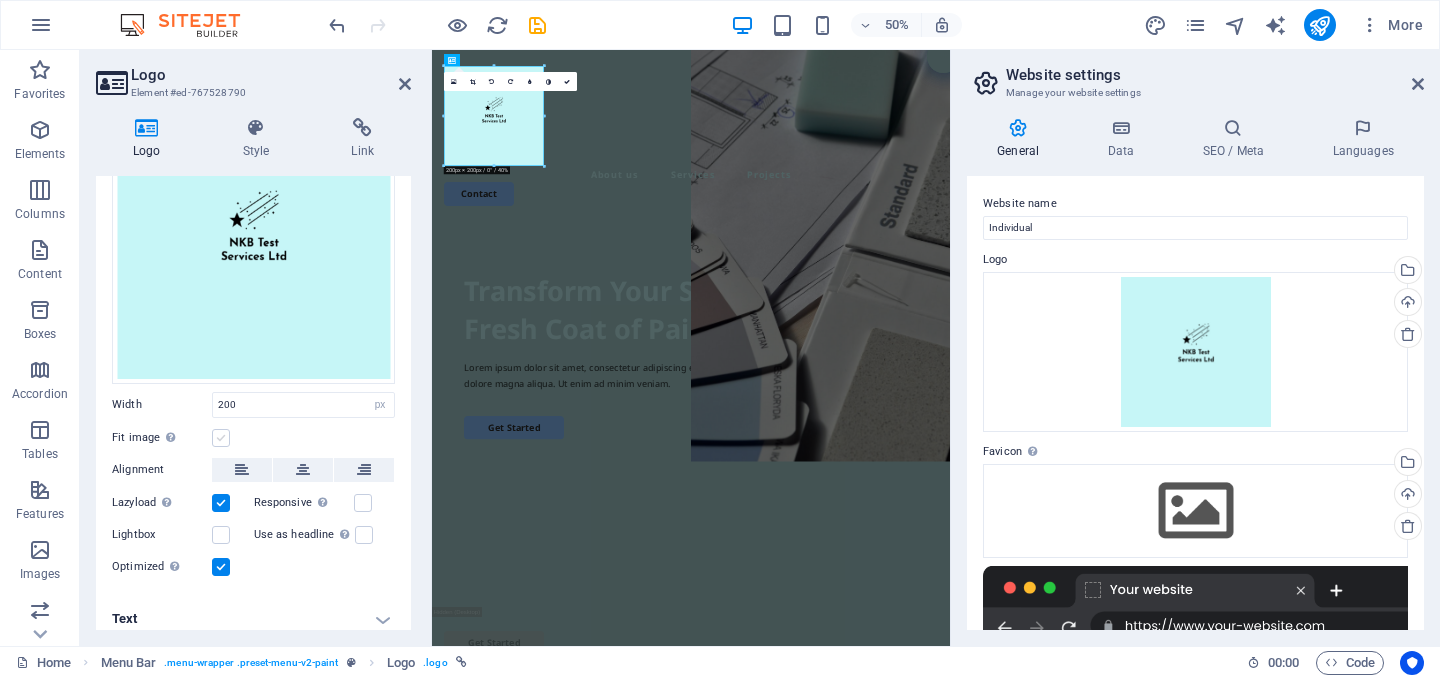 click at bounding box center (221, 438) 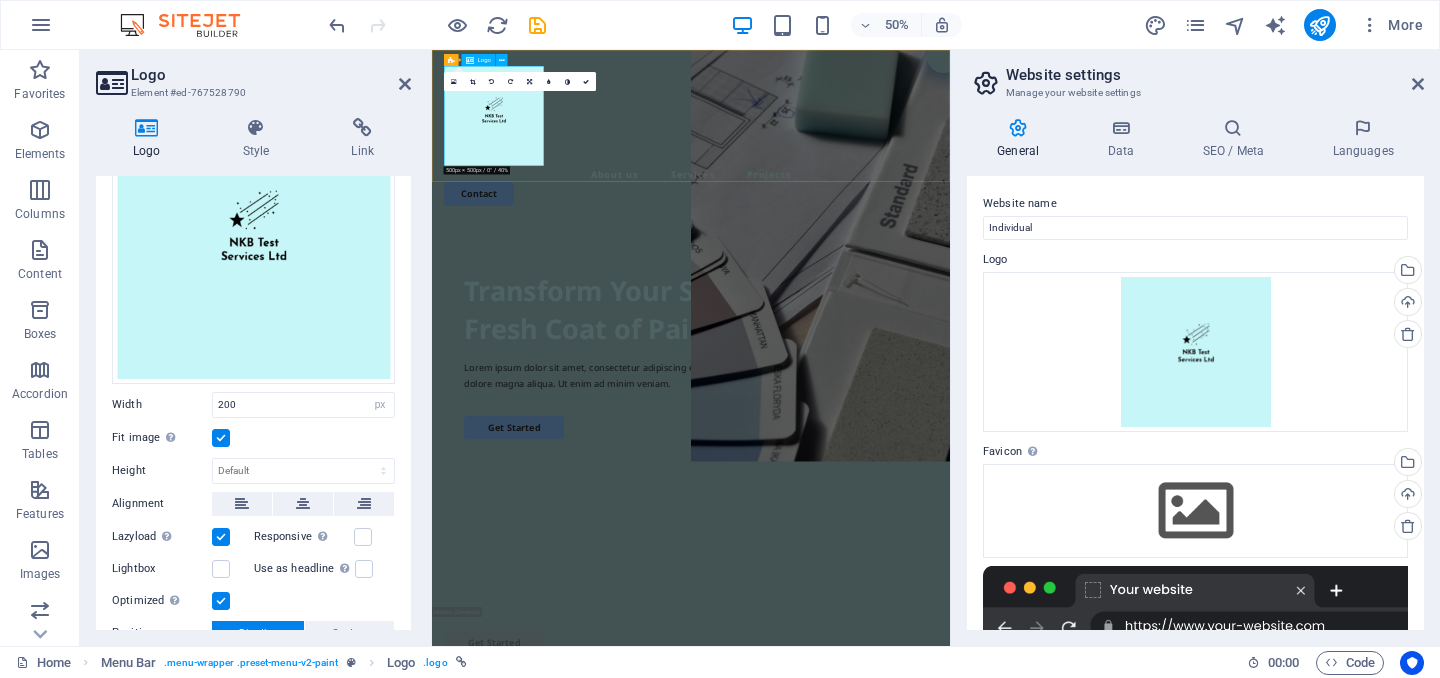 click at bounding box center [950, 182] 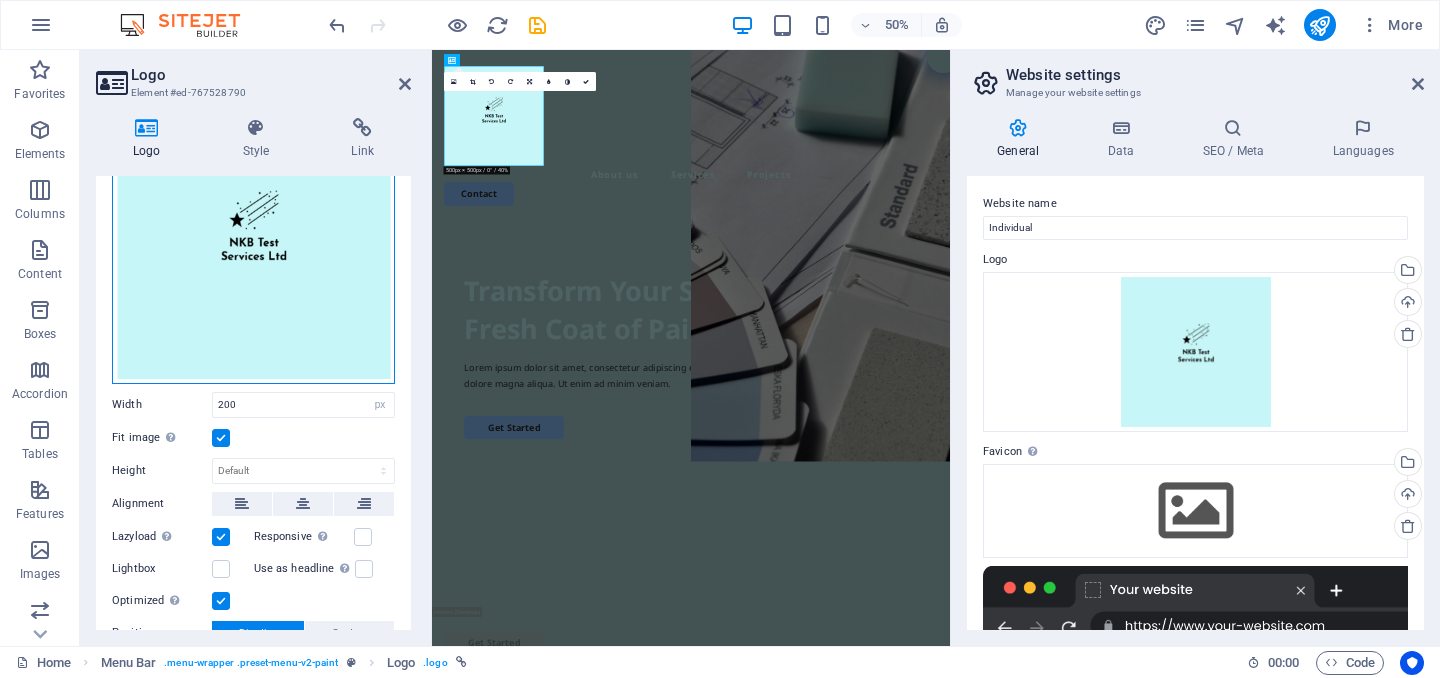 click on "Drag files here, click to choose files or select files from Files or our free stock photos & videos" at bounding box center [253, 242] 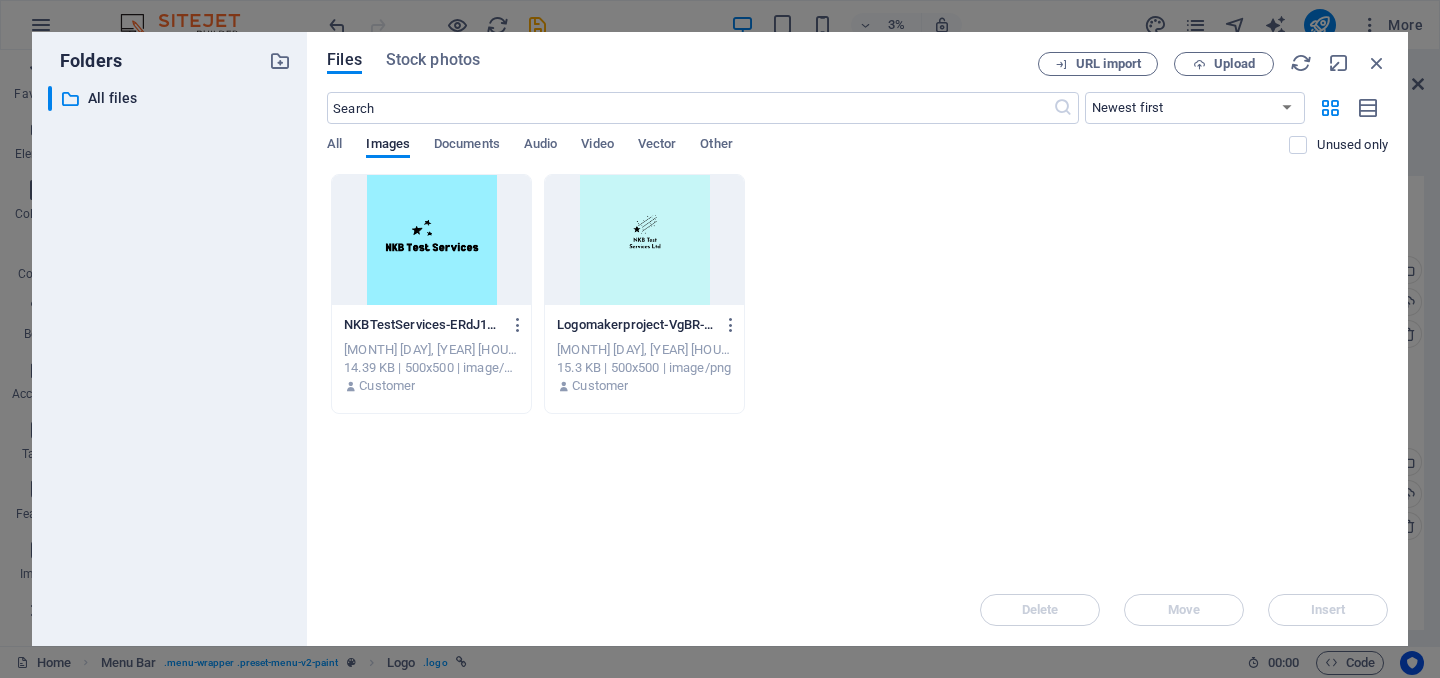 click at bounding box center (431, 240) 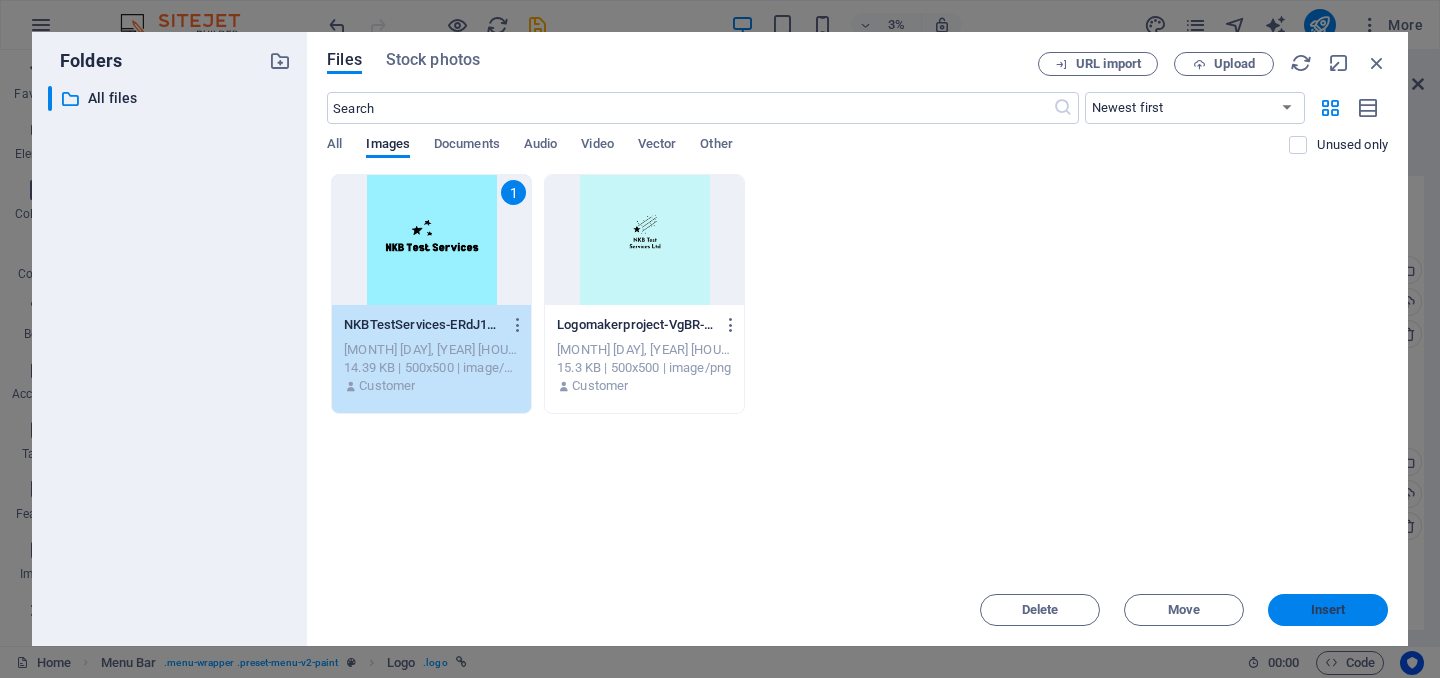 click on "Insert" at bounding box center (1328, 610) 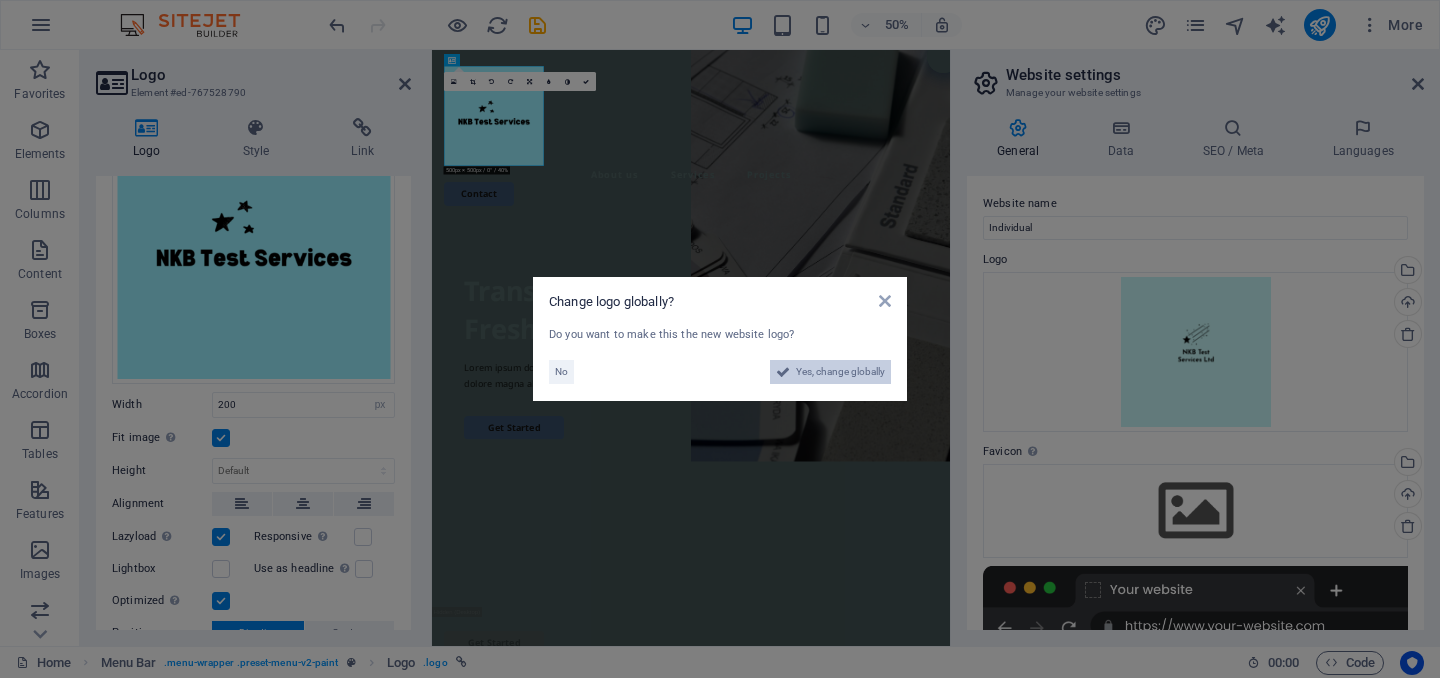 click on "Yes, change globally" at bounding box center (840, 372) 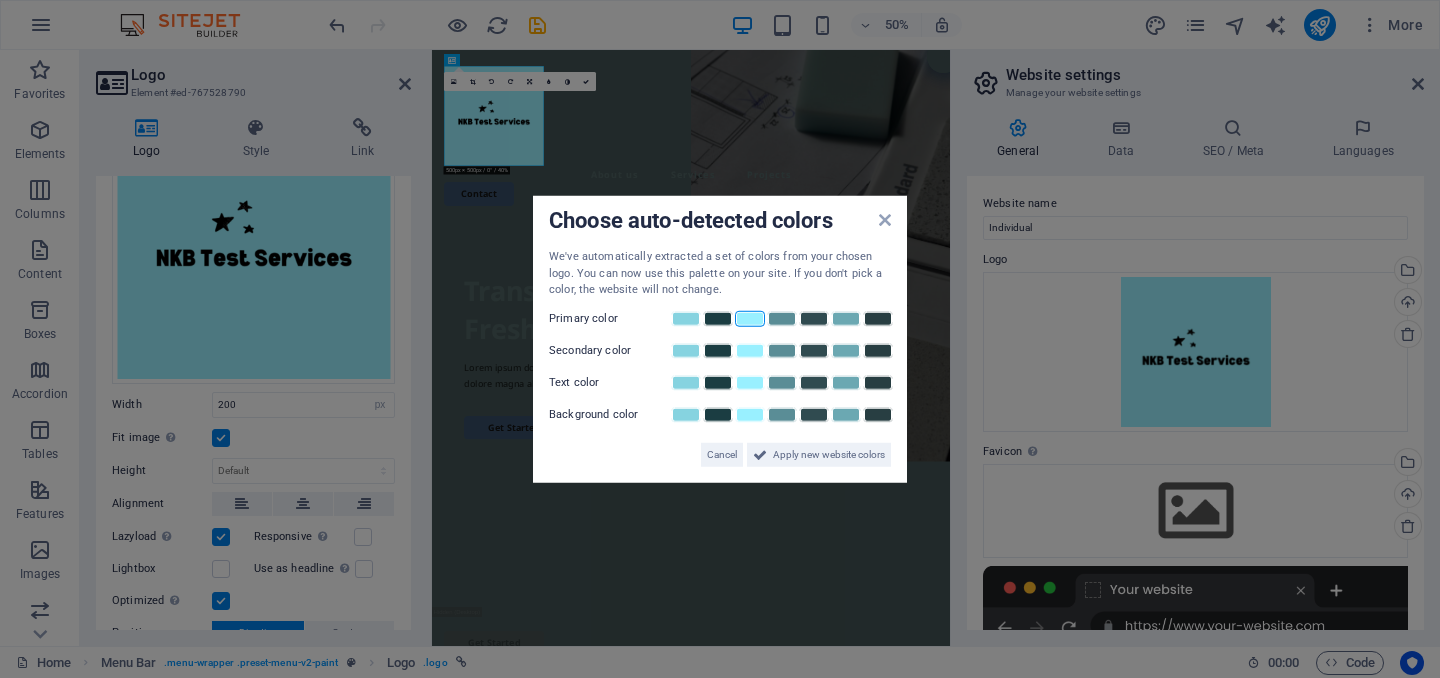 click at bounding box center [750, 318] 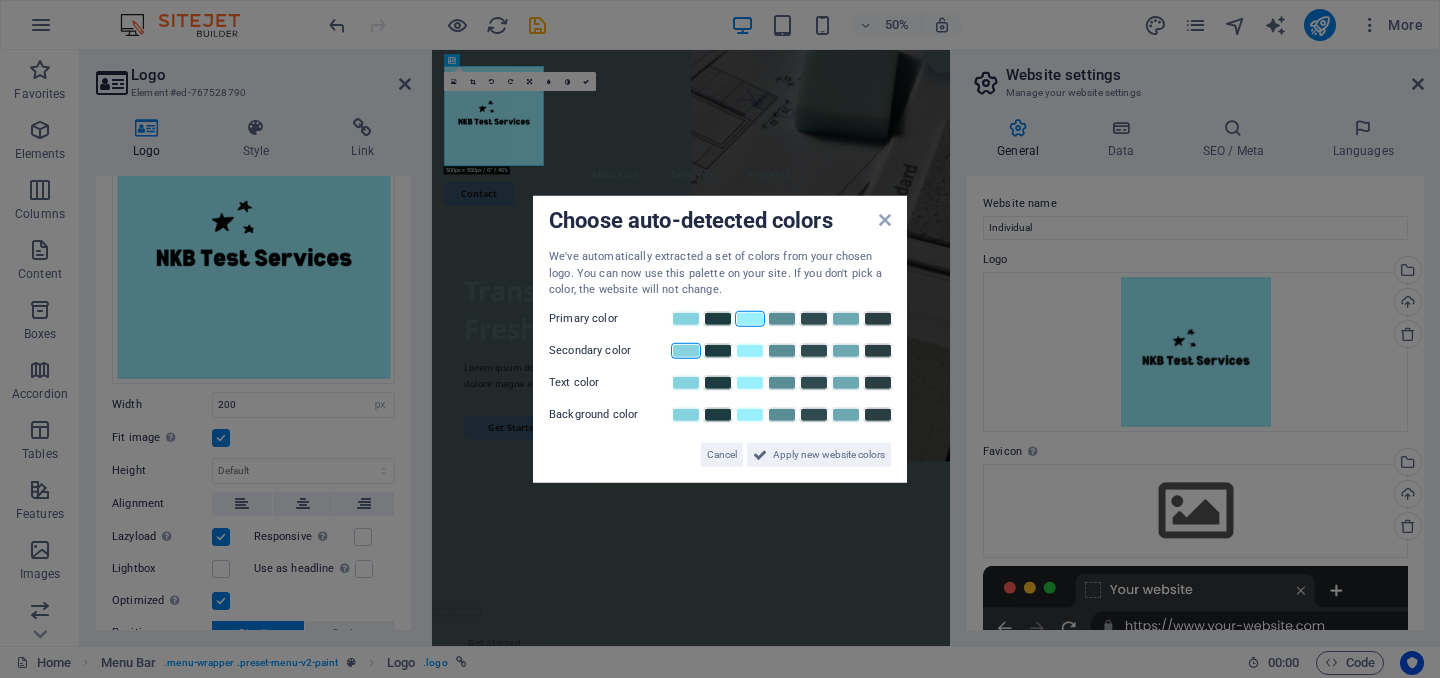 click at bounding box center (686, 350) 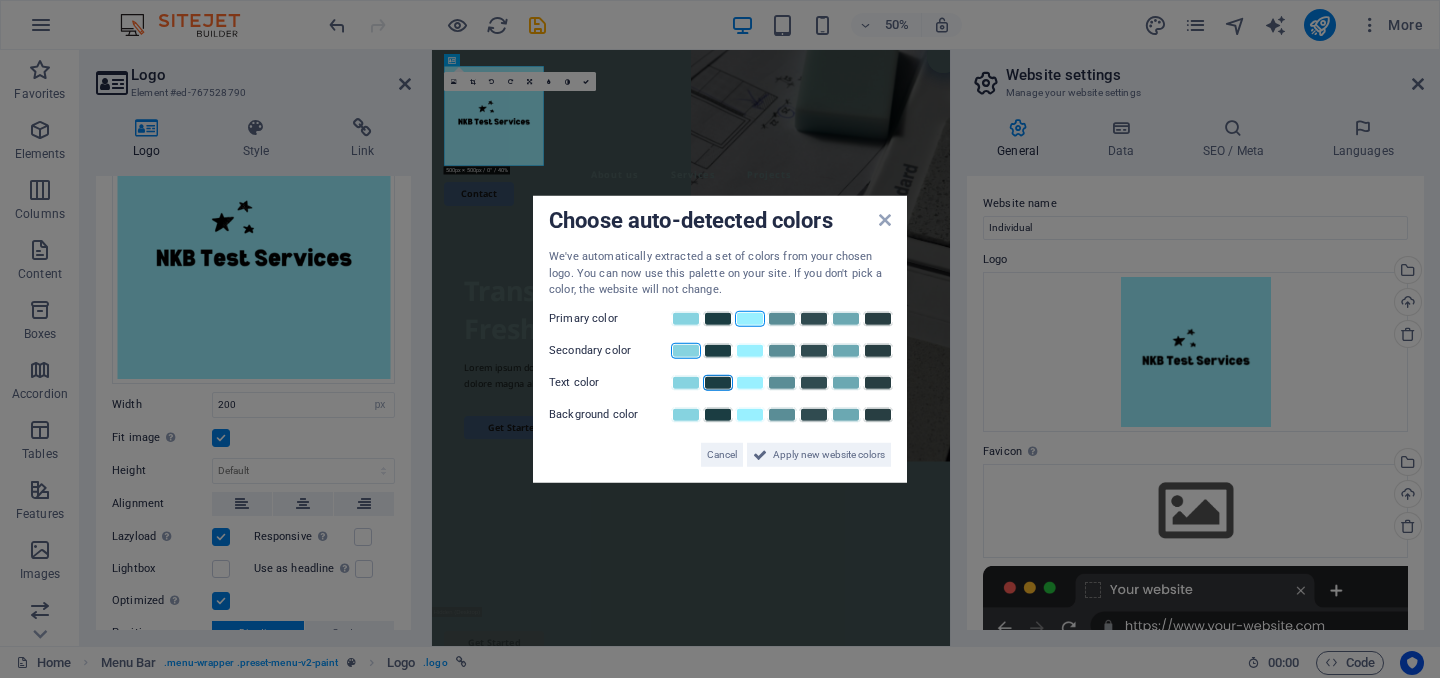 click at bounding box center [718, 382] 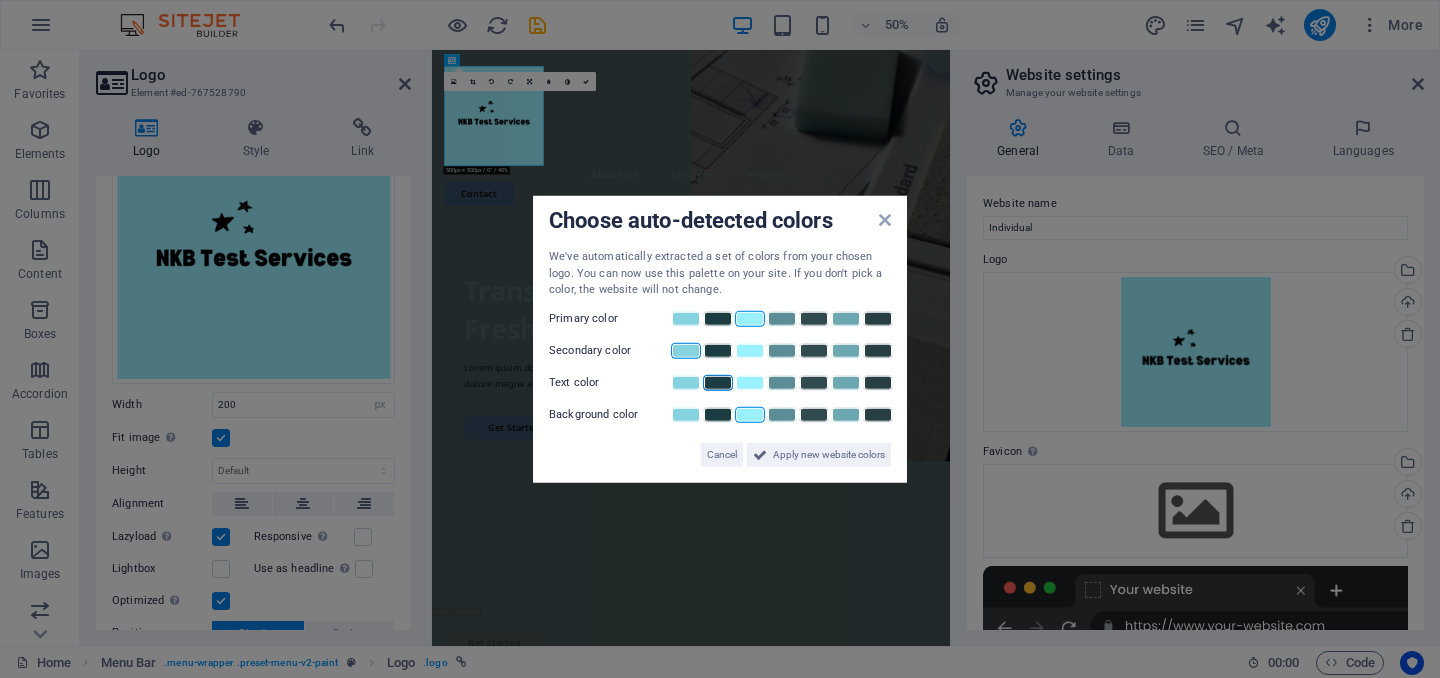 click at bounding box center (750, 414) 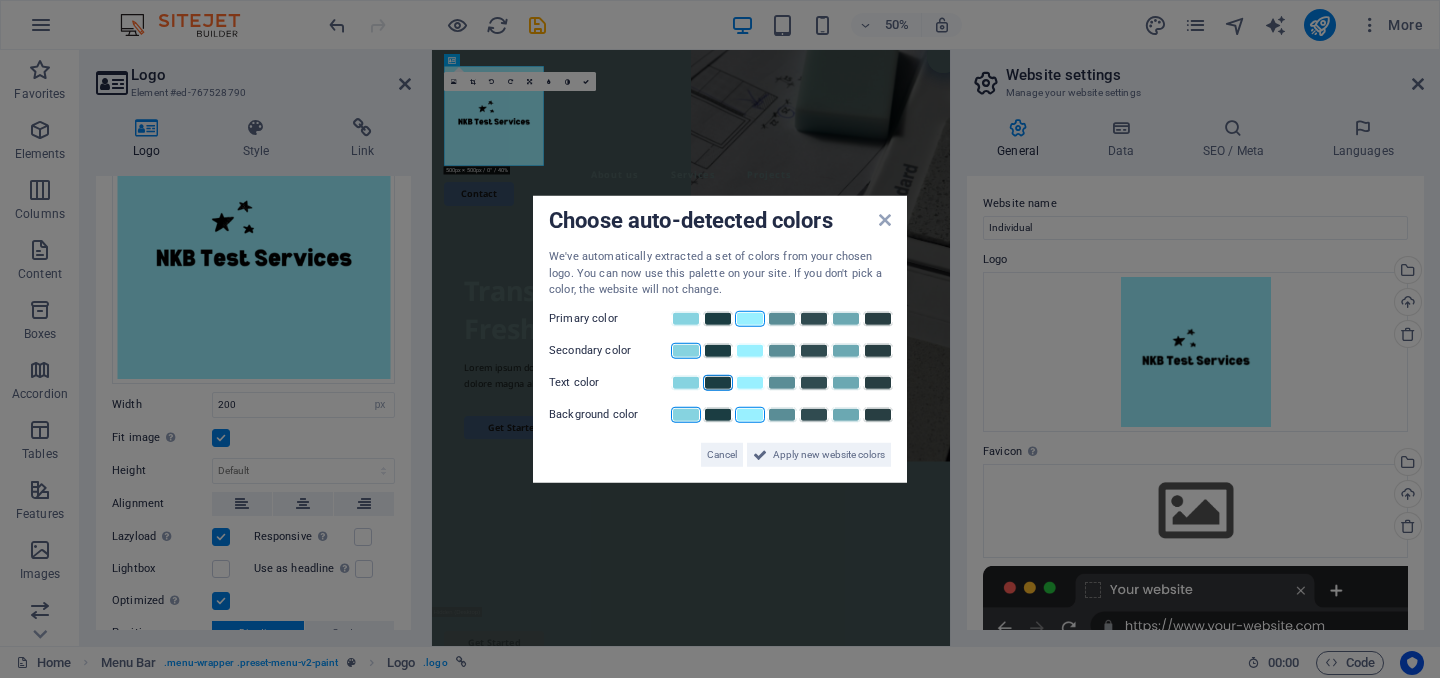 click at bounding box center (686, 414) 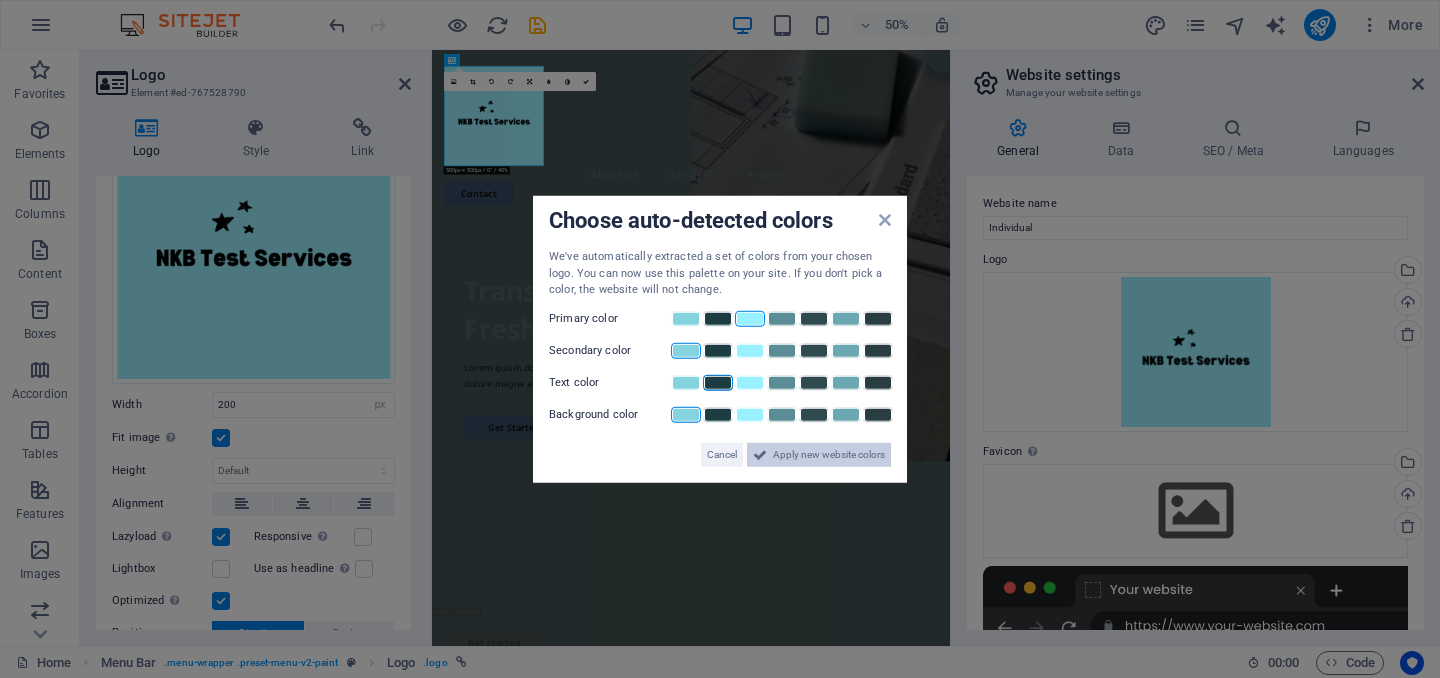 click on "Apply new website colors" at bounding box center (829, 454) 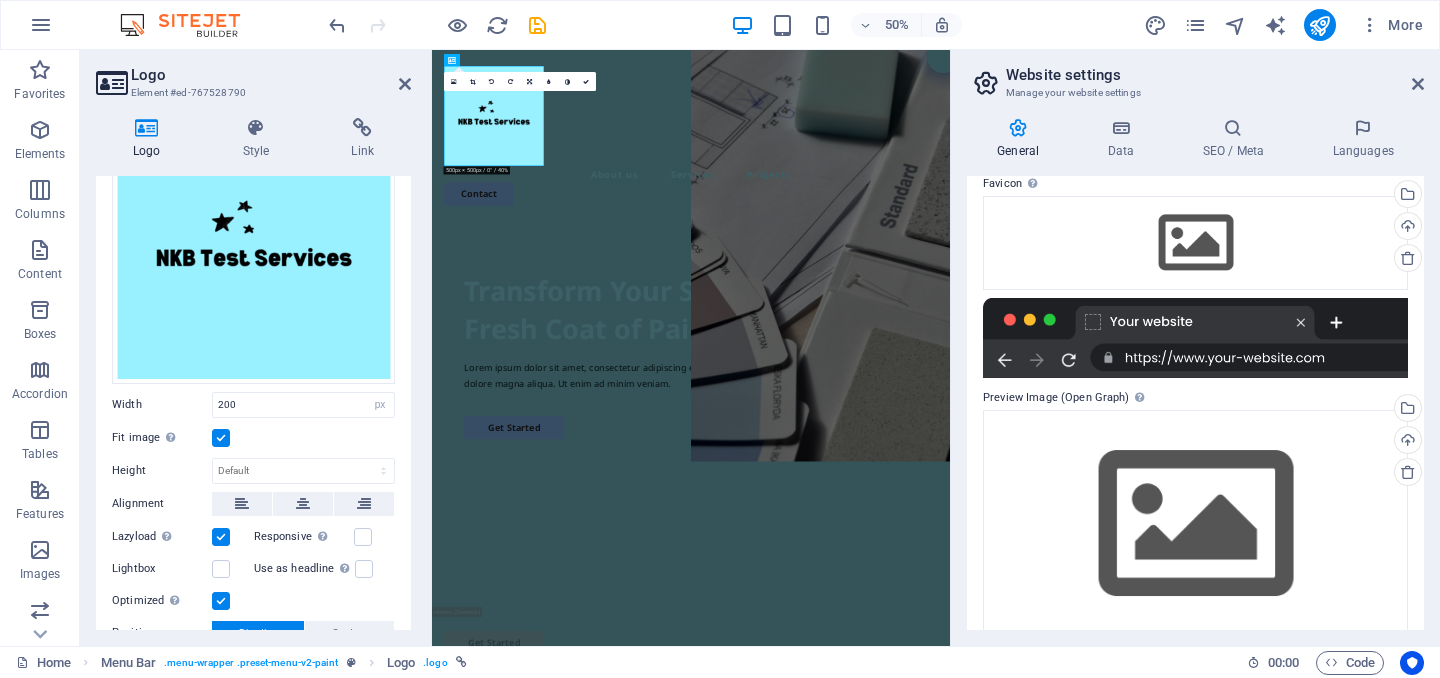 scroll, scrollTop: 293, scrollLeft: 0, axis: vertical 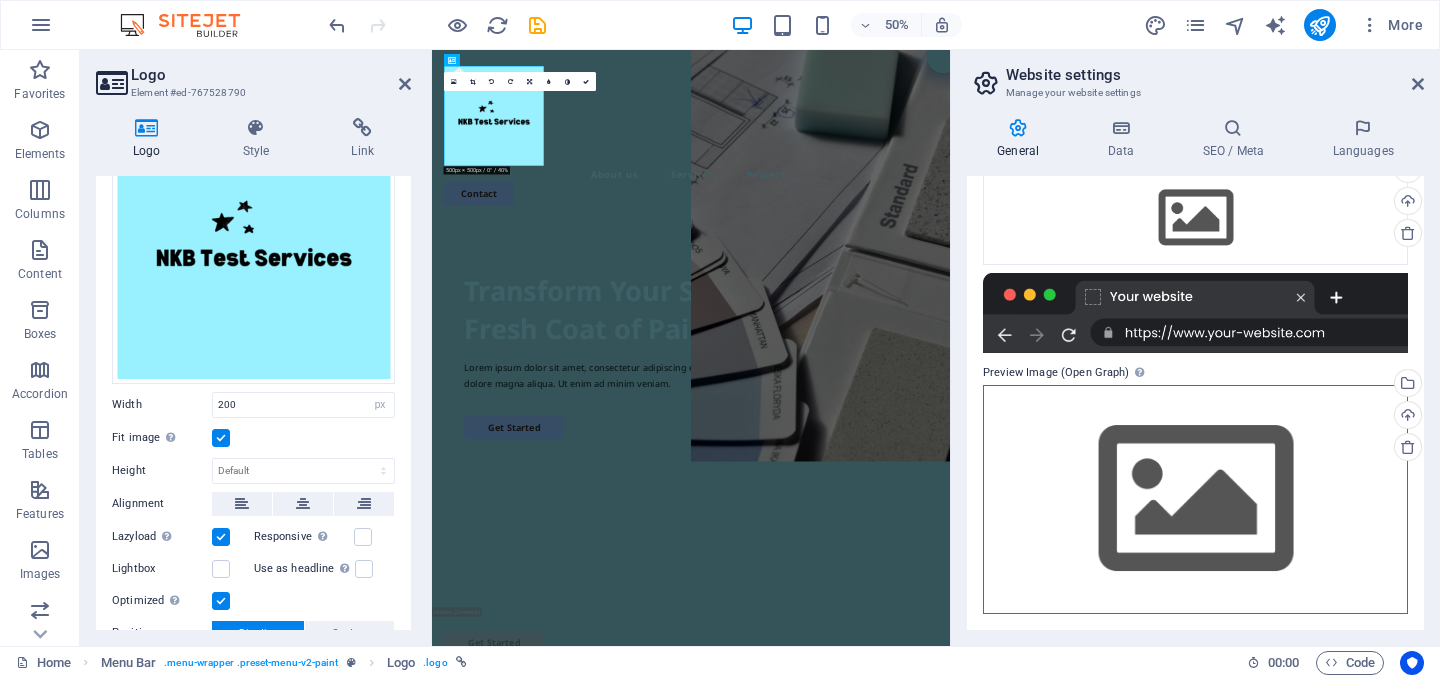 click on "Drag files here, click to choose files or select files from Files or our free stock photos & videos" at bounding box center [1195, 499] 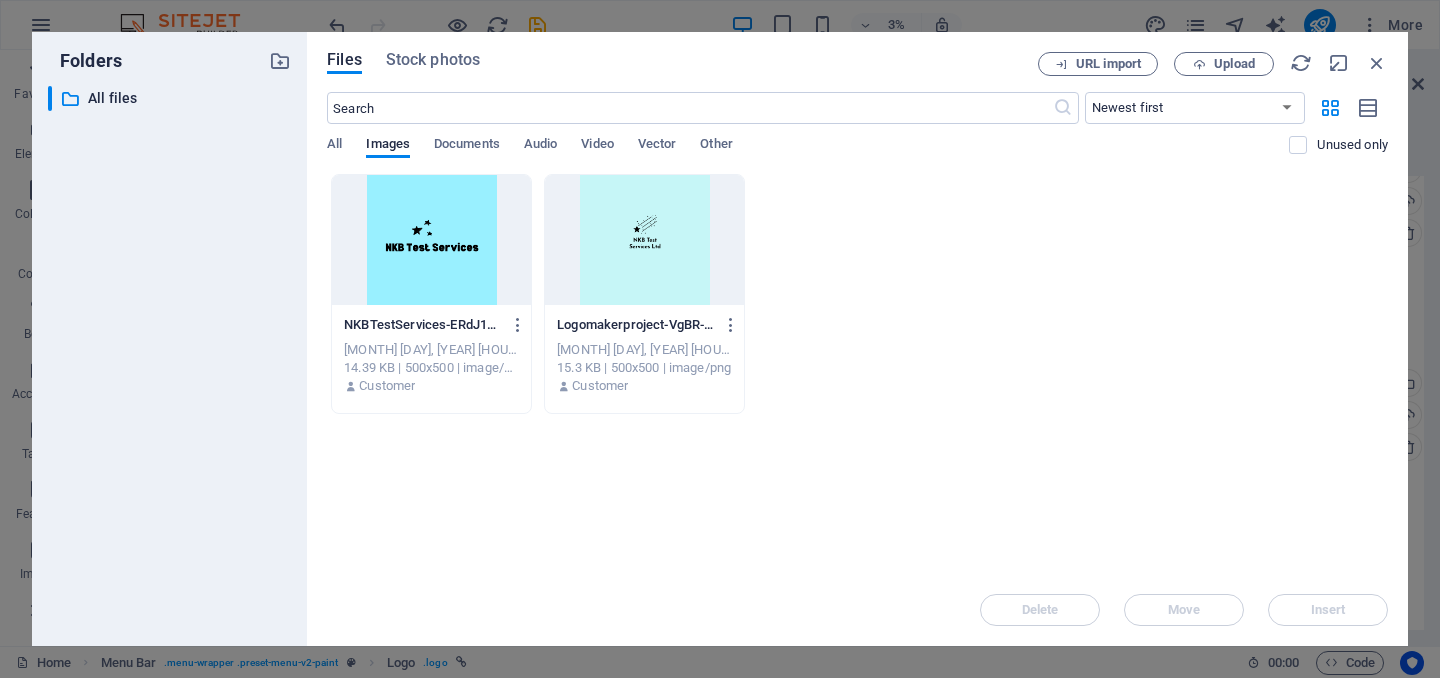 click at bounding box center [431, 240] 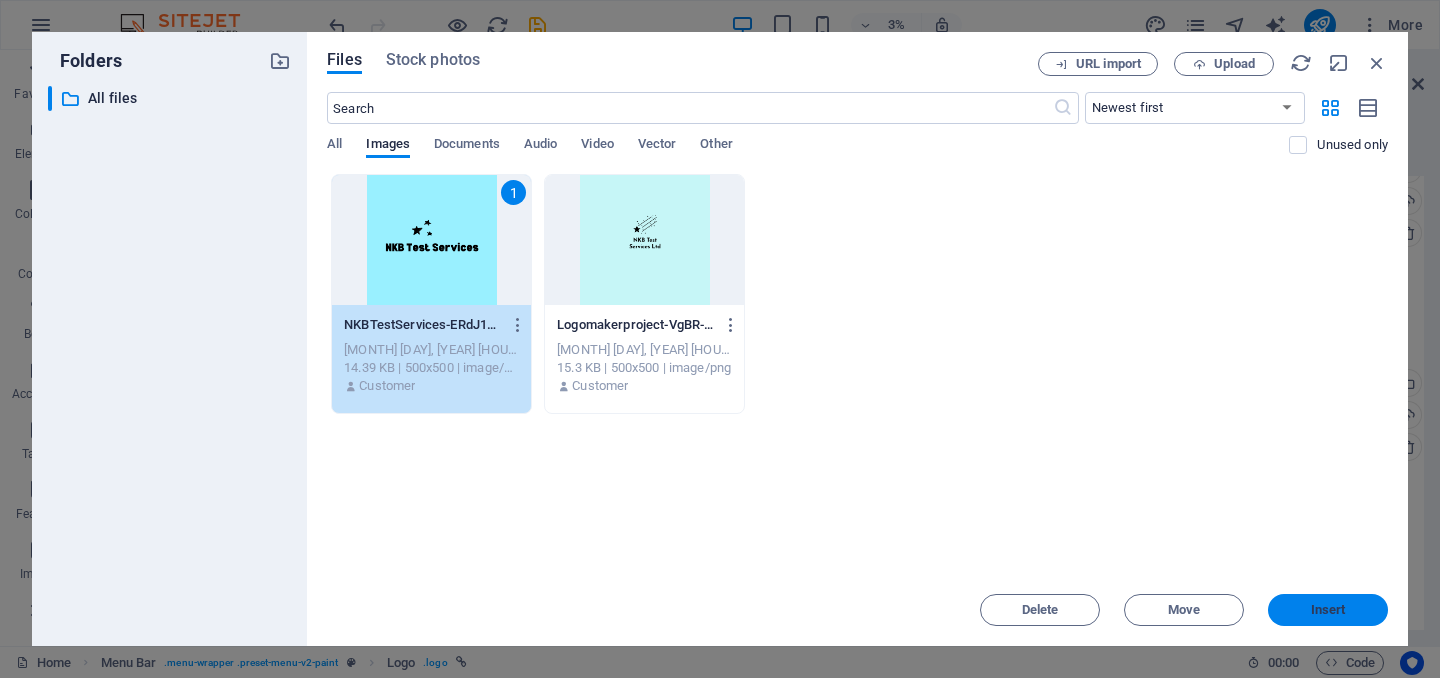 click on "Insert" at bounding box center (1328, 610) 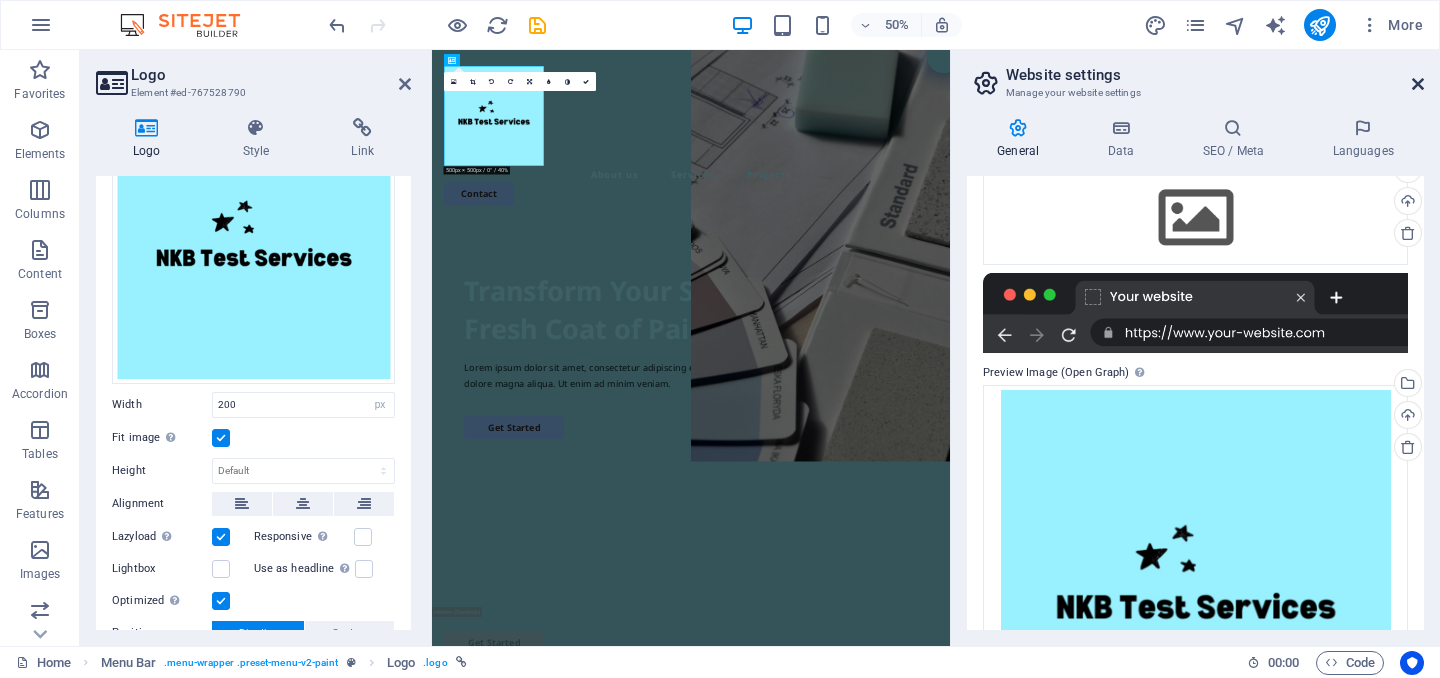 click at bounding box center [1418, 84] 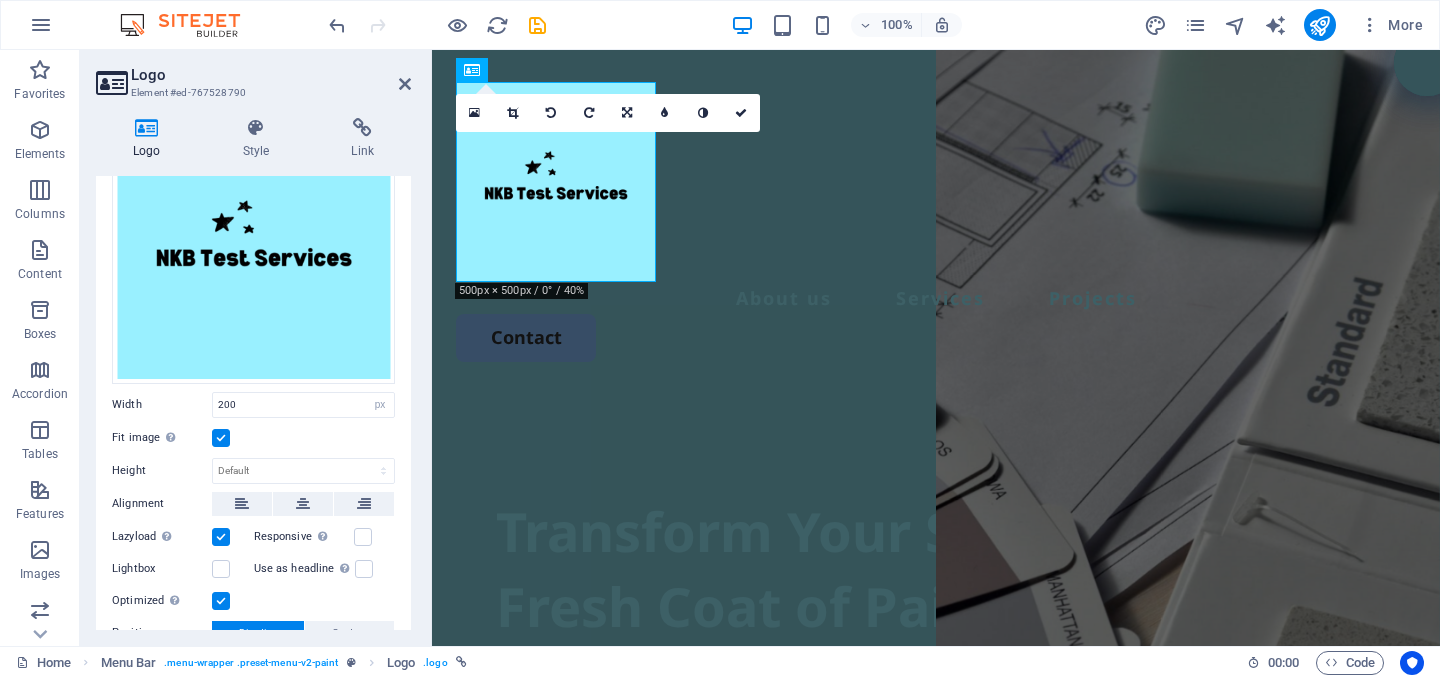 click on "100% More" at bounding box center (878, 25) 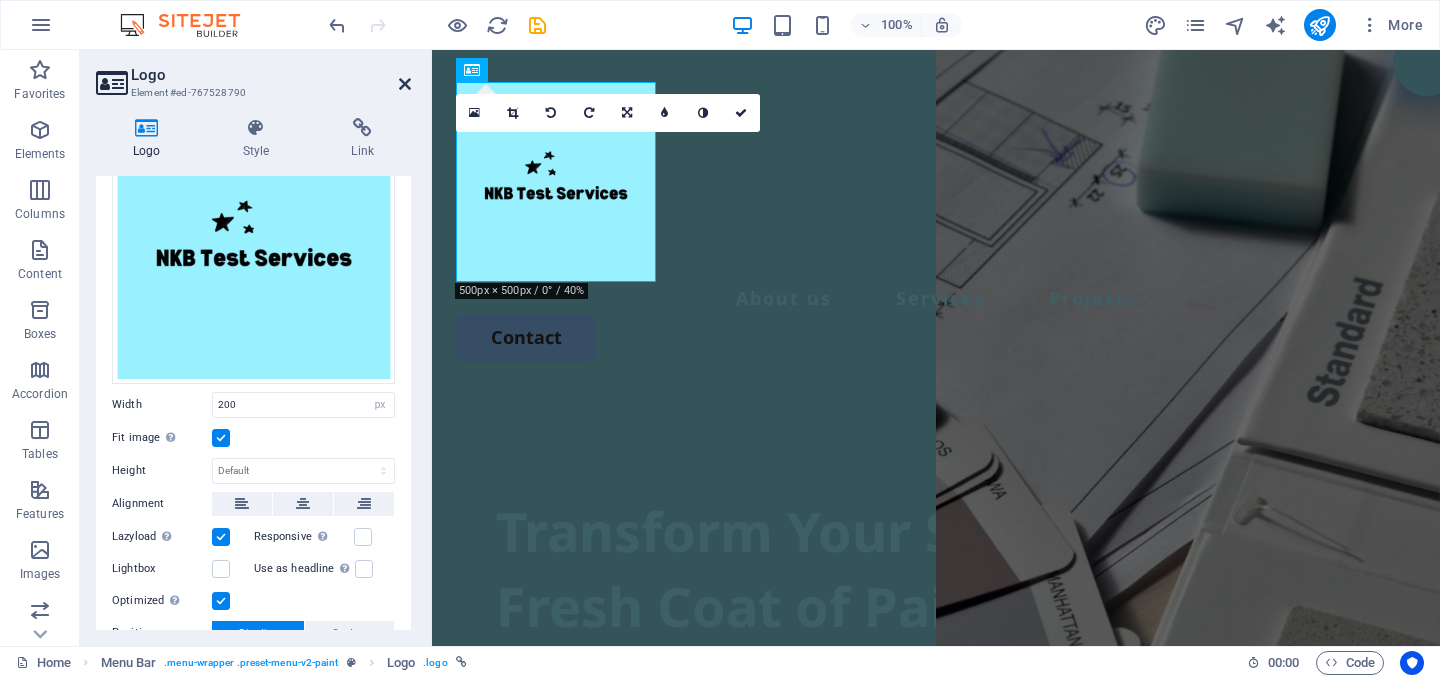click at bounding box center (405, 84) 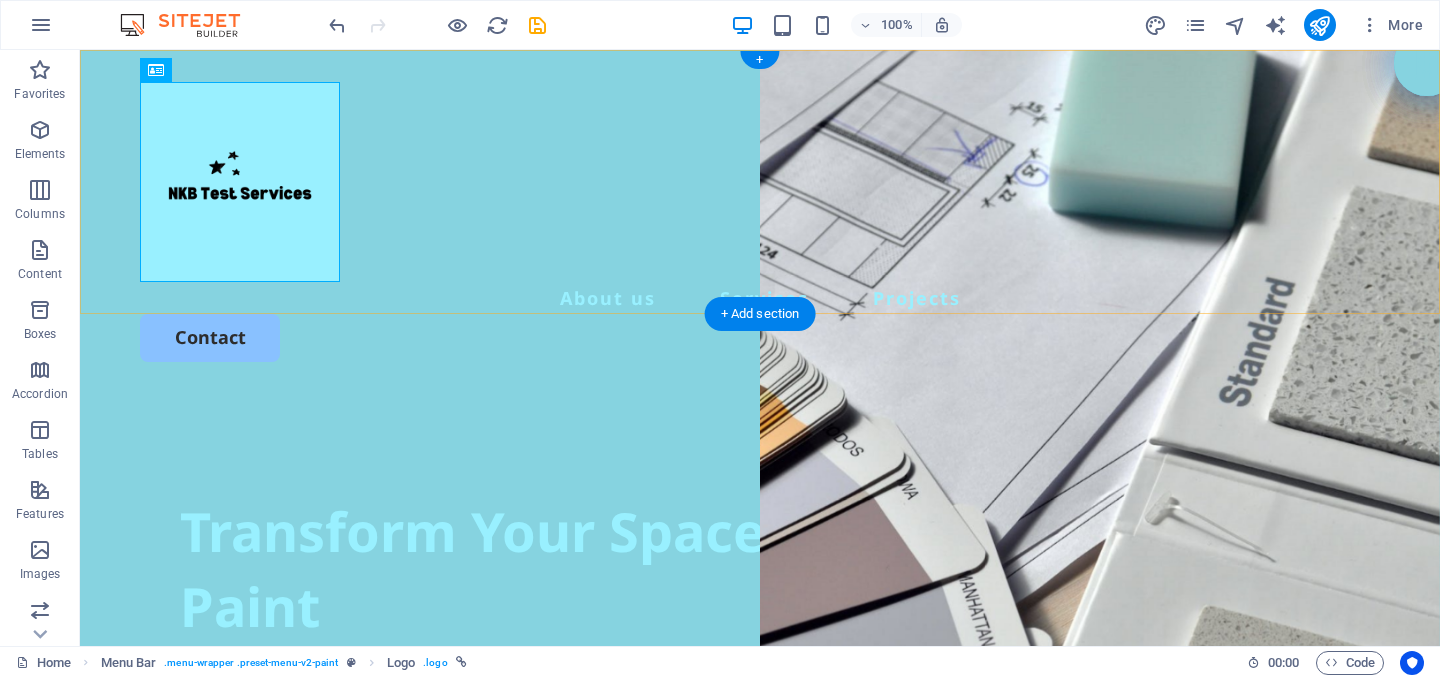 click on "About us Services Projects Contact" at bounding box center (760, 222) 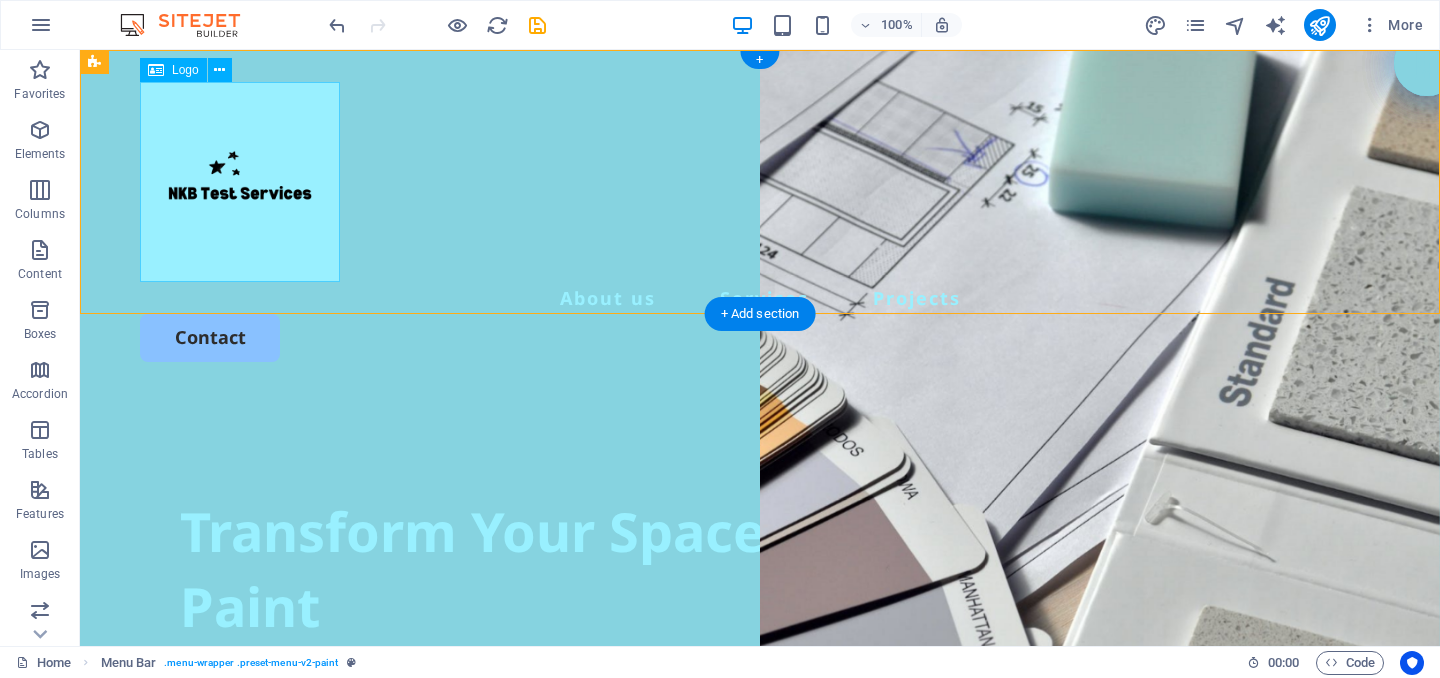 click at bounding box center [760, 182] 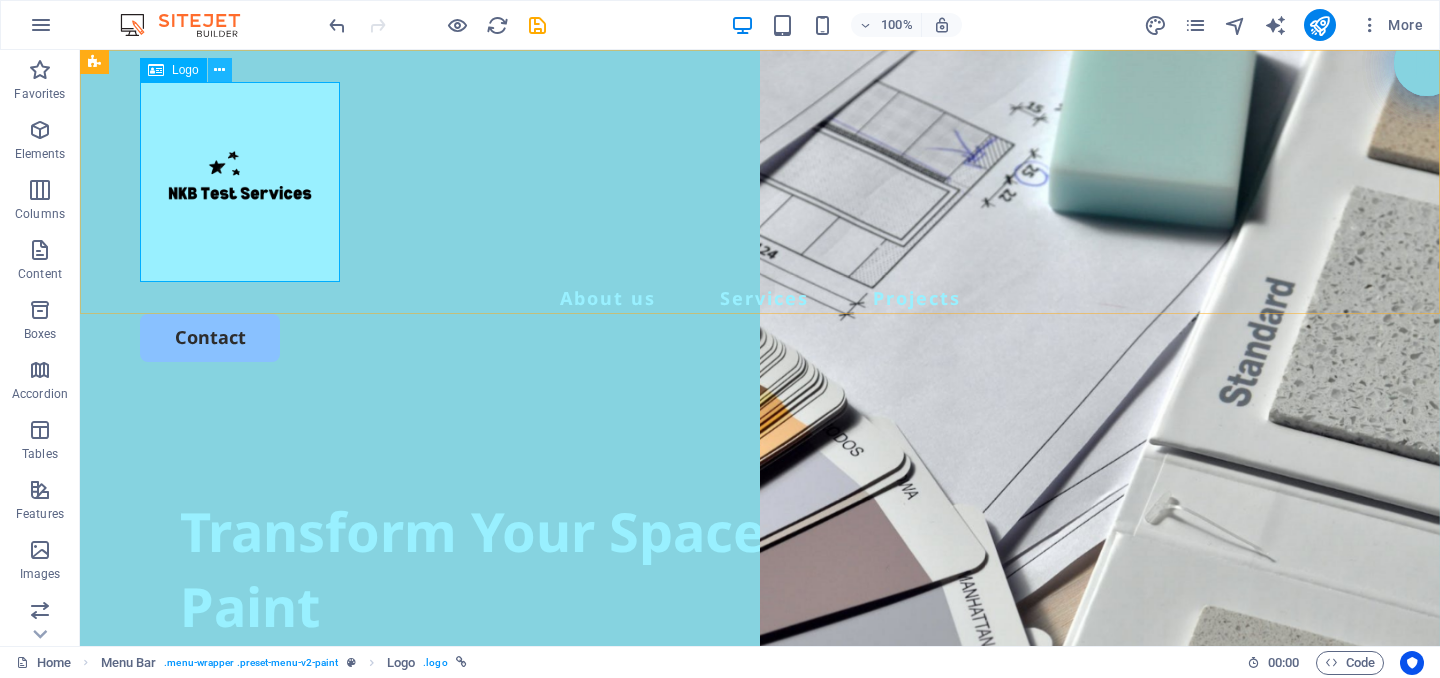 click at bounding box center [219, 70] 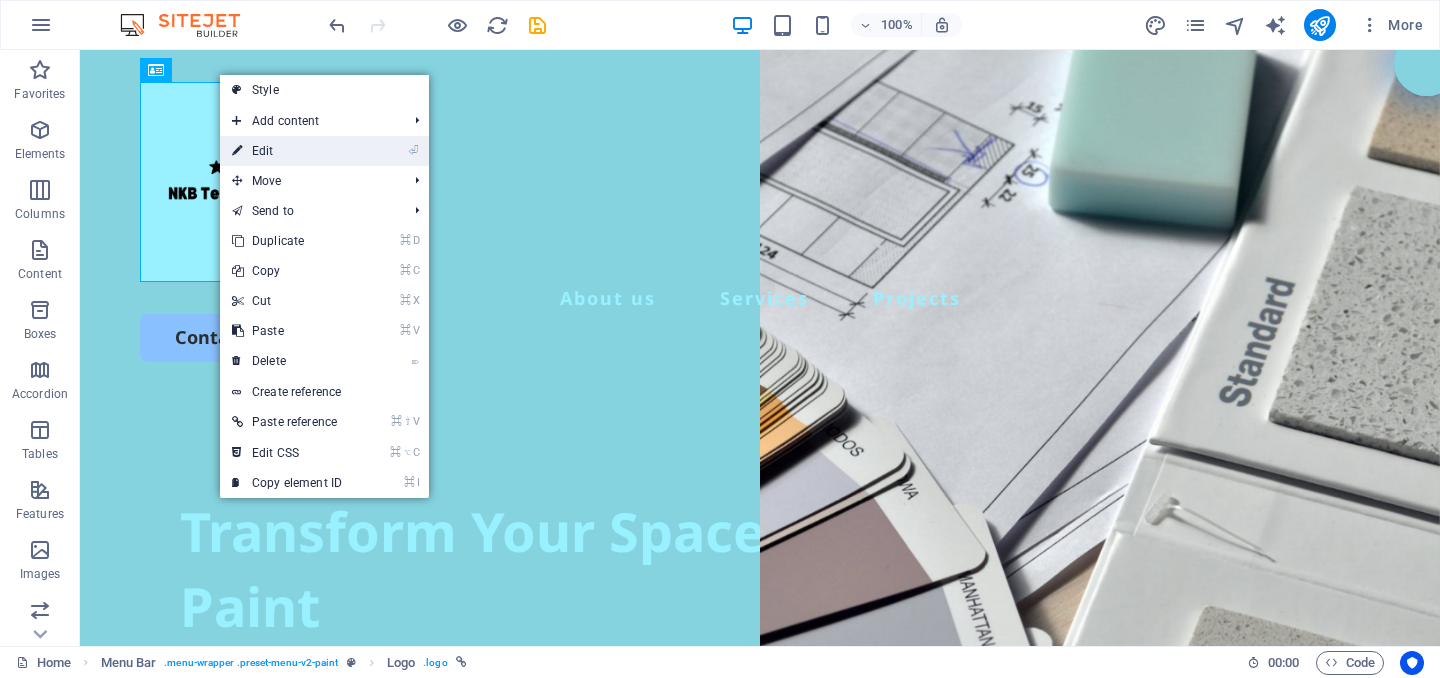 click on "⏎  Edit" at bounding box center (287, 151) 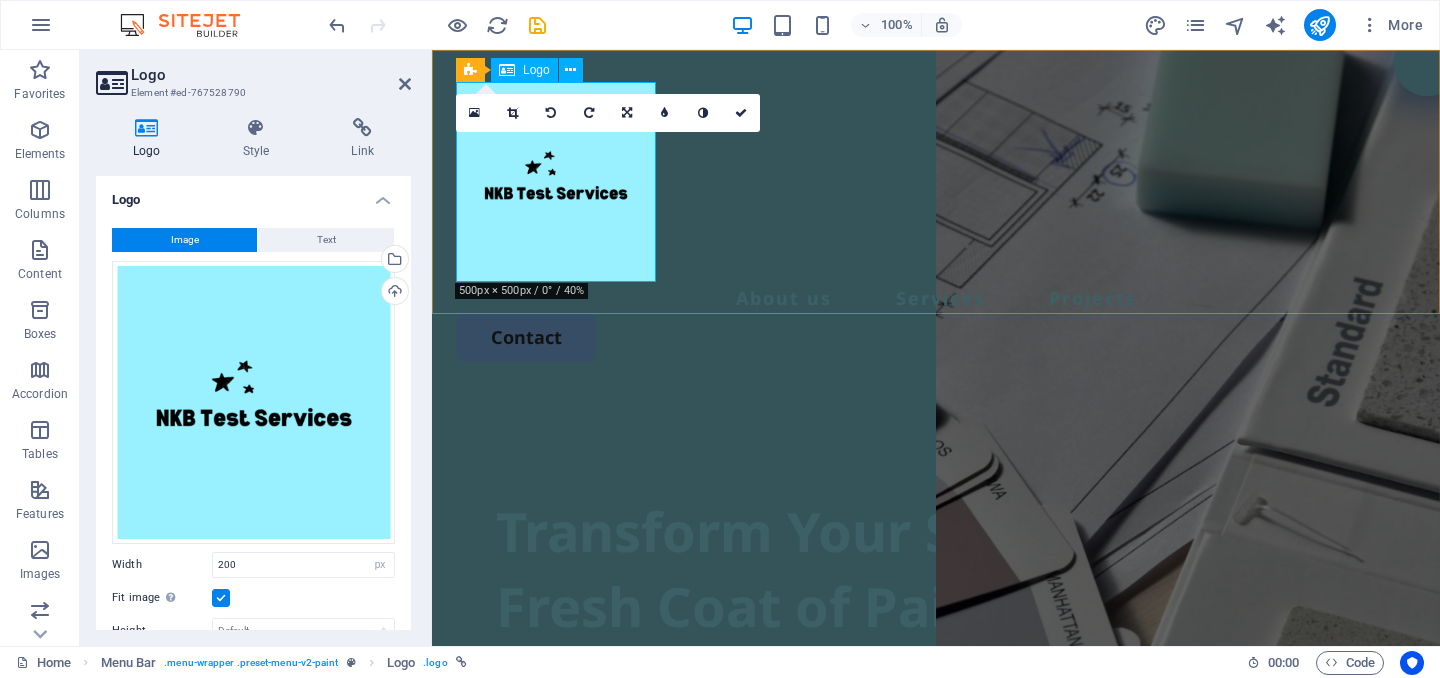 click at bounding box center [936, 182] 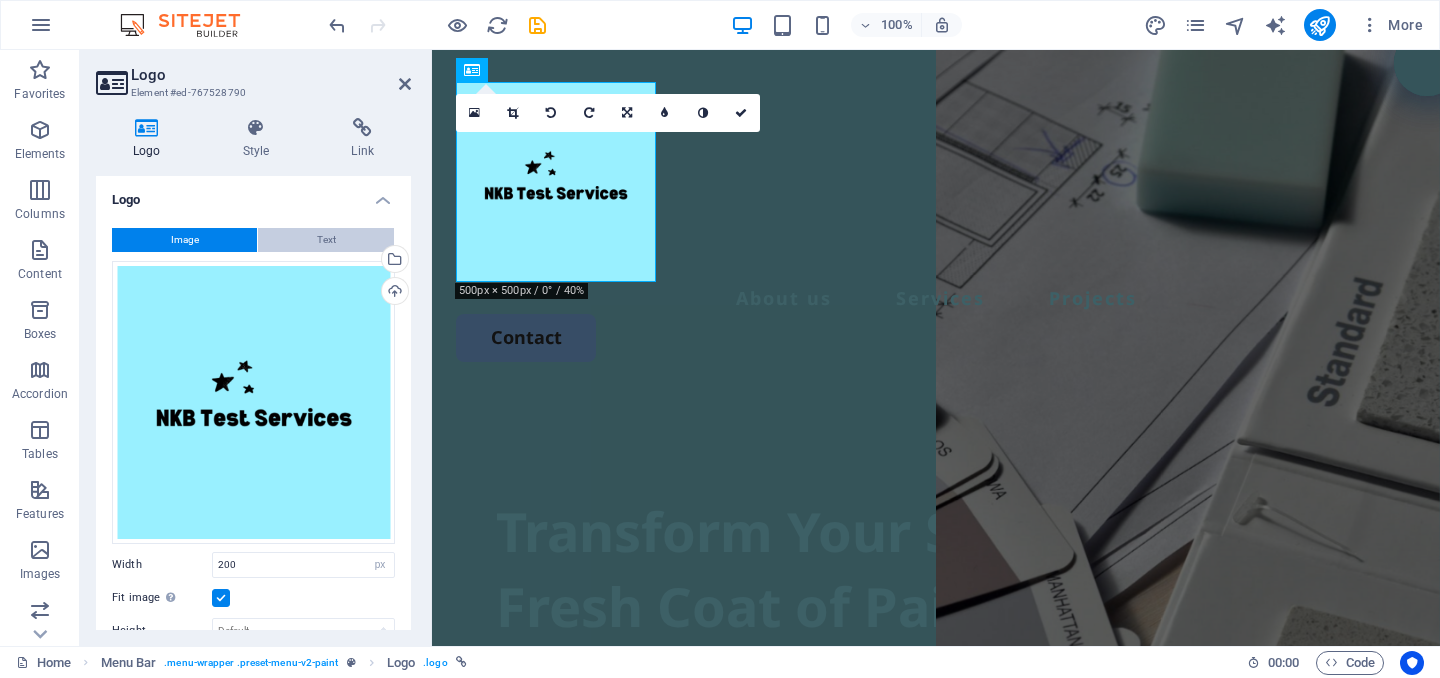 click on "Text" at bounding box center (326, 240) 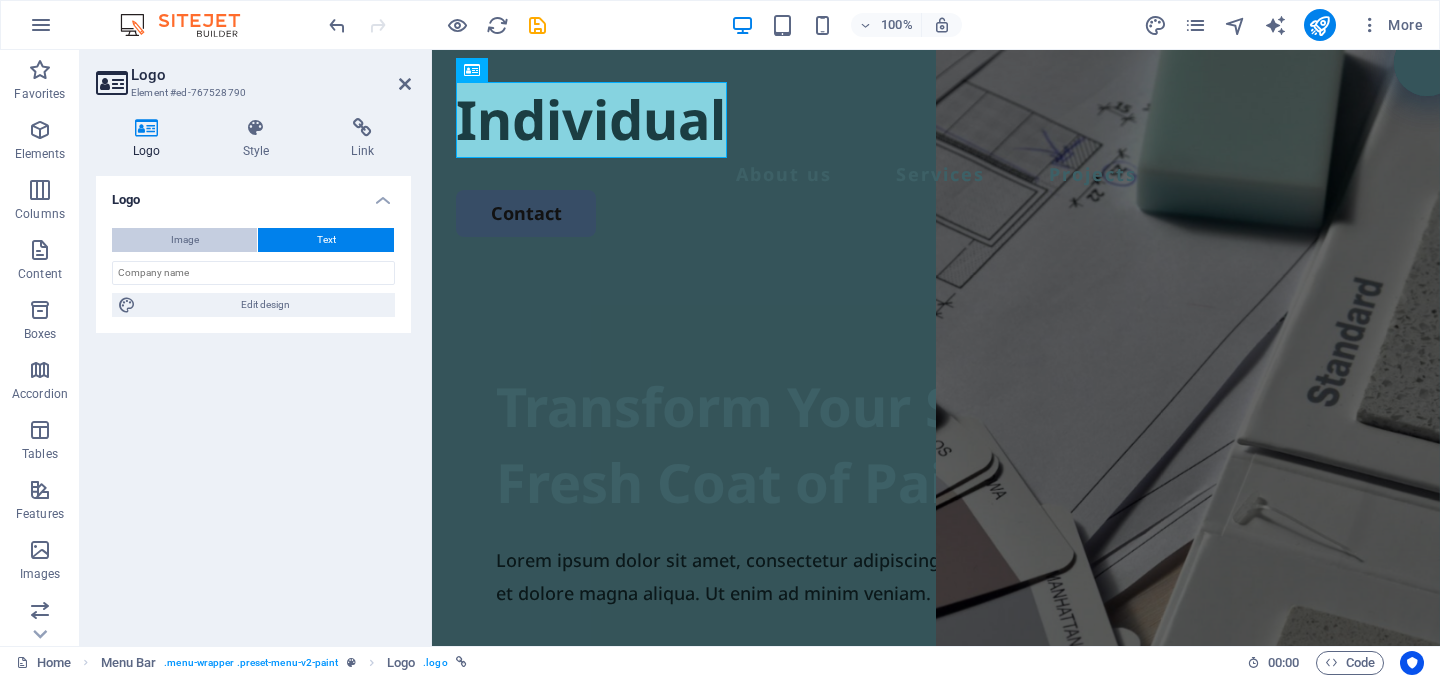click on "Image" at bounding box center [185, 240] 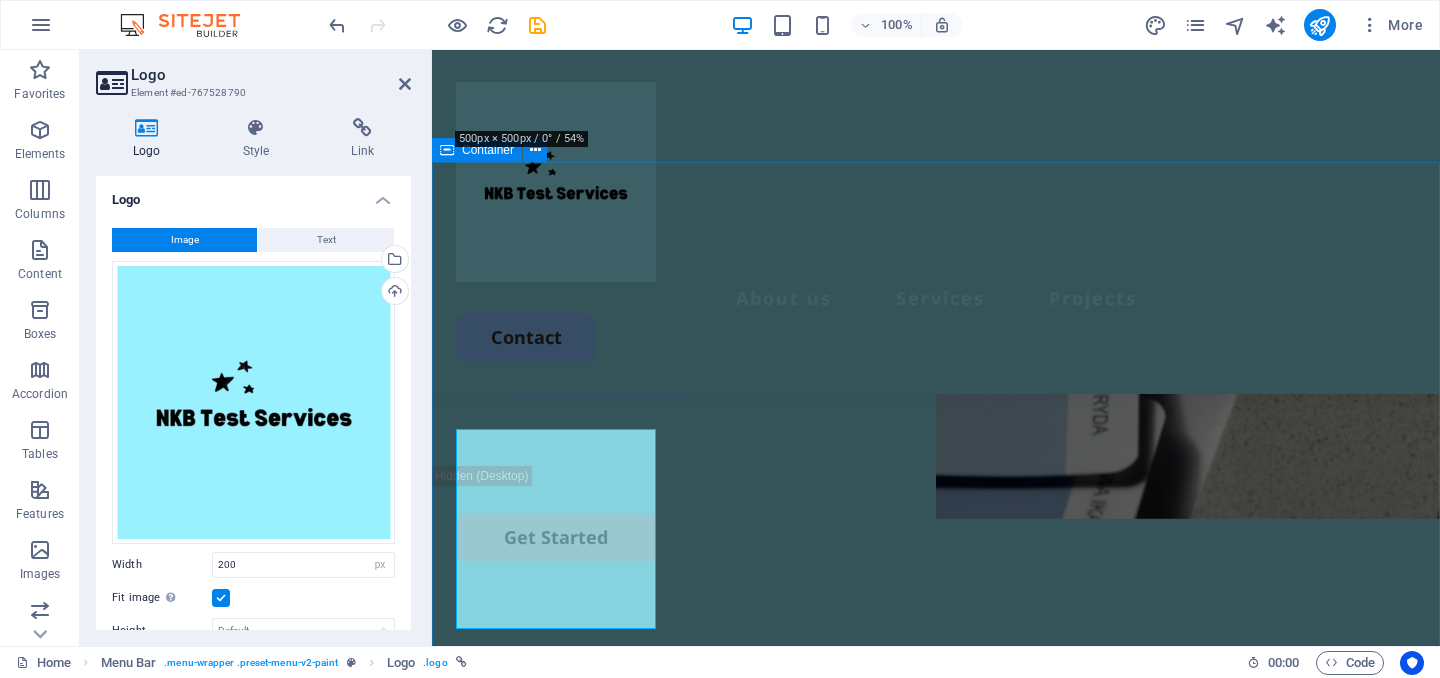 scroll, scrollTop: 0, scrollLeft: 0, axis: both 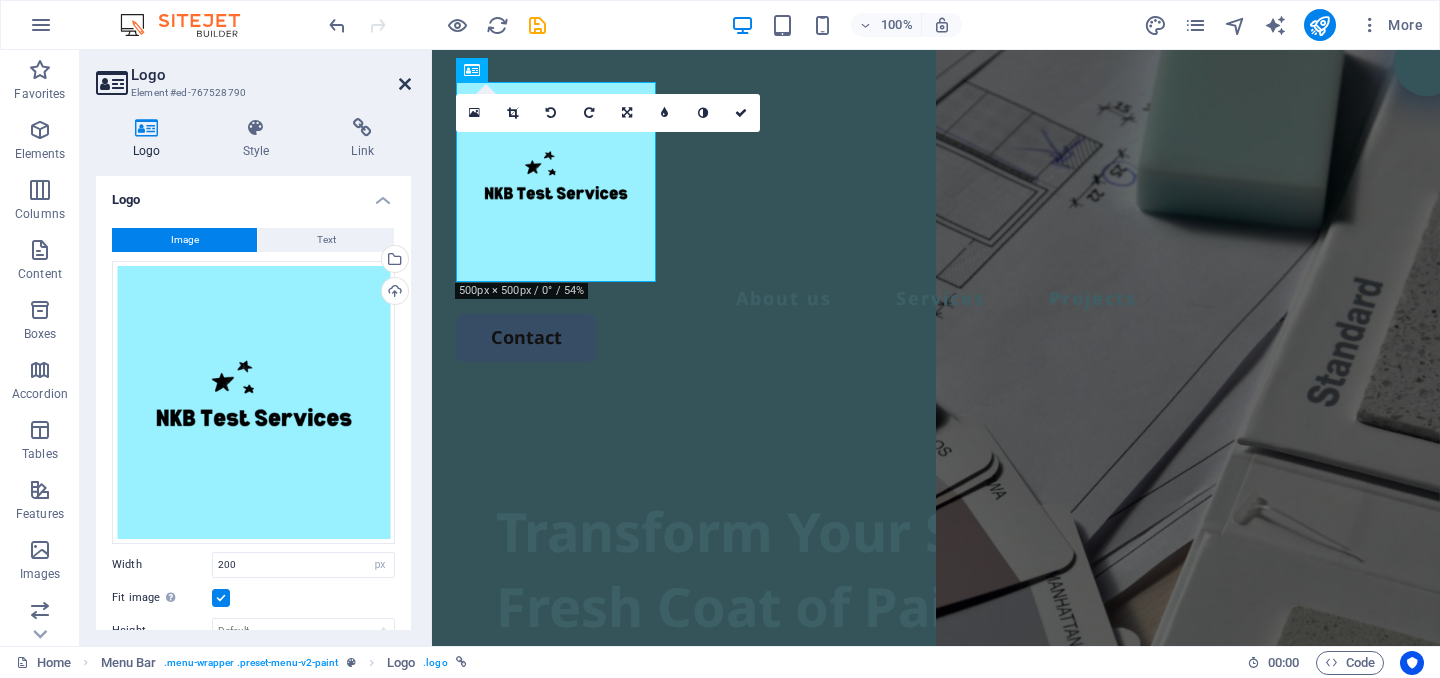 click at bounding box center (405, 84) 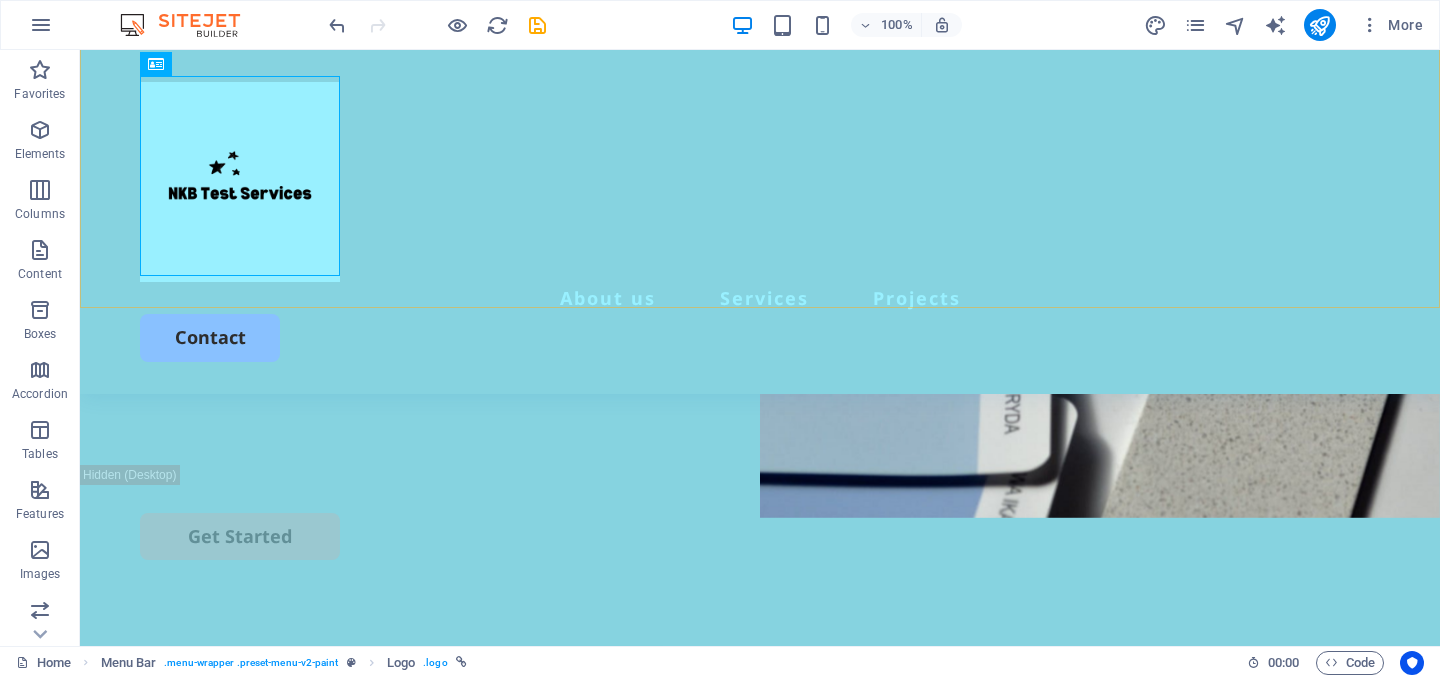 scroll, scrollTop: 356, scrollLeft: 0, axis: vertical 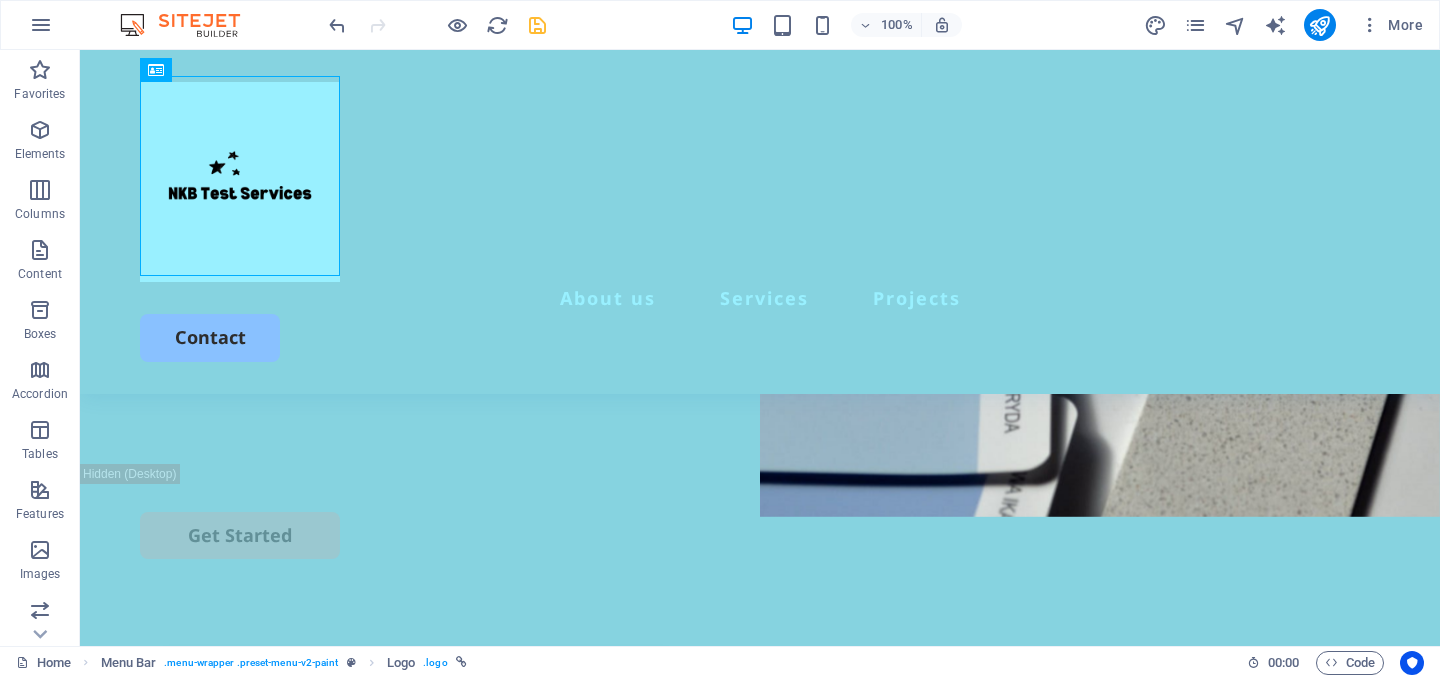 click at bounding box center [537, 25] 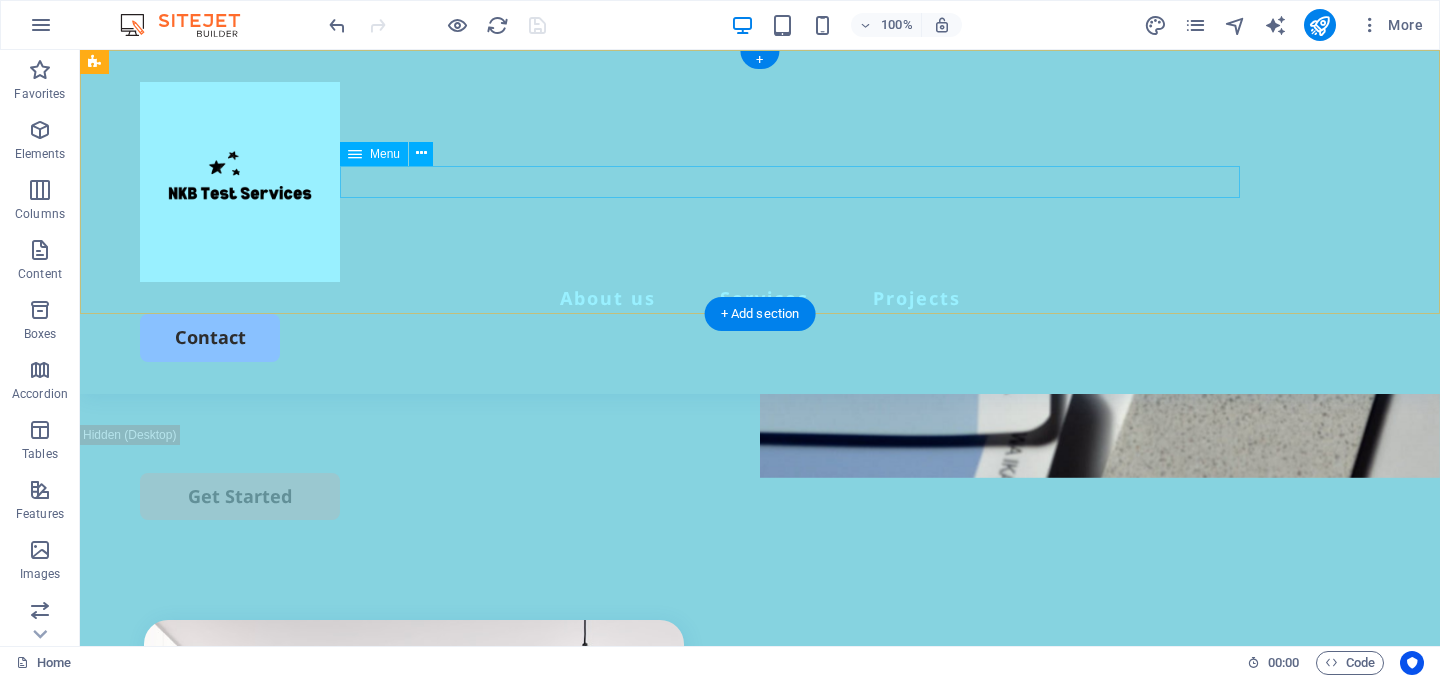 scroll, scrollTop: 0, scrollLeft: 0, axis: both 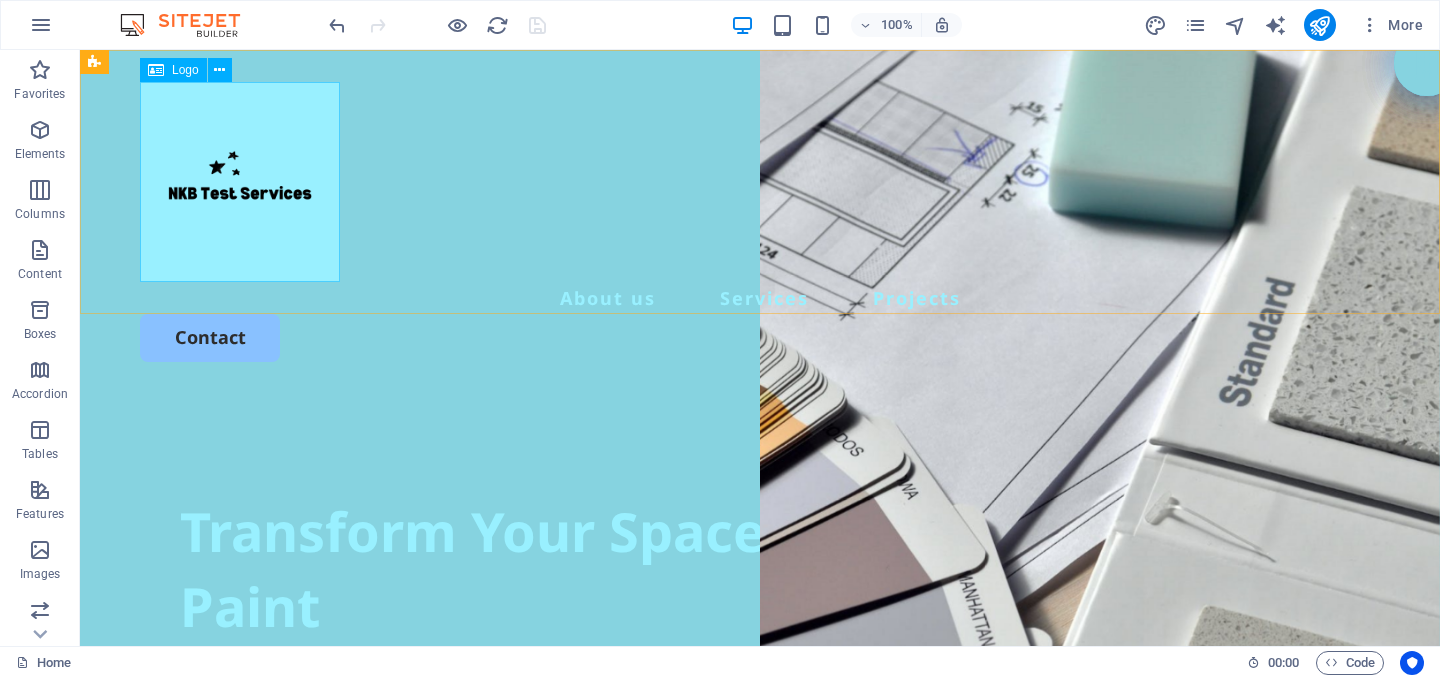click on "Logo" at bounding box center (185, 70) 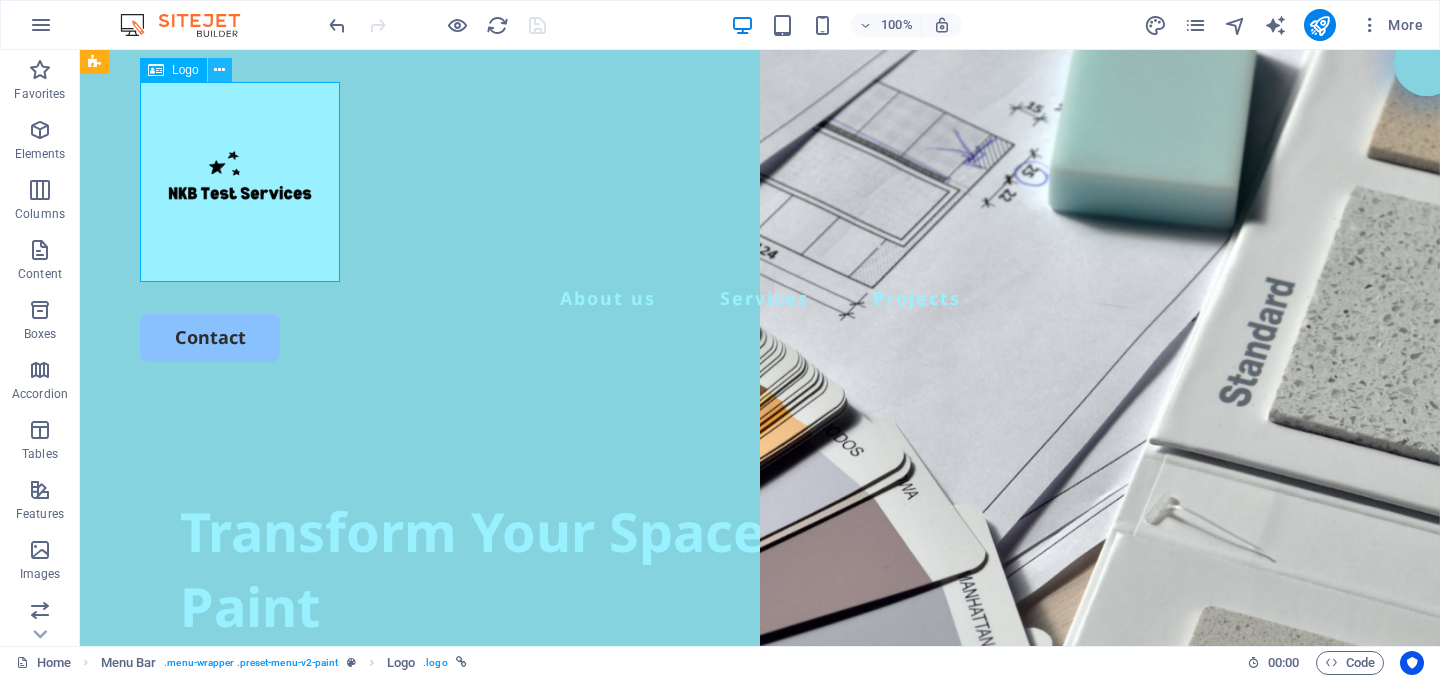 click at bounding box center [219, 70] 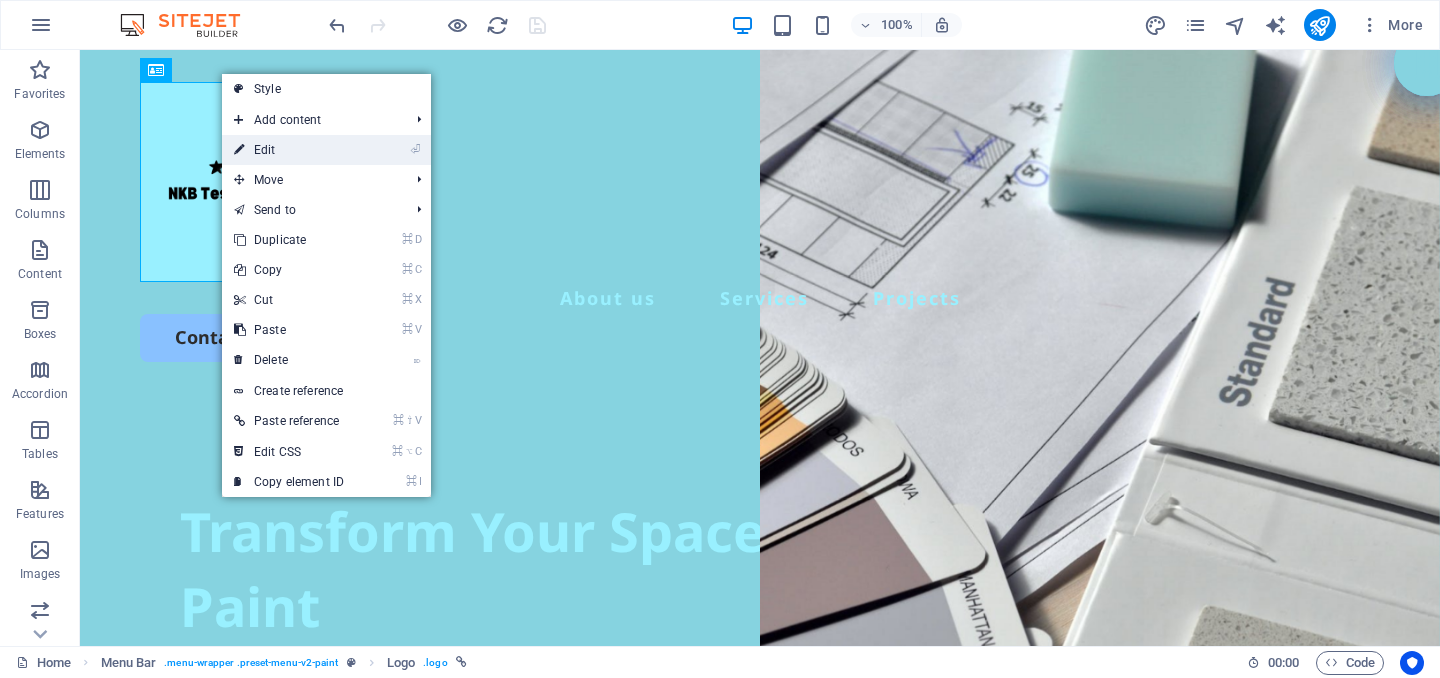 click on "⏎  Edit" at bounding box center [289, 150] 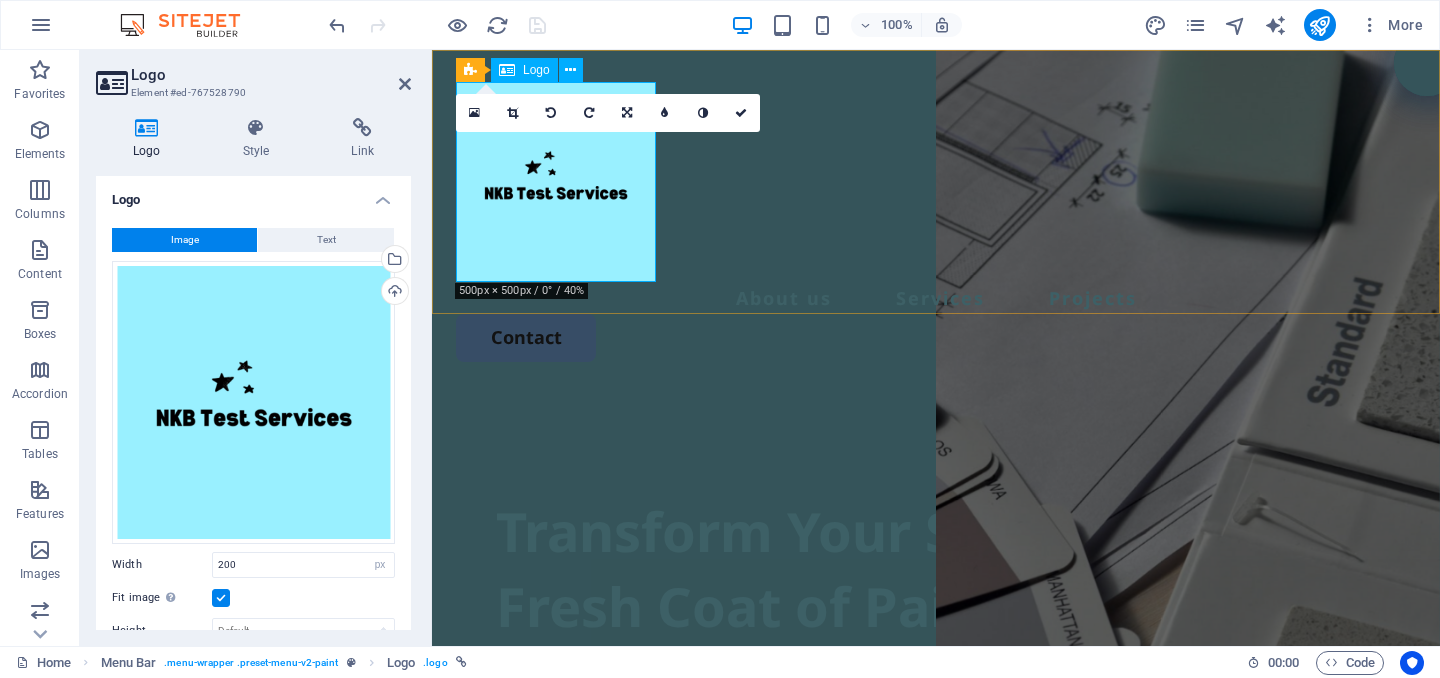 click at bounding box center [936, 182] 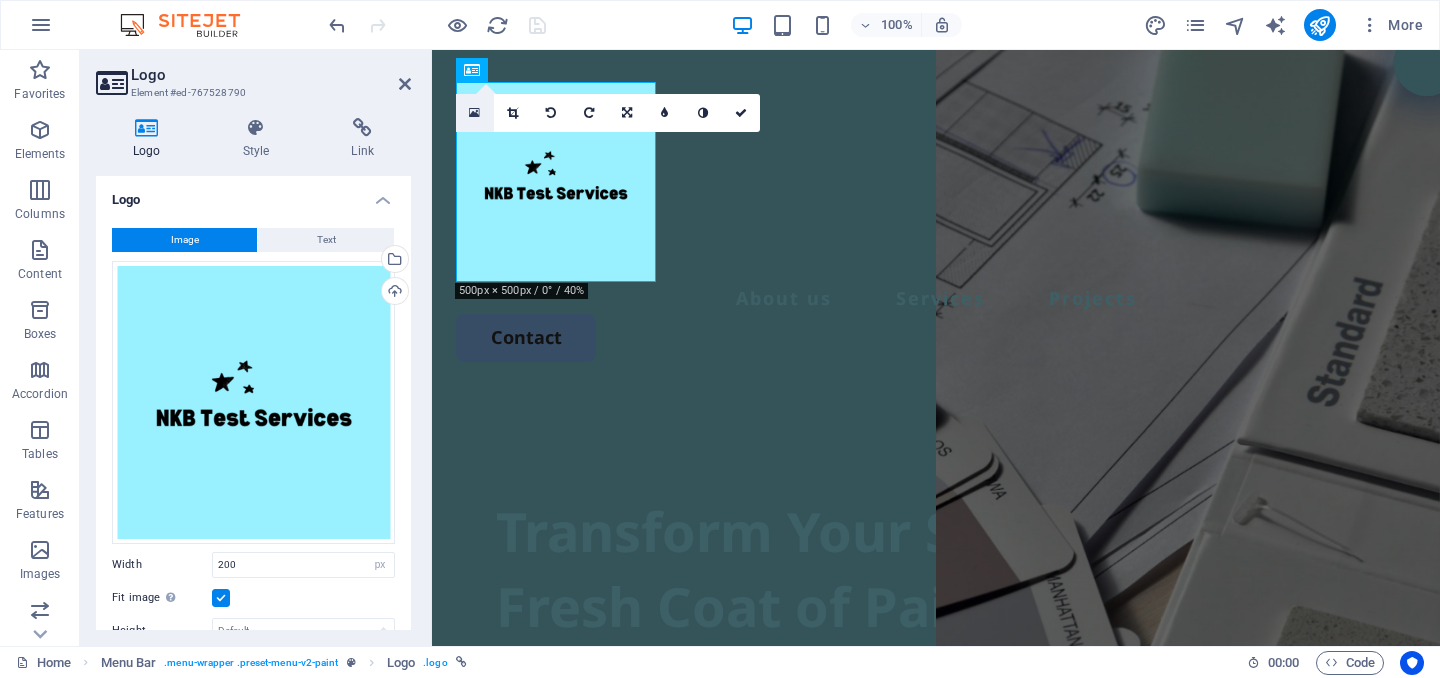 click at bounding box center (474, 113) 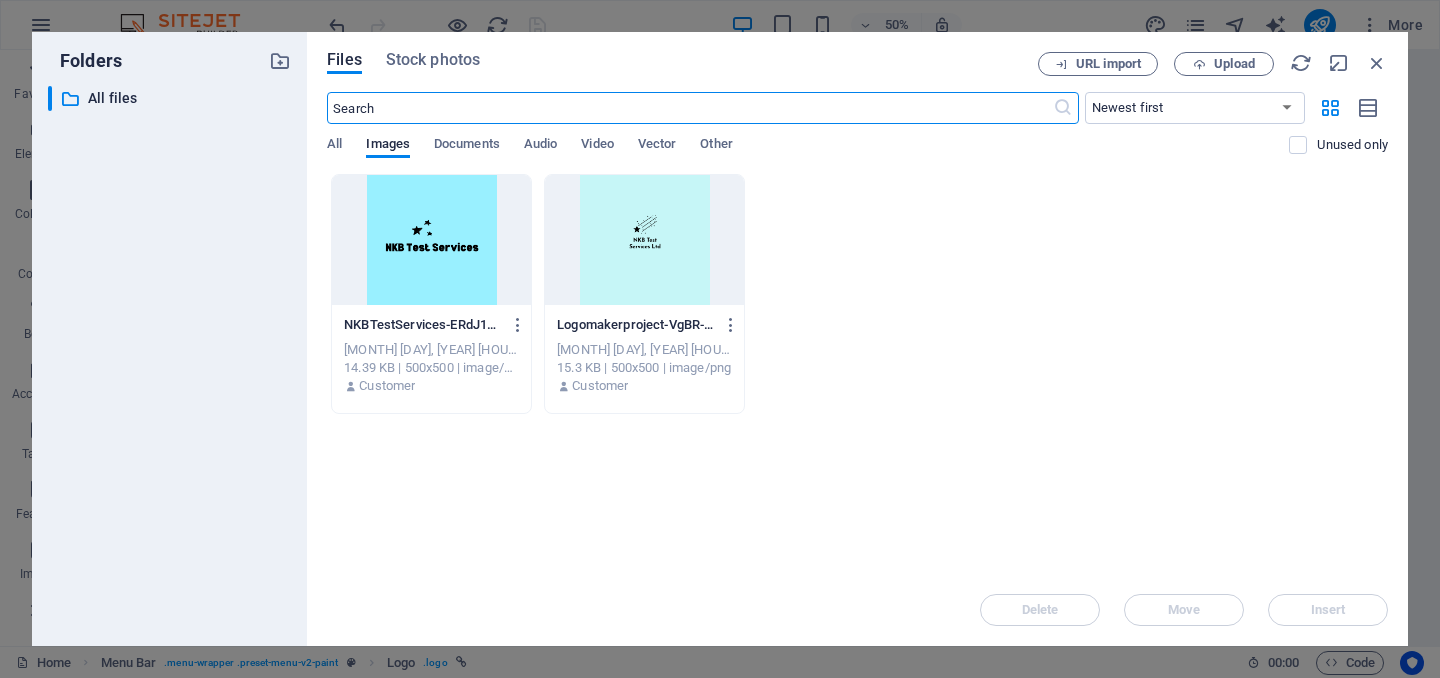 click at bounding box center [431, 240] 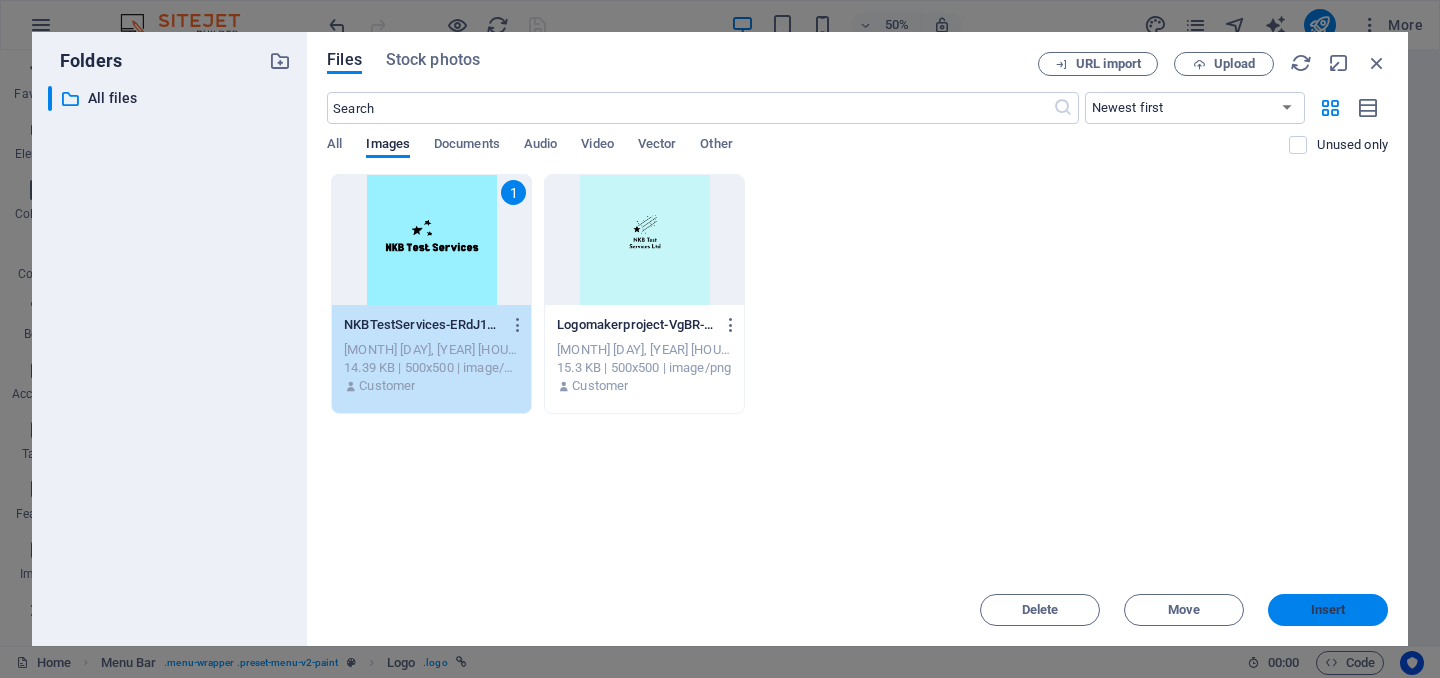 click on "Insert" at bounding box center [1328, 610] 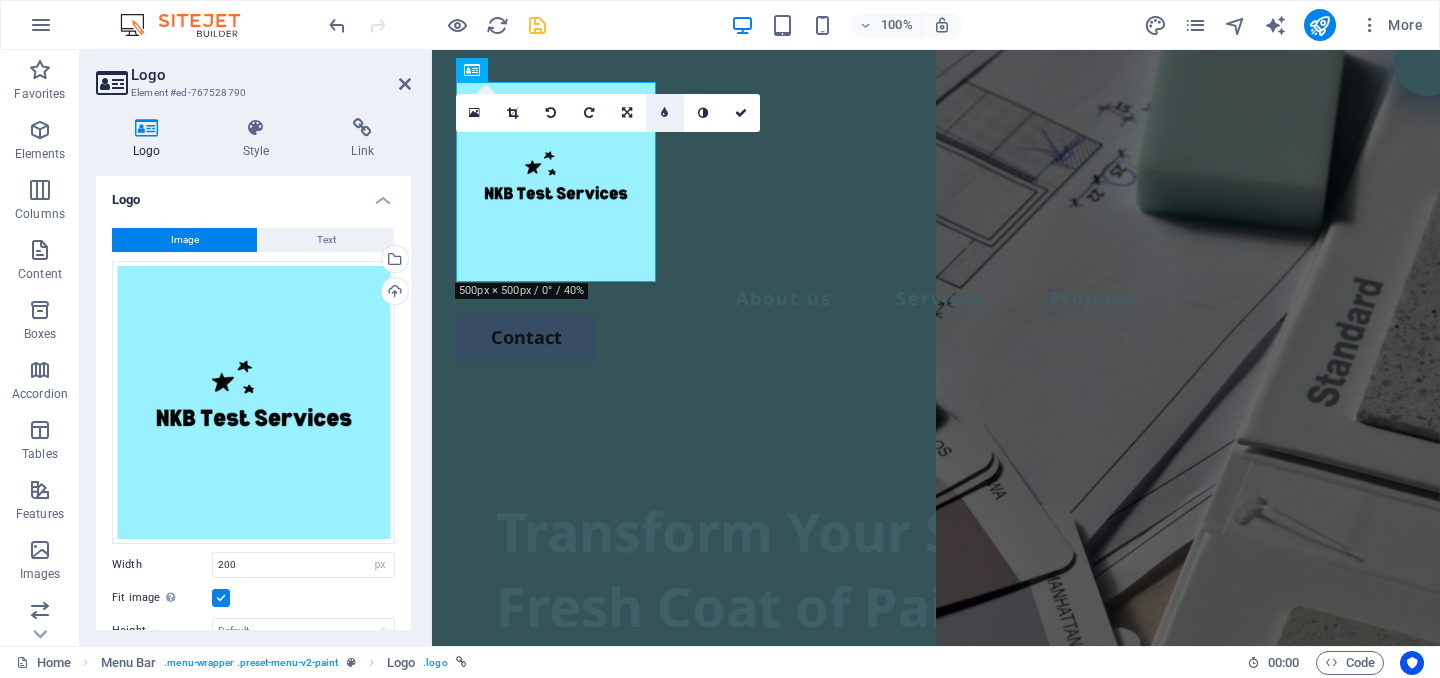 click at bounding box center [665, 113] 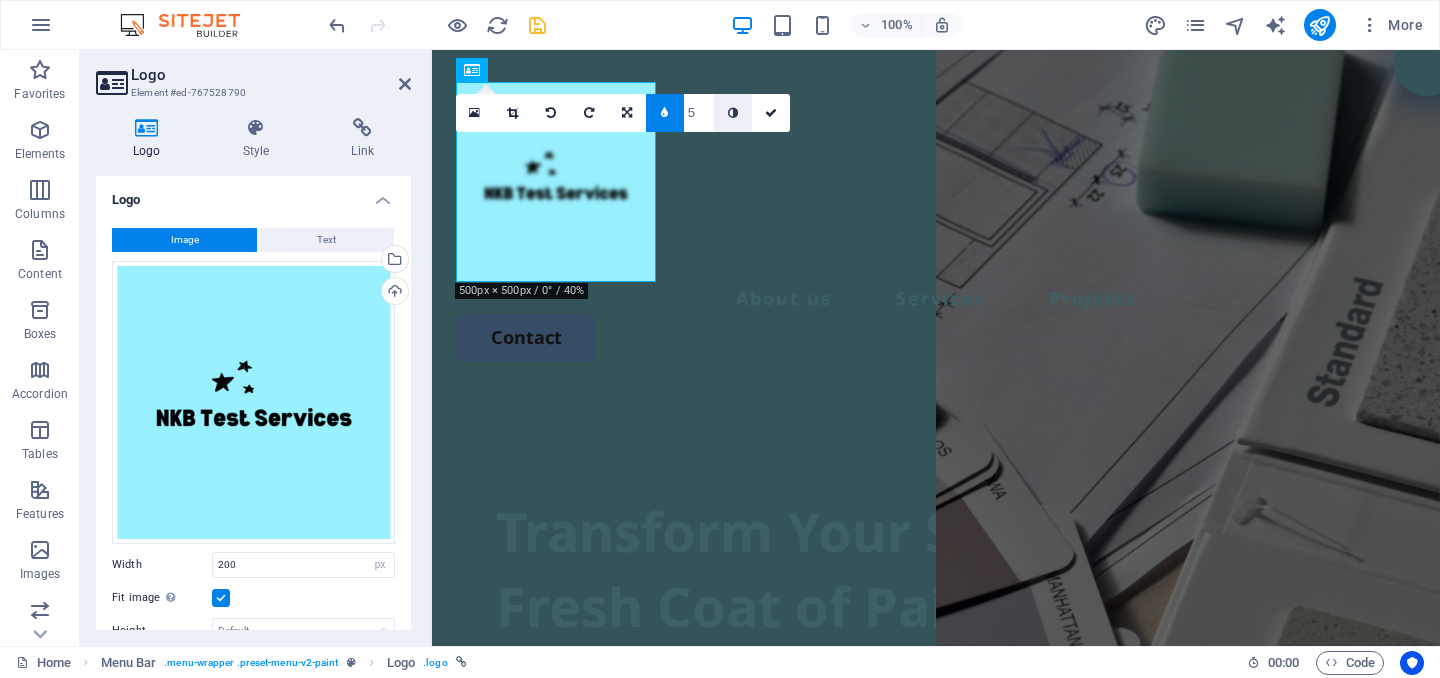 click at bounding box center [733, 113] 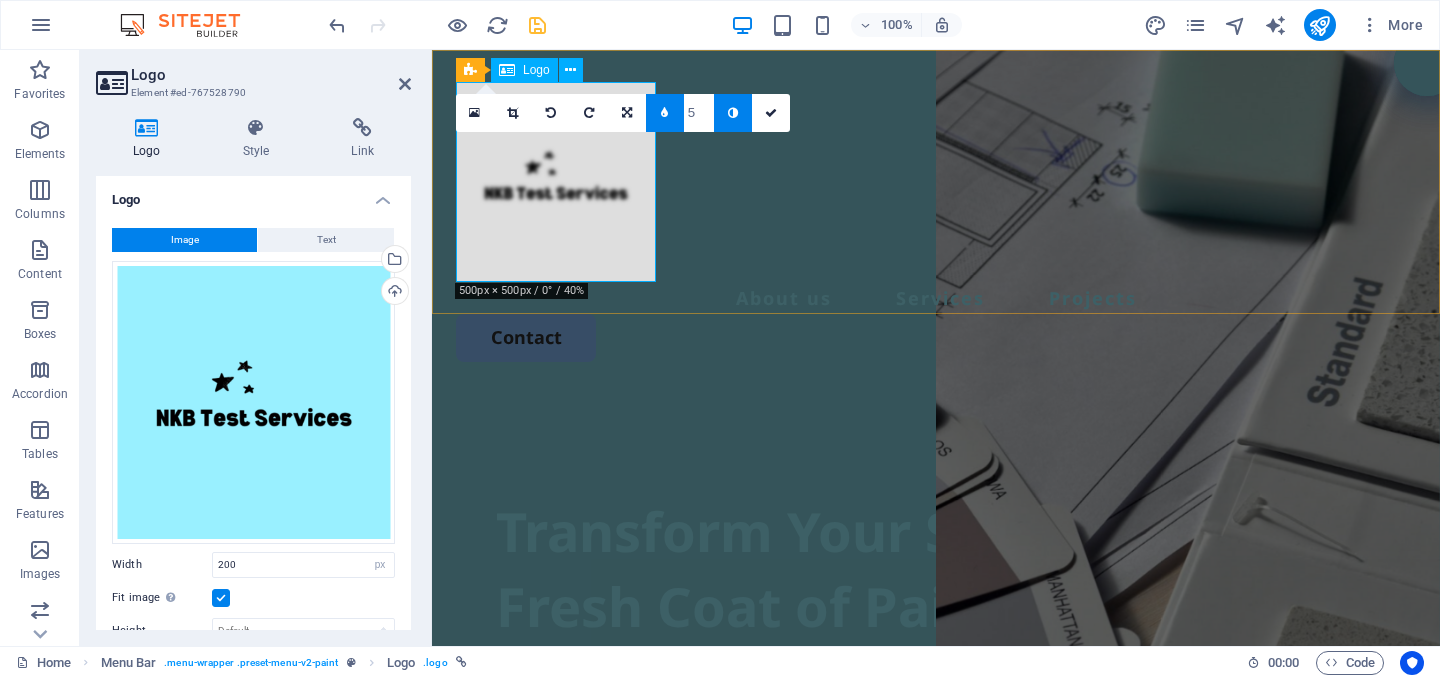click at bounding box center (936, 182) 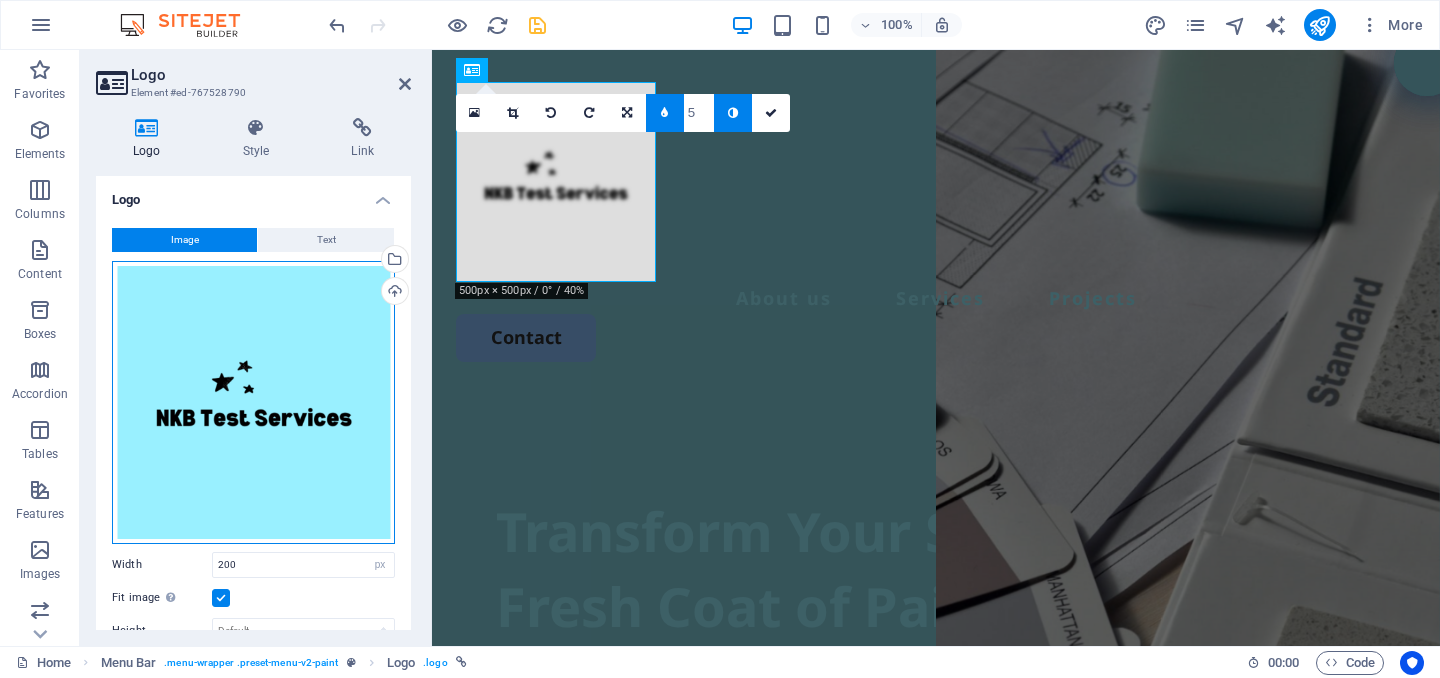 click on "Drag files here, click to choose files or select files from Files or our free stock photos & videos" at bounding box center (253, 402) 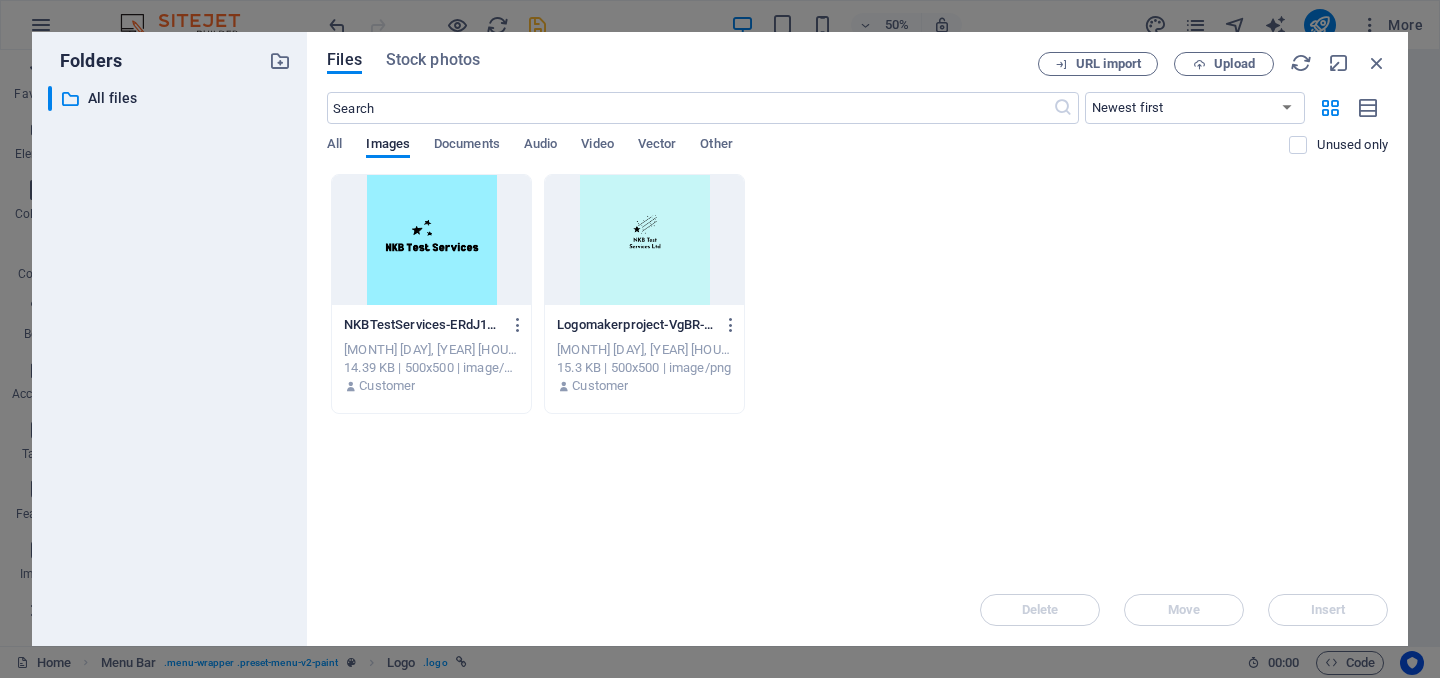 click at bounding box center [431, 240] 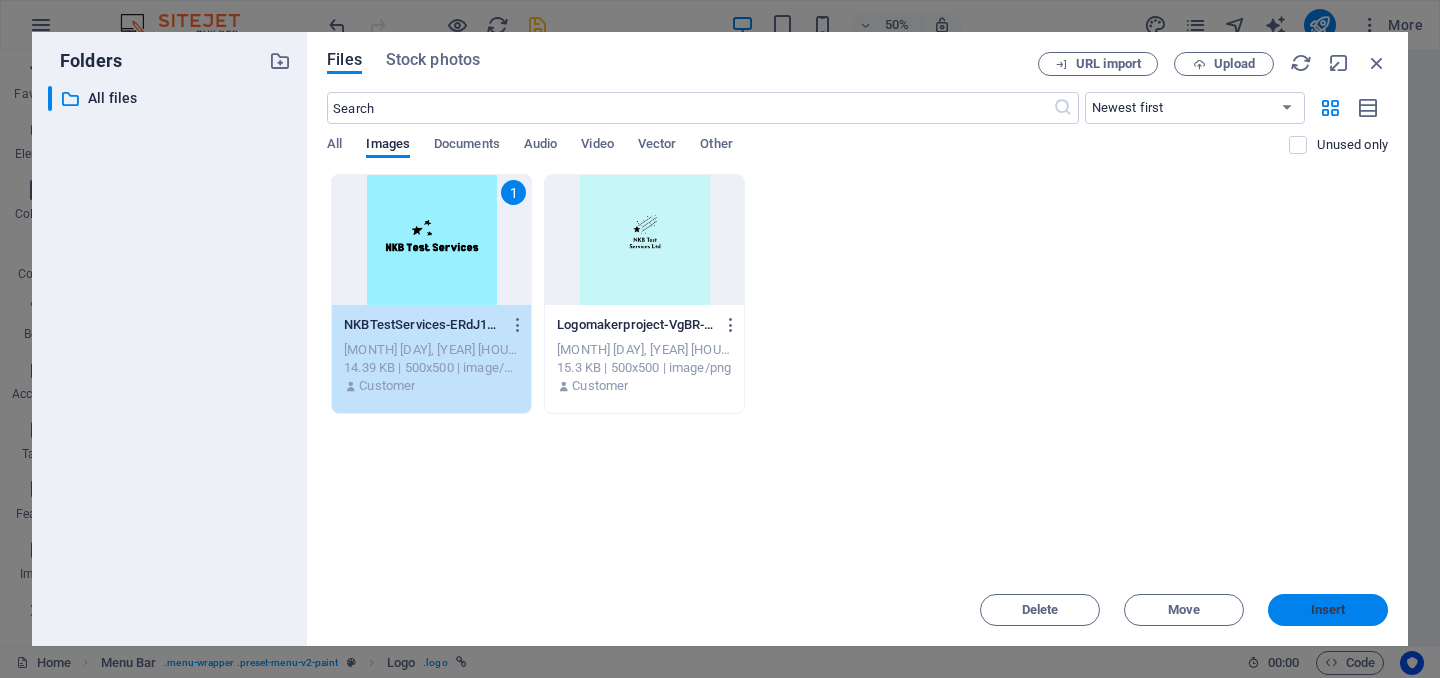 click on "Insert" at bounding box center [1328, 610] 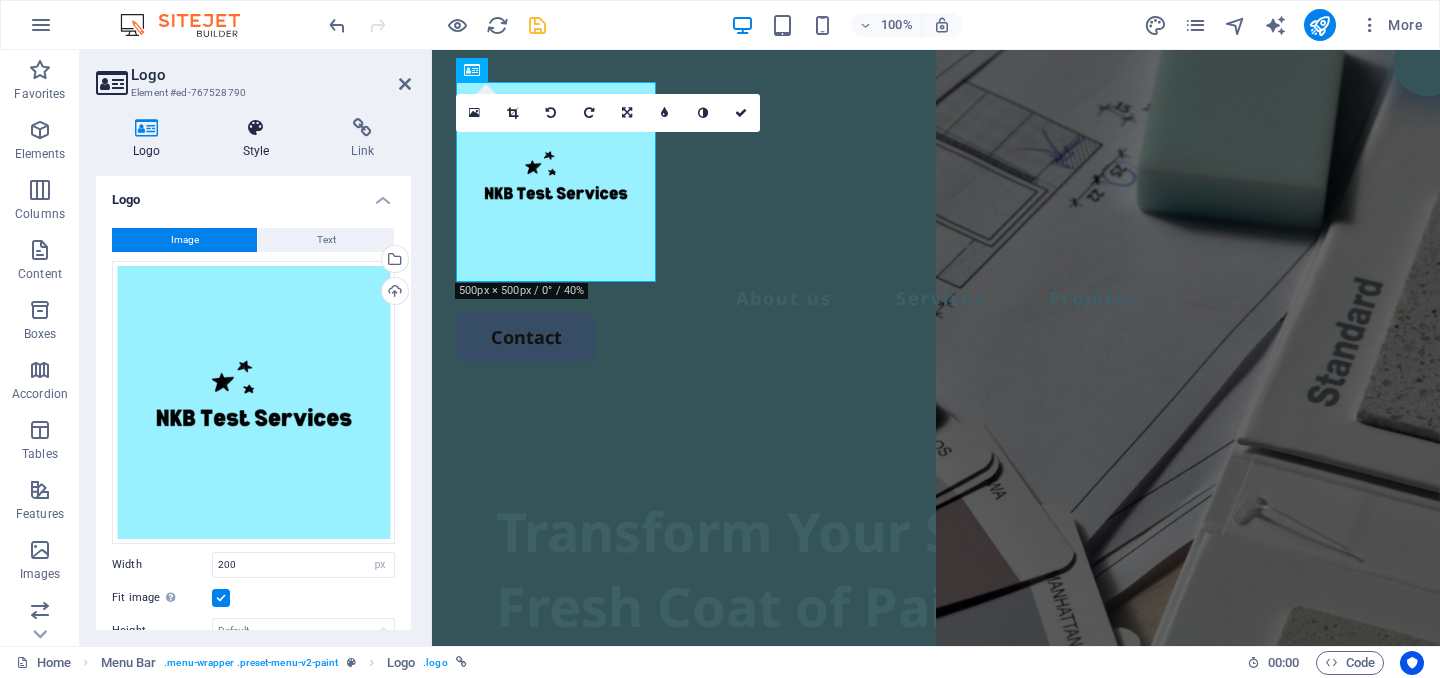 click at bounding box center (256, 128) 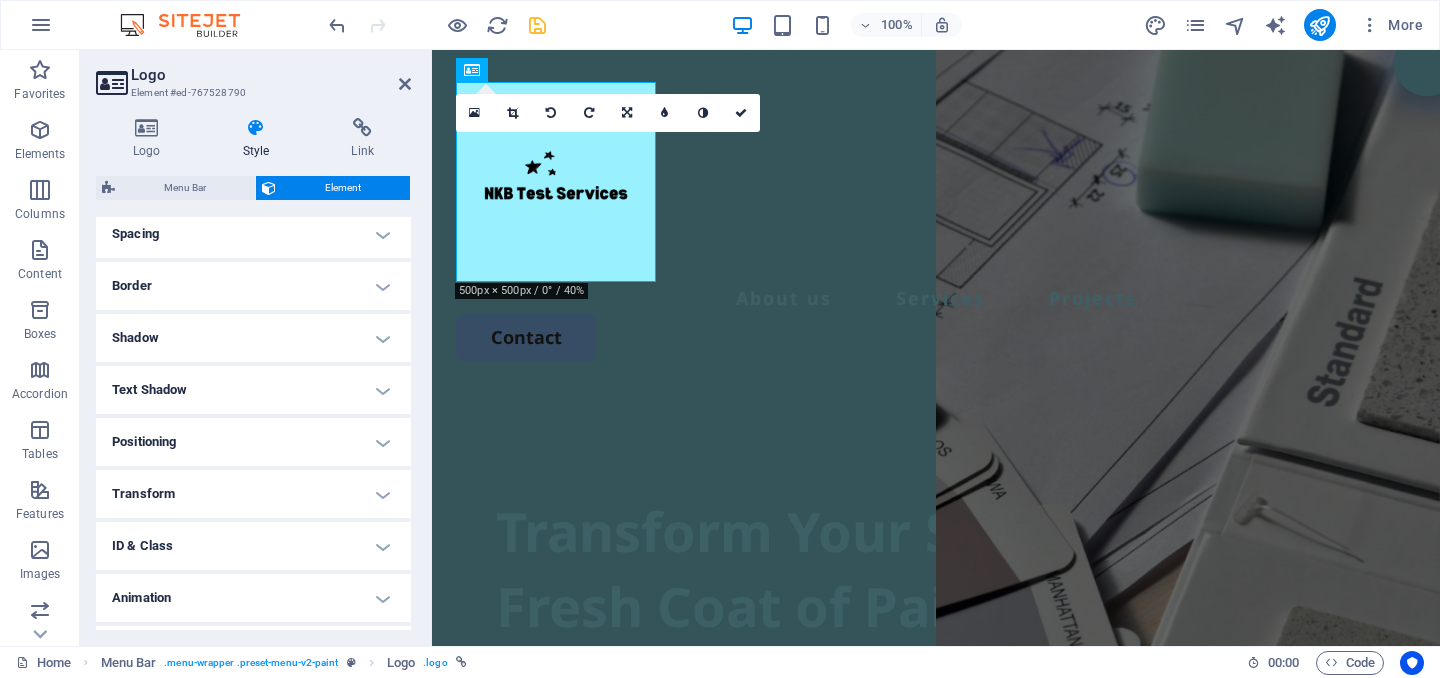 scroll, scrollTop: 432, scrollLeft: 0, axis: vertical 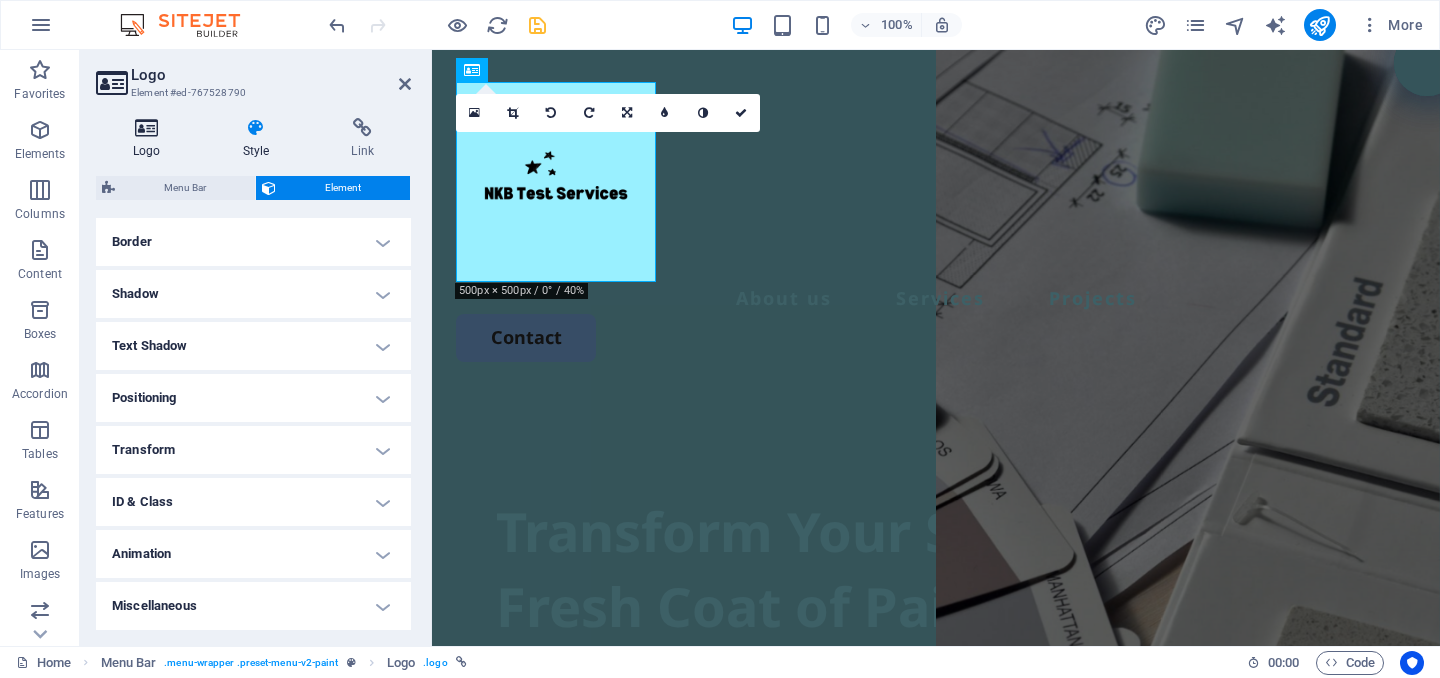 click at bounding box center (147, 128) 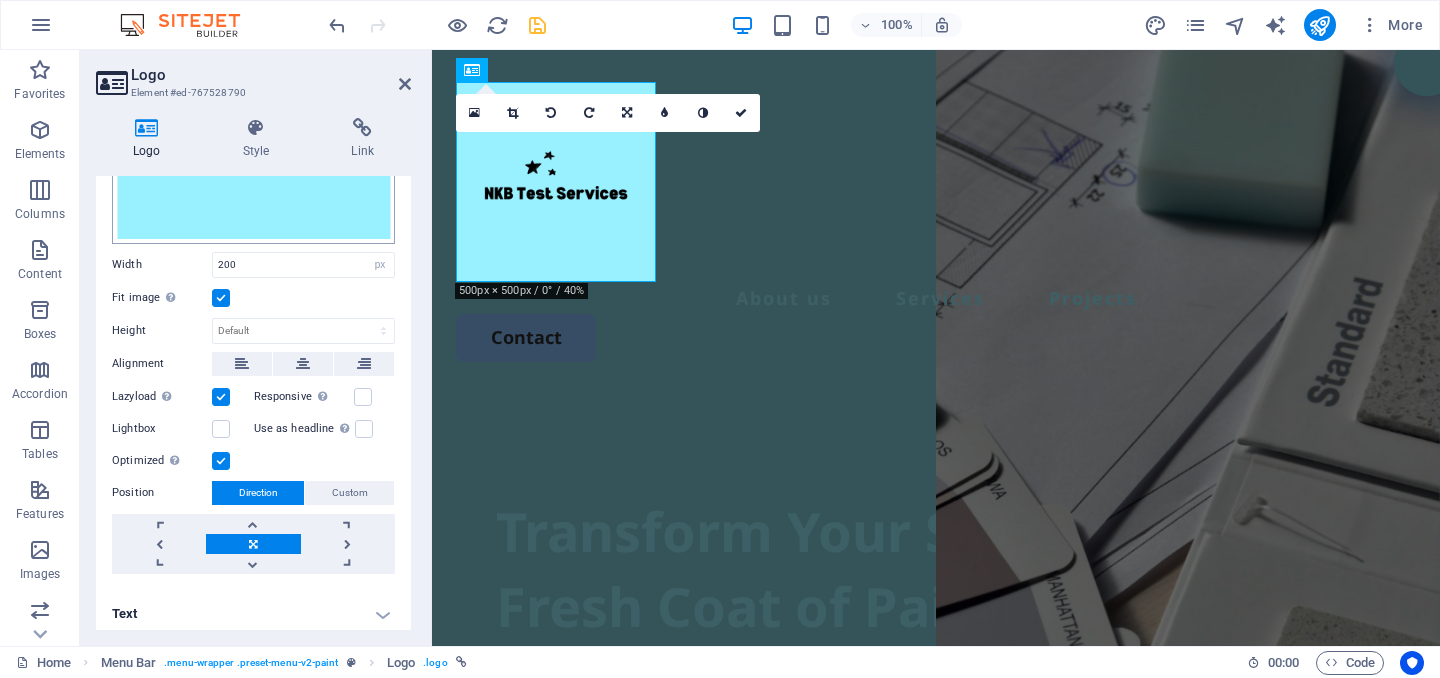 scroll, scrollTop: 303, scrollLeft: 0, axis: vertical 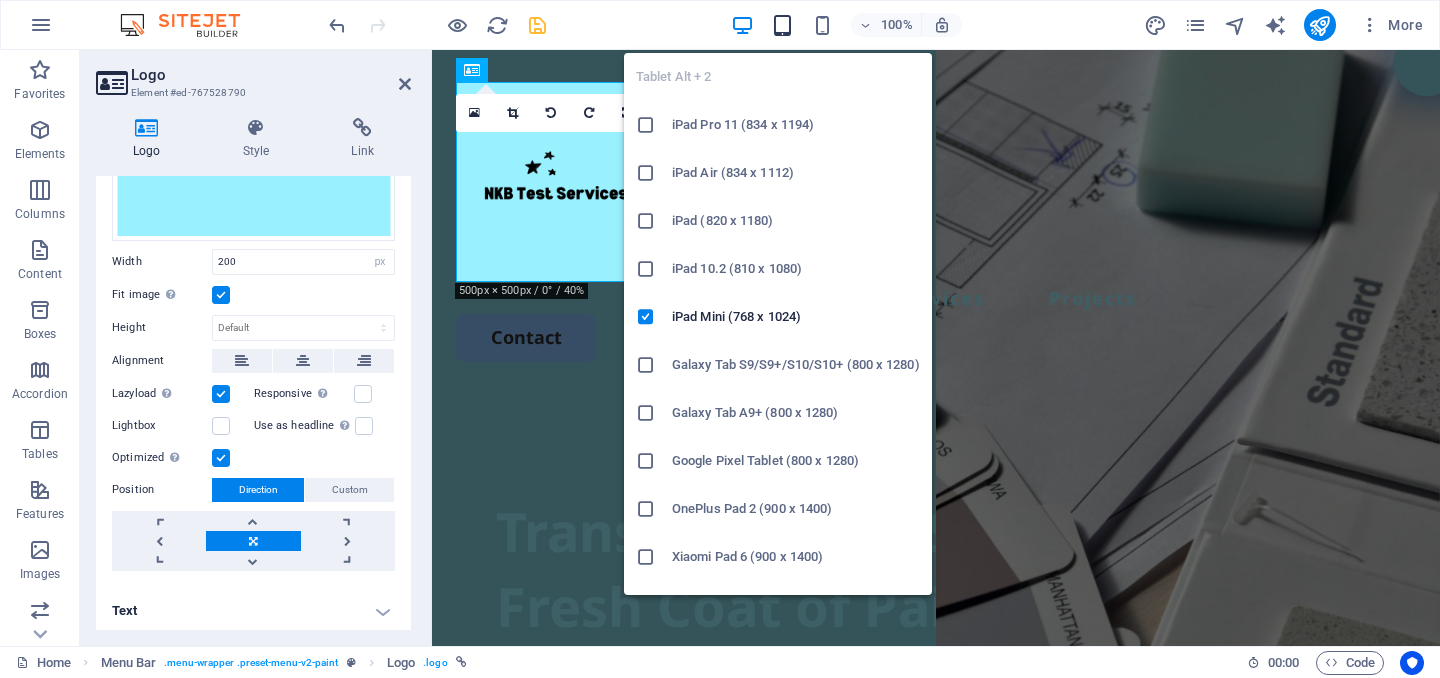 click at bounding box center [782, 25] 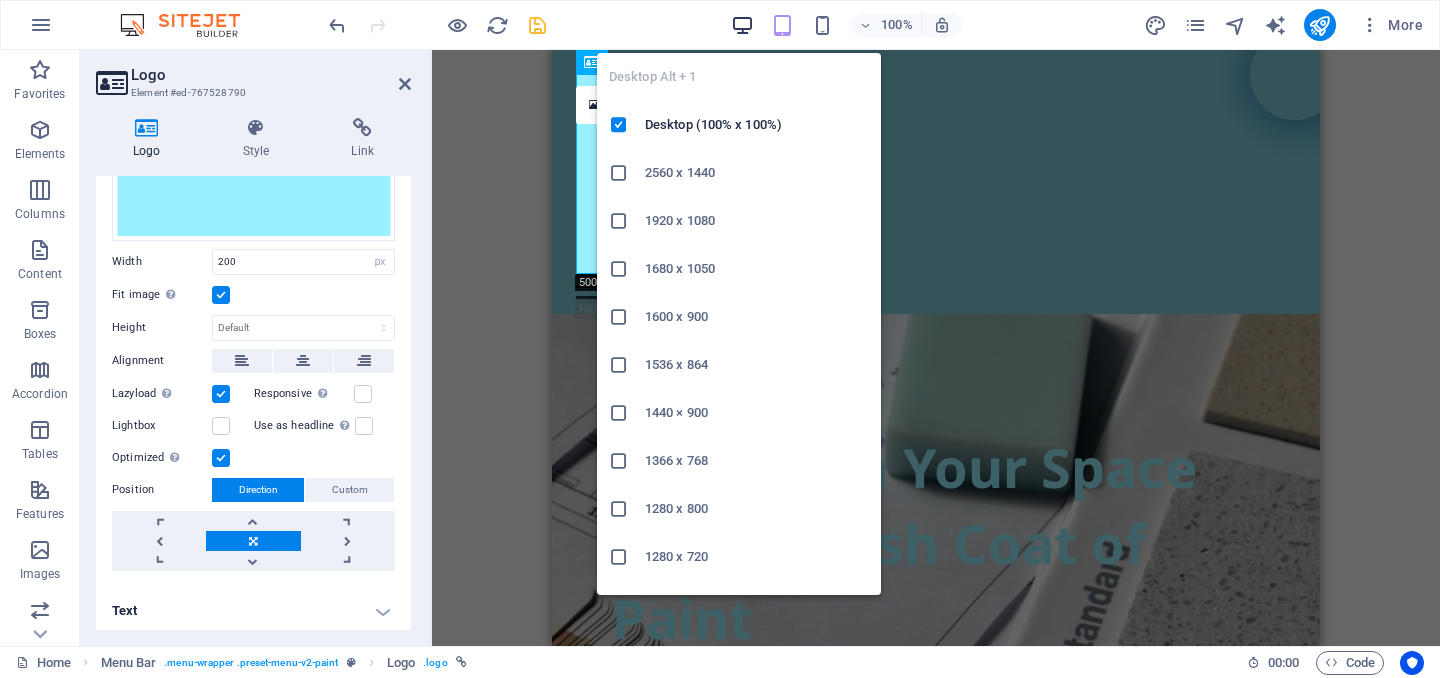 click at bounding box center (742, 25) 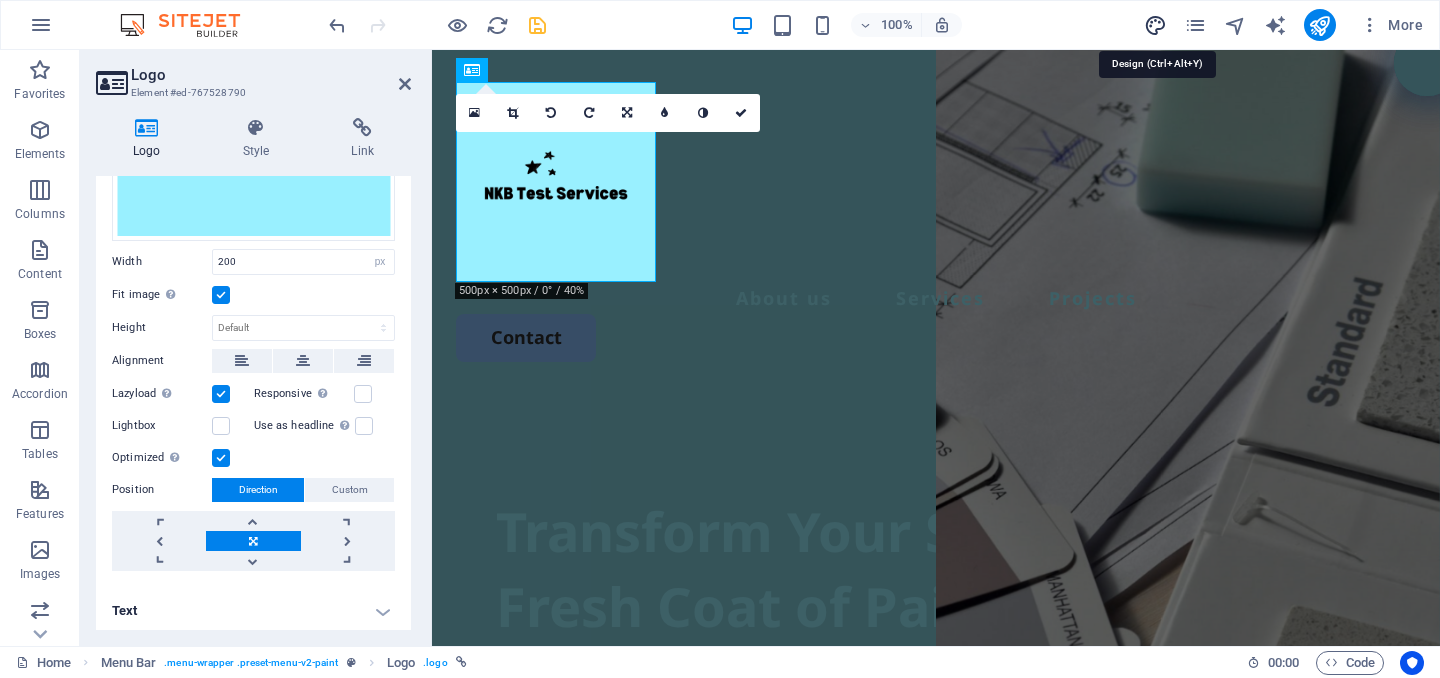 click at bounding box center [1155, 25] 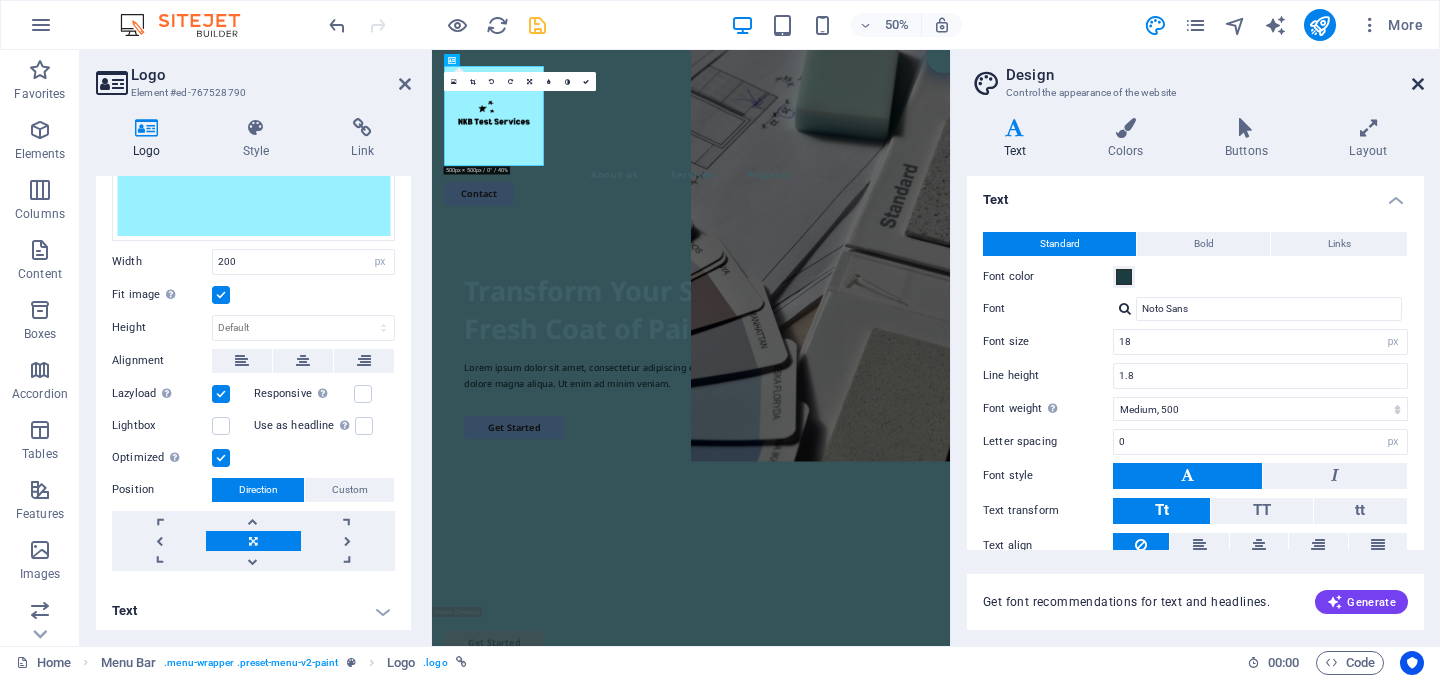 click at bounding box center (1418, 84) 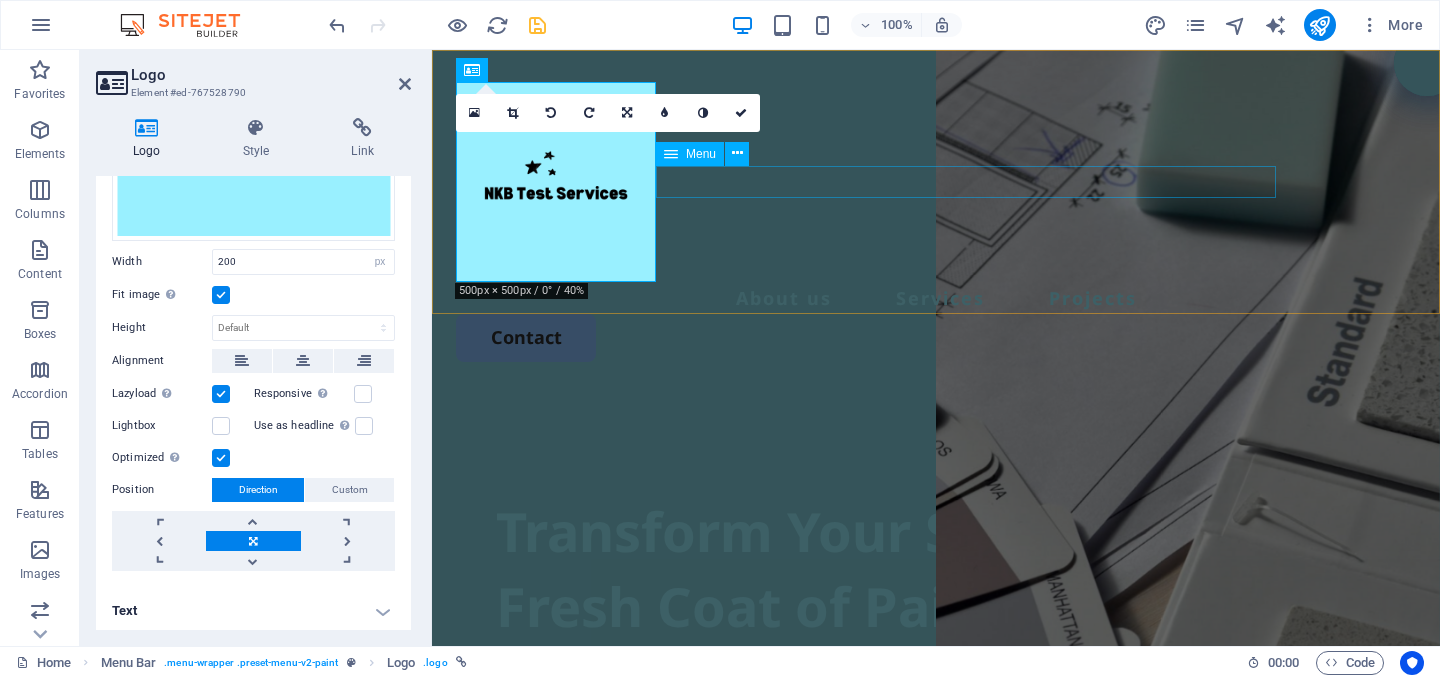 click on "About us Services Projects Contact" at bounding box center (936, 222) 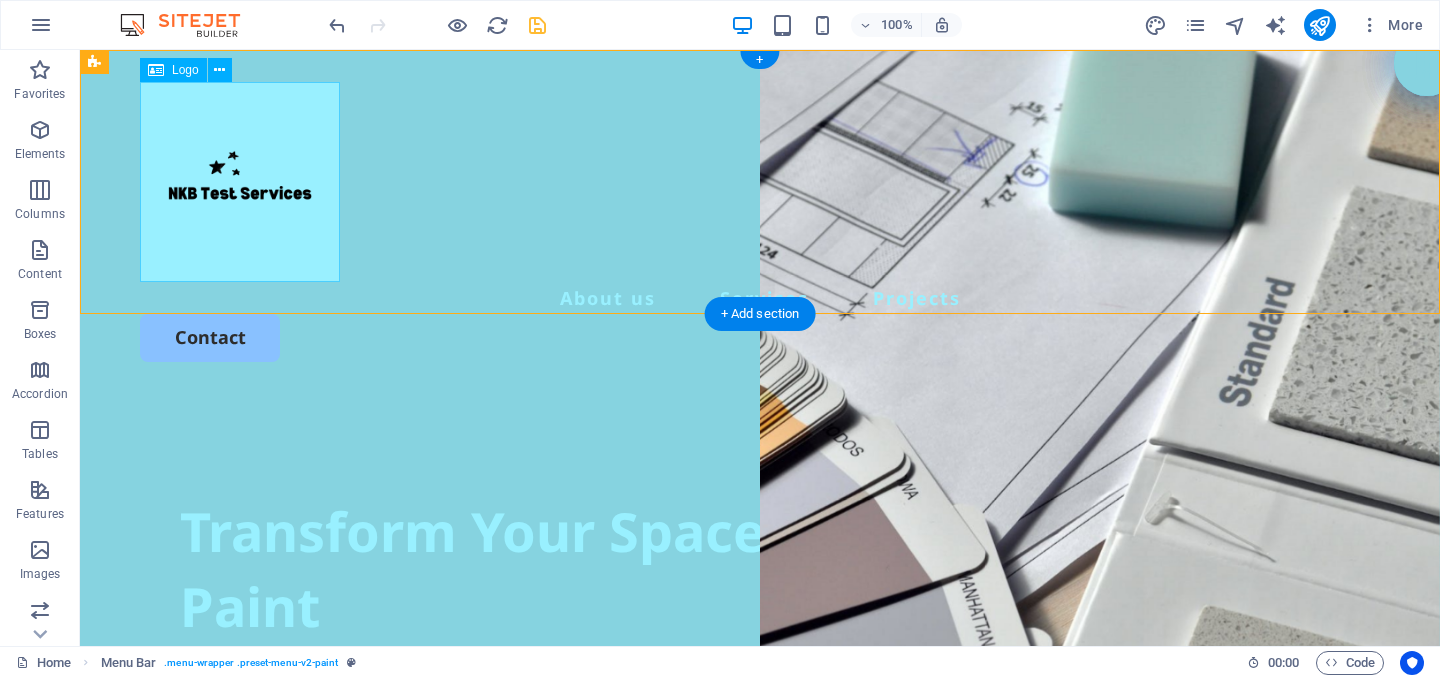 click at bounding box center [760, 182] 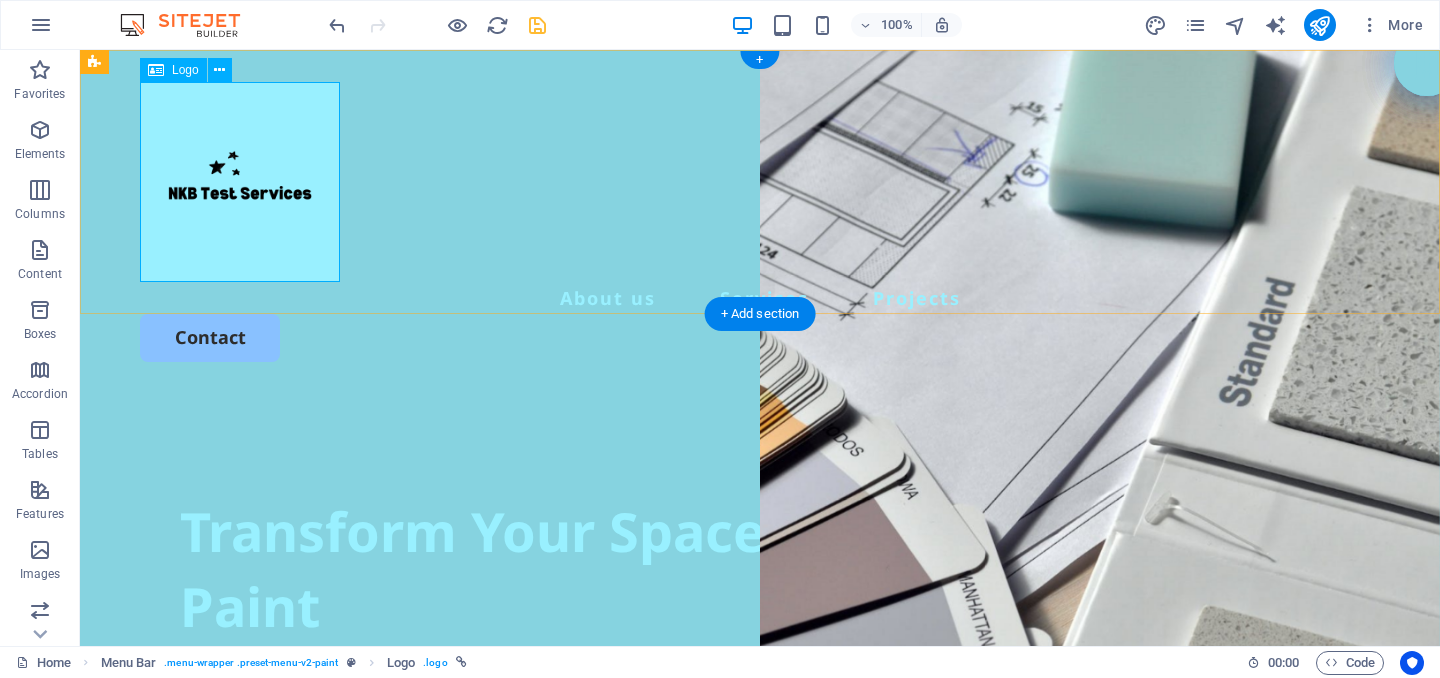 click at bounding box center (760, 182) 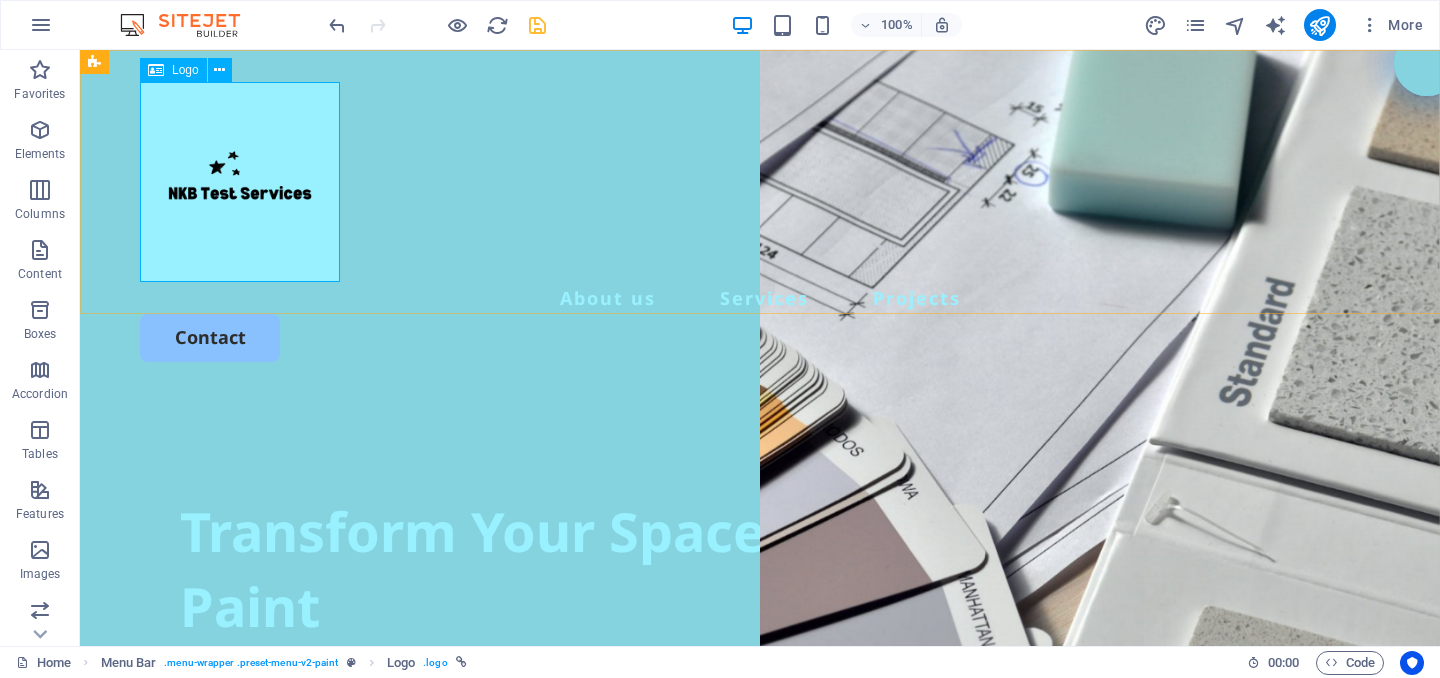 click on "Logo" at bounding box center [173, 70] 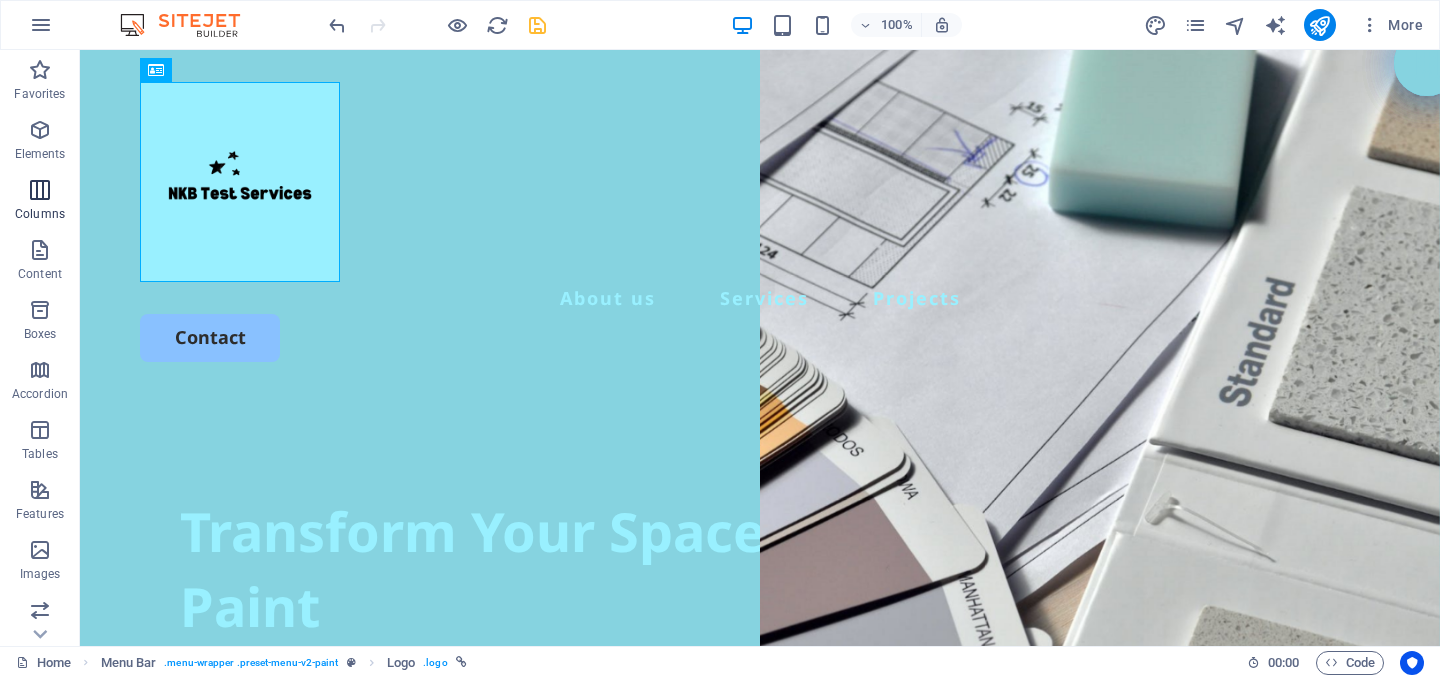 click at bounding box center (40, 190) 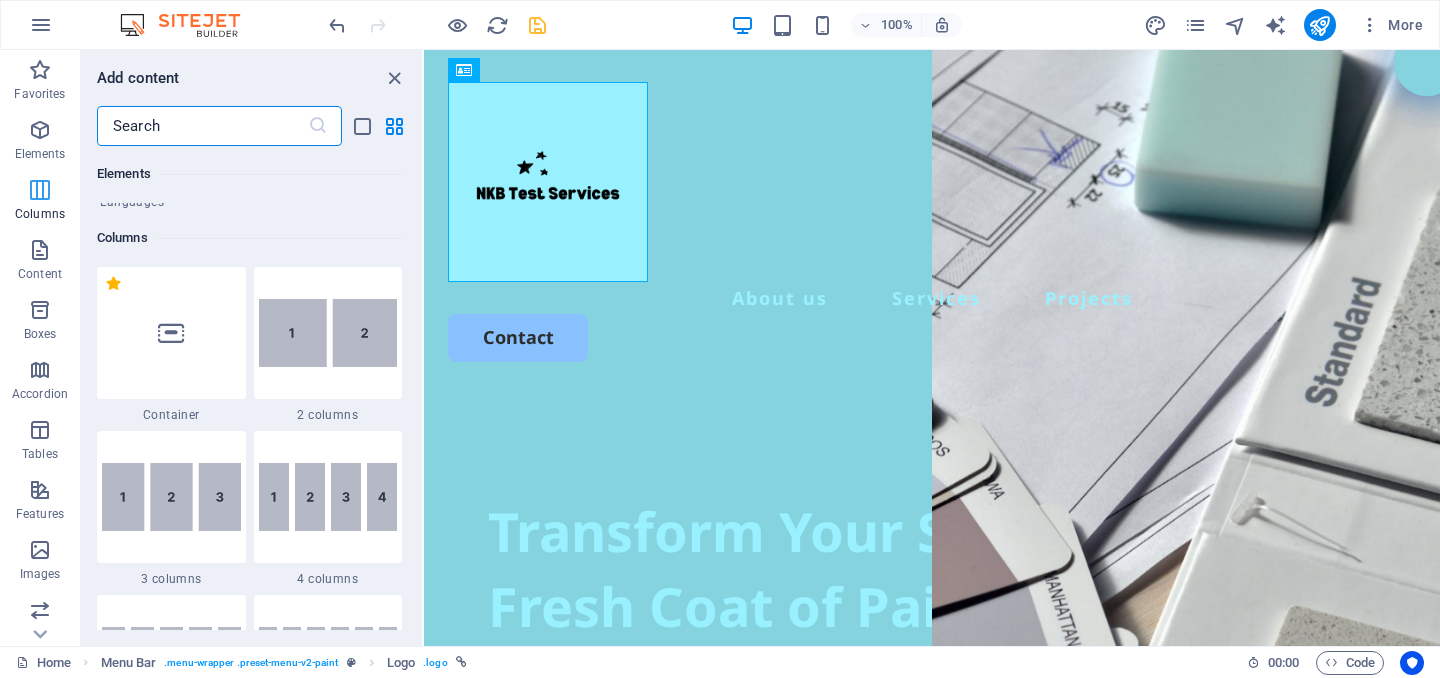 scroll, scrollTop: 990, scrollLeft: 0, axis: vertical 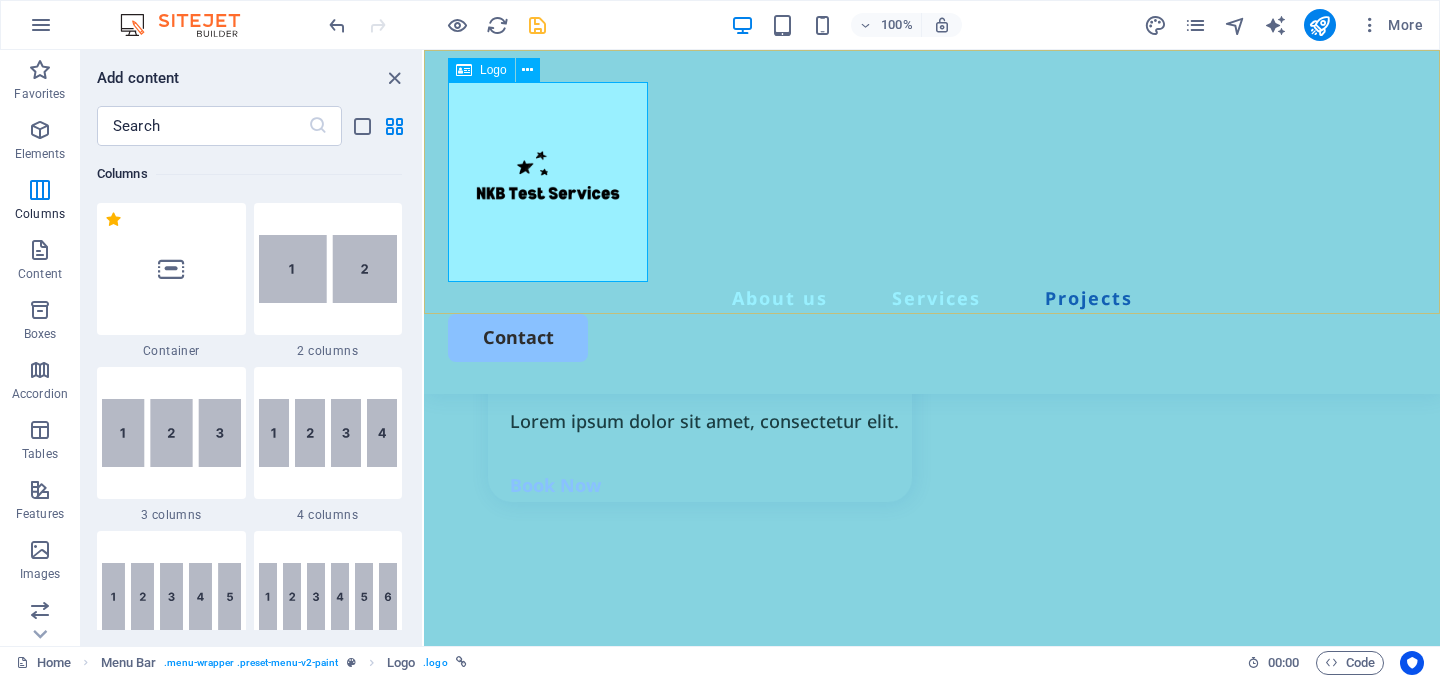 click at bounding box center (464, 70) 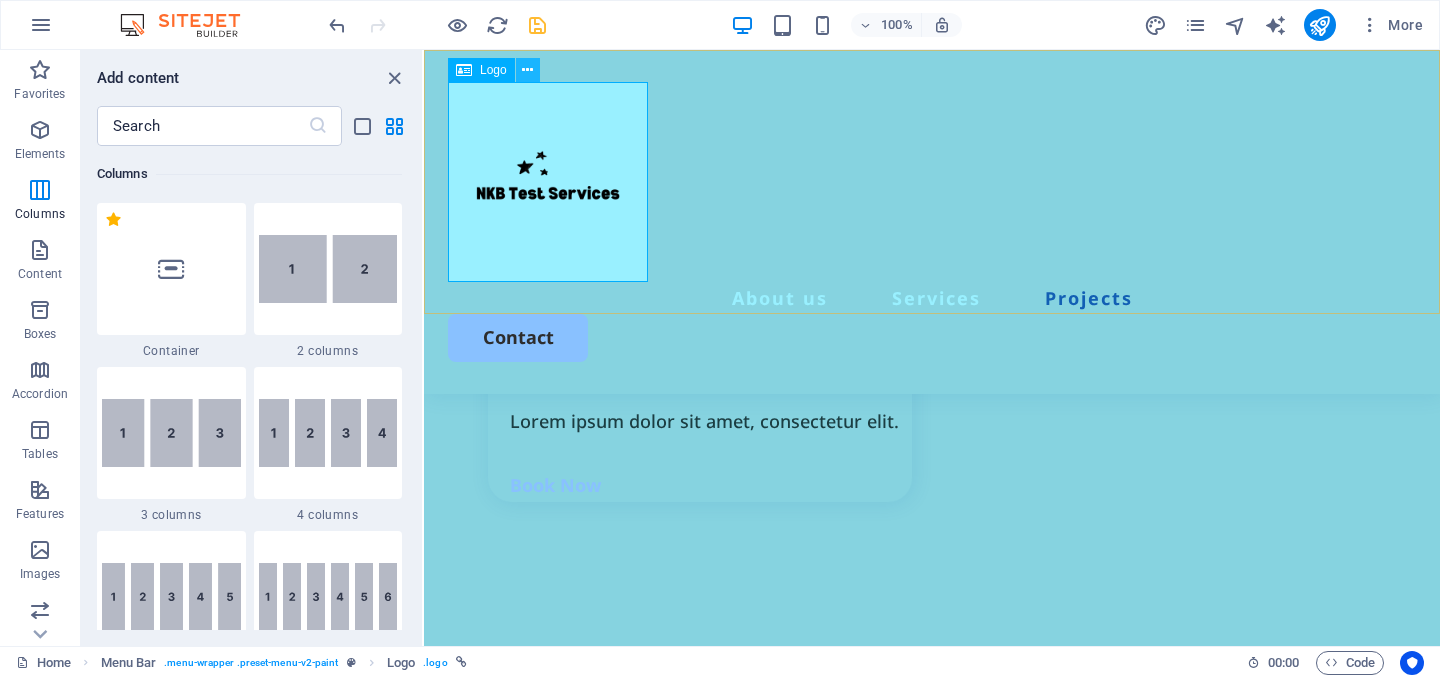 click at bounding box center [528, 70] 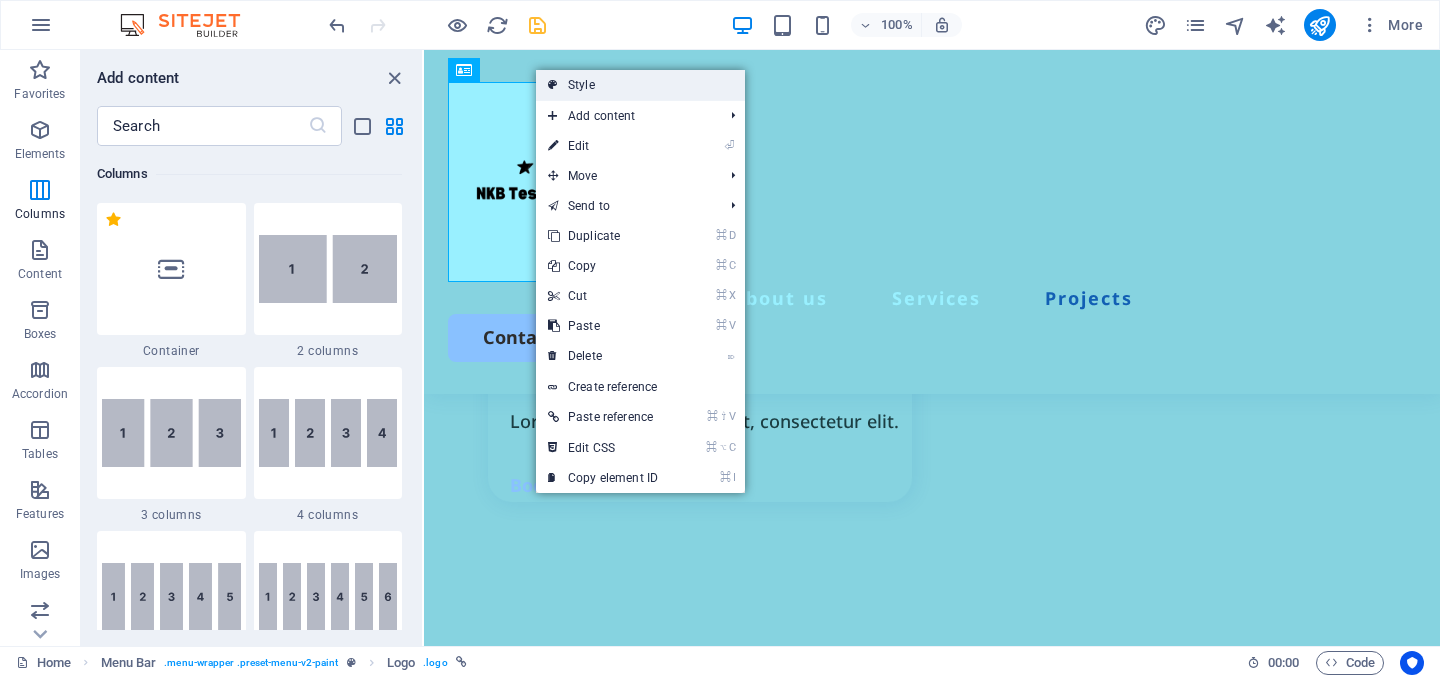 click on "Style" at bounding box center [640, 85] 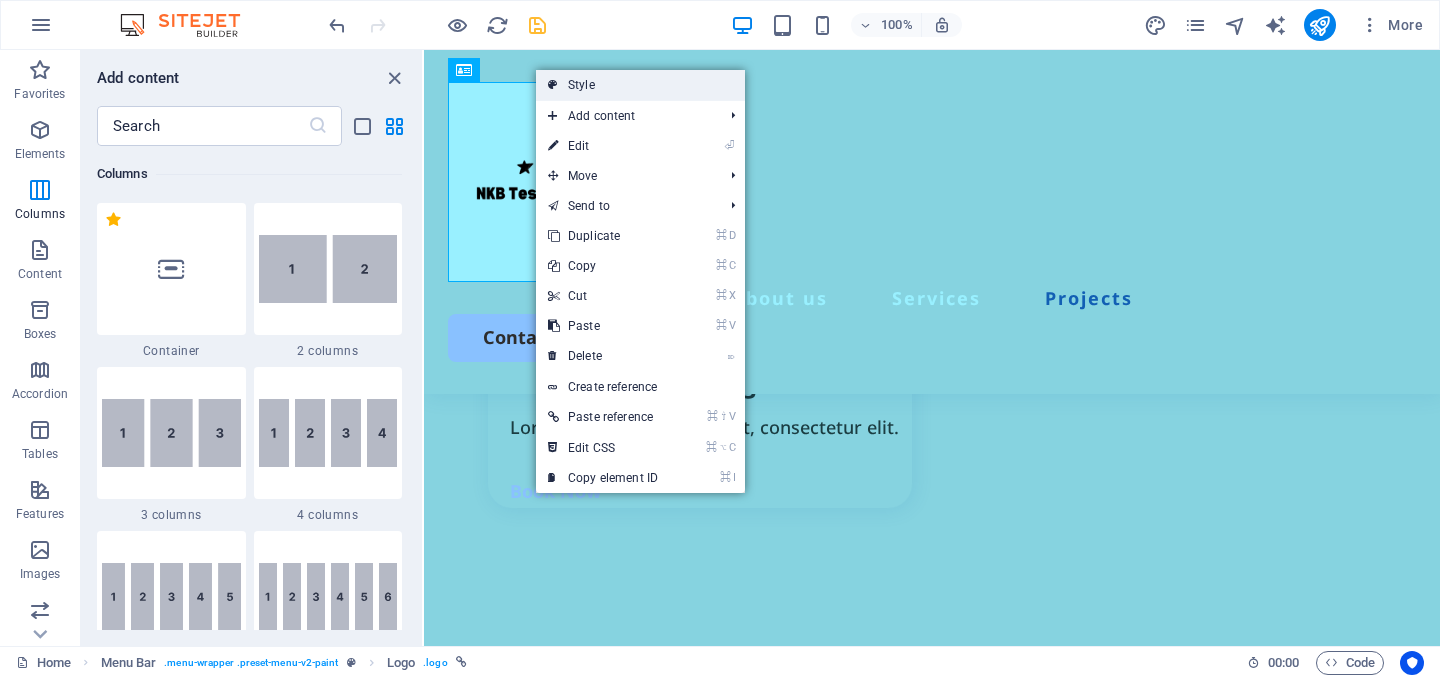 select on "rem" 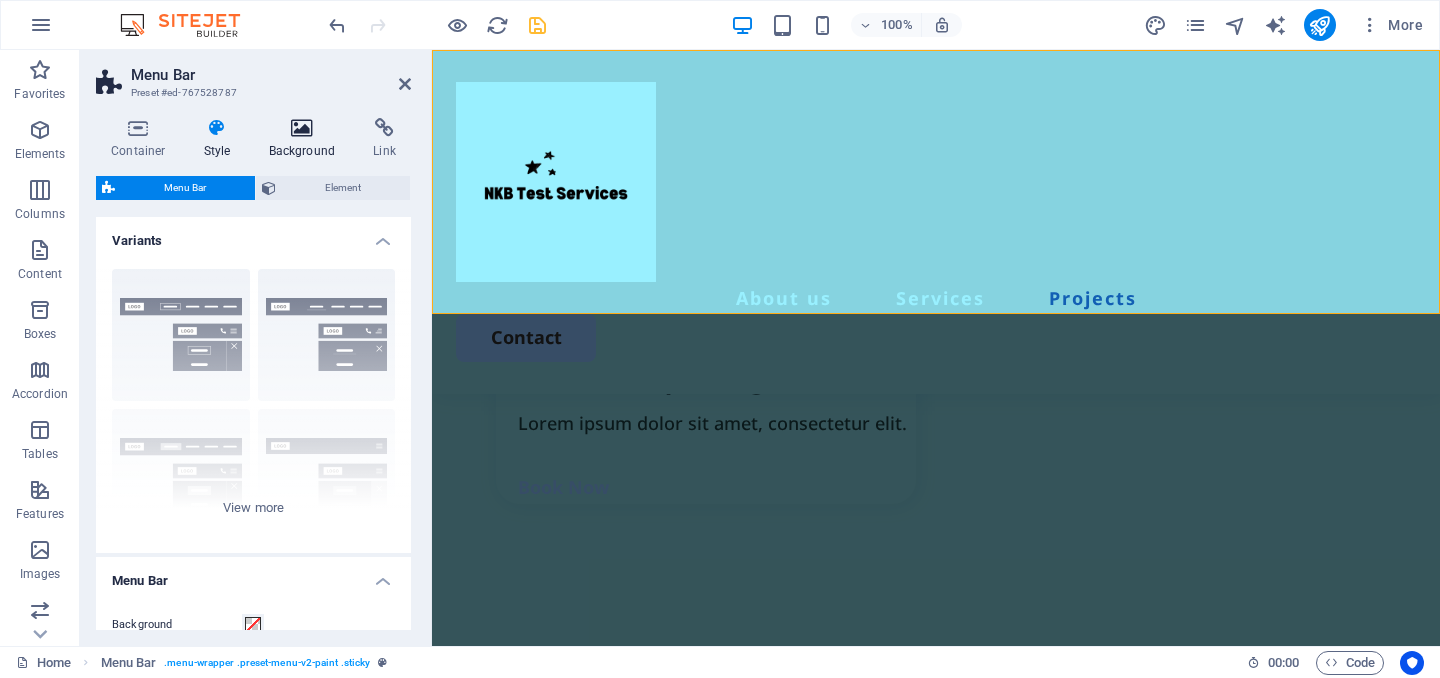 click on "Background" at bounding box center (306, 139) 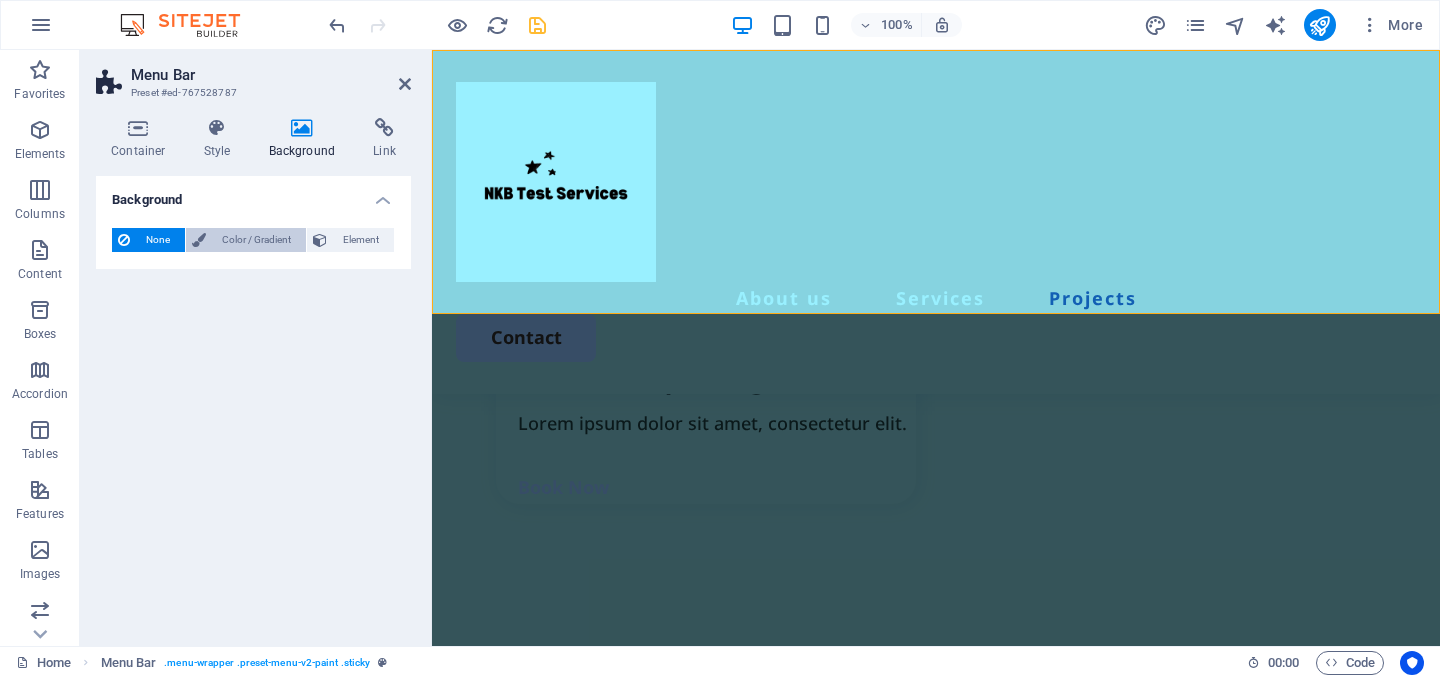 click on "Color / Gradient" at bounding box center (256, 240) 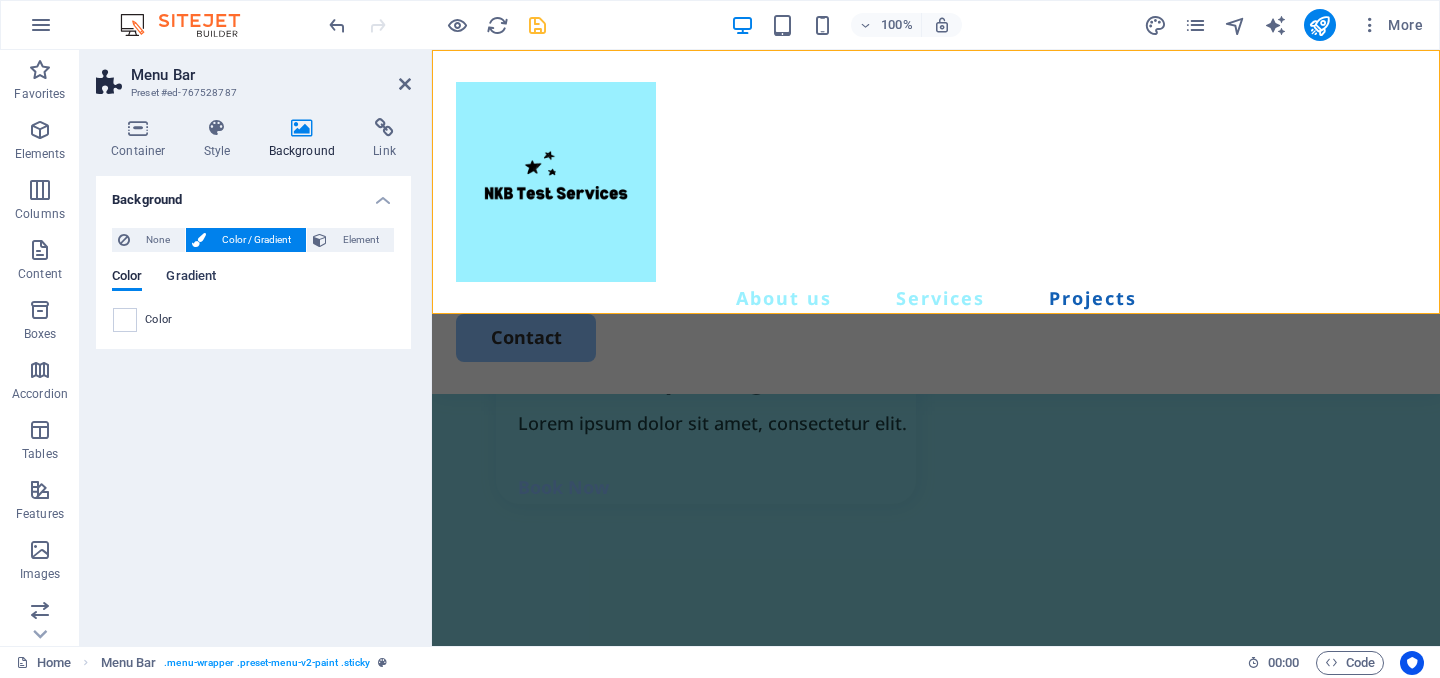 click on "Gradient" at bounding box center [191, 278] 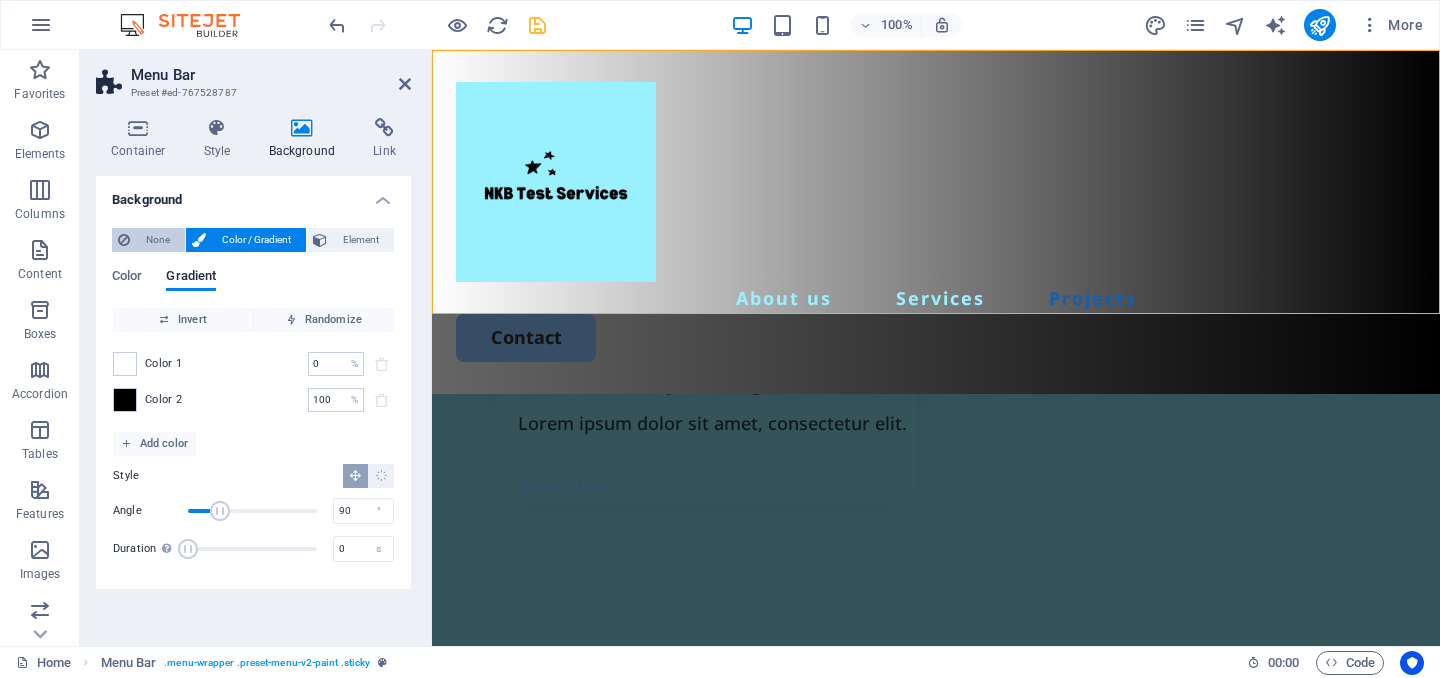 click on "None" at bounding box center (157, 240) 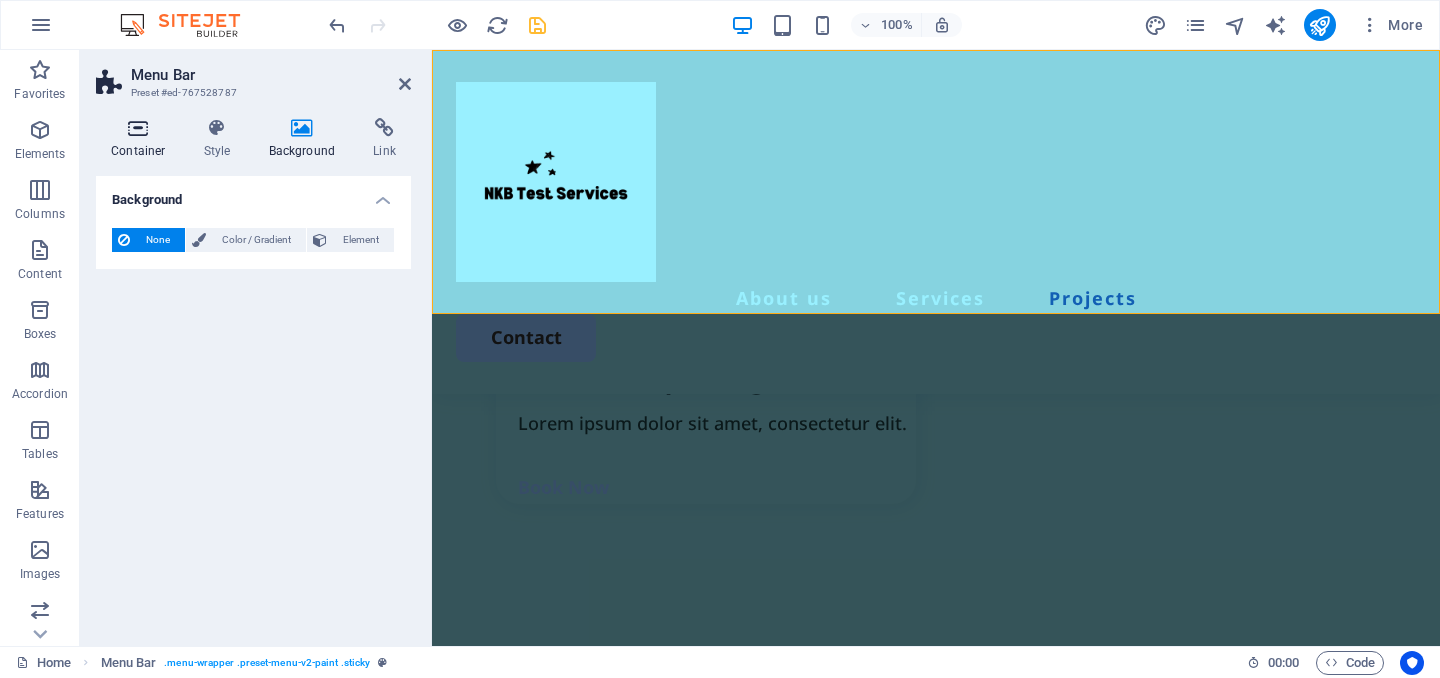 click at bounding box center (138, 128) 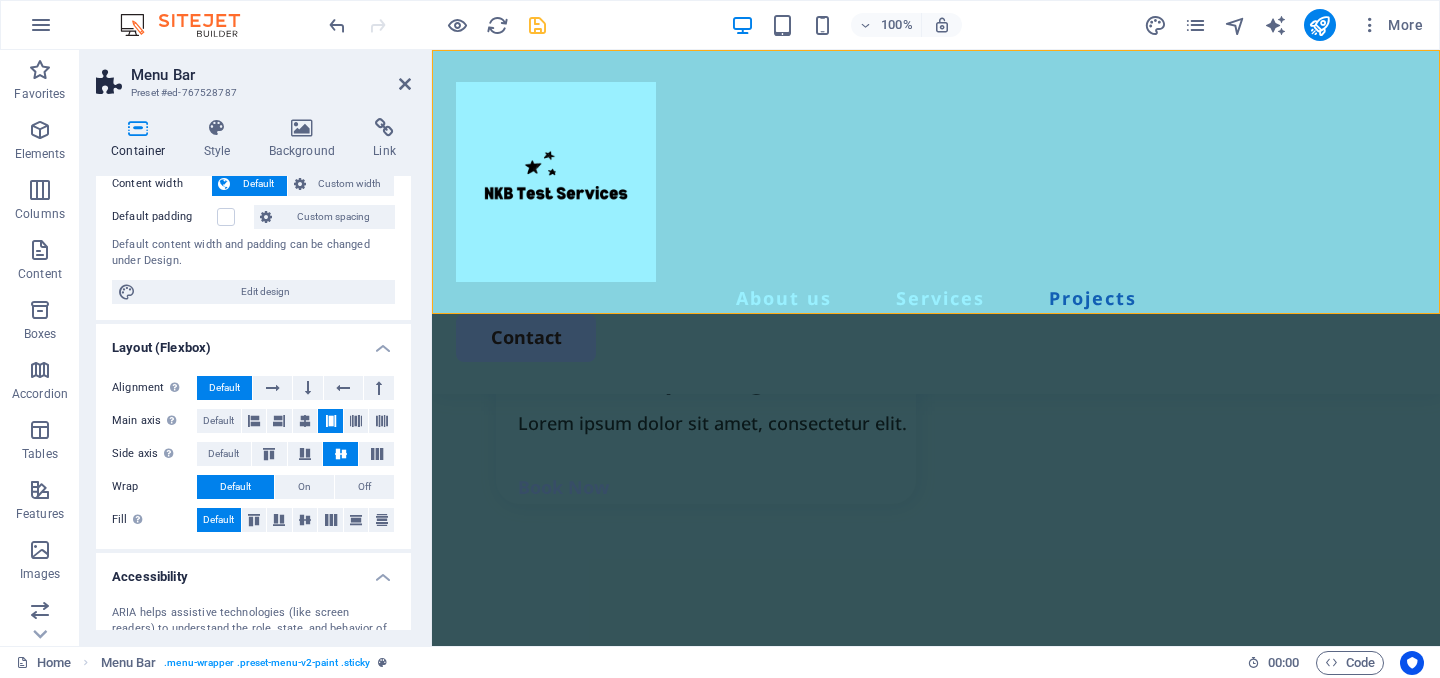 scroll, scrollTop: 0, scrollLeft: 0, axis: both 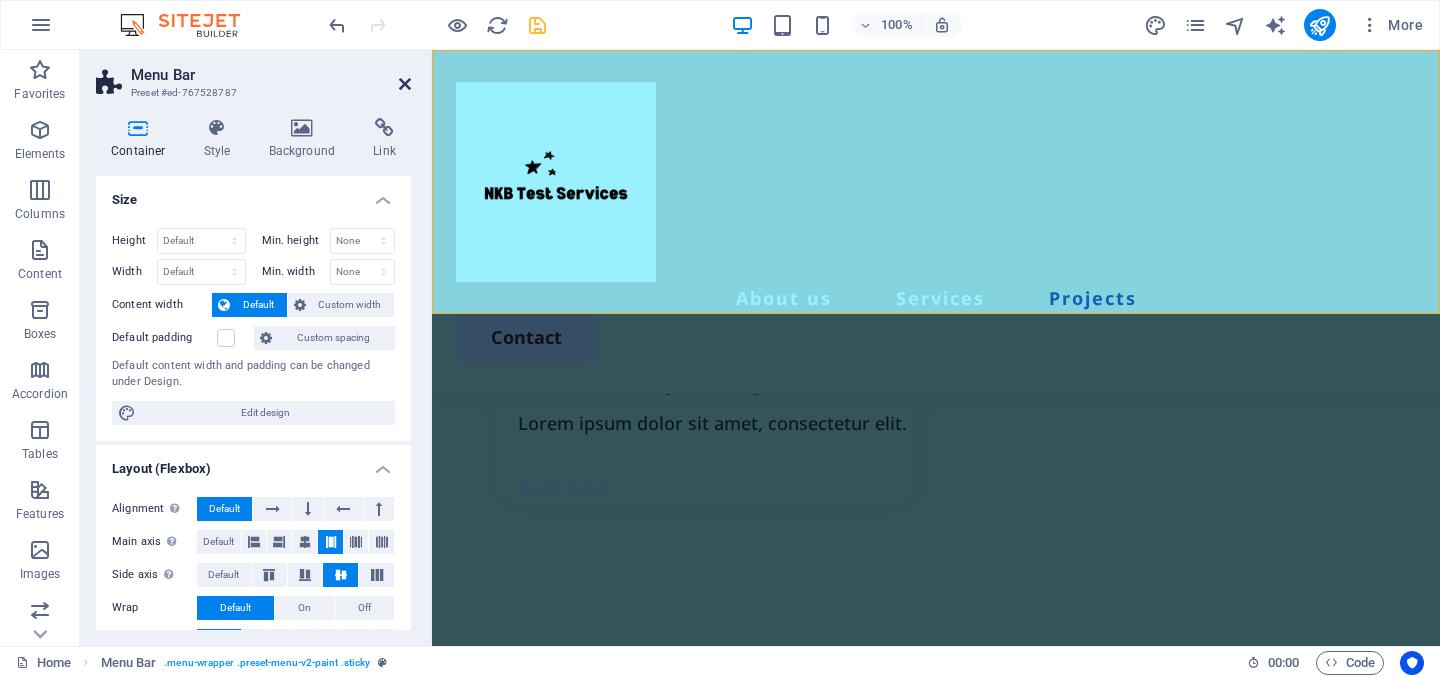 click at bounding box center (405, 84) 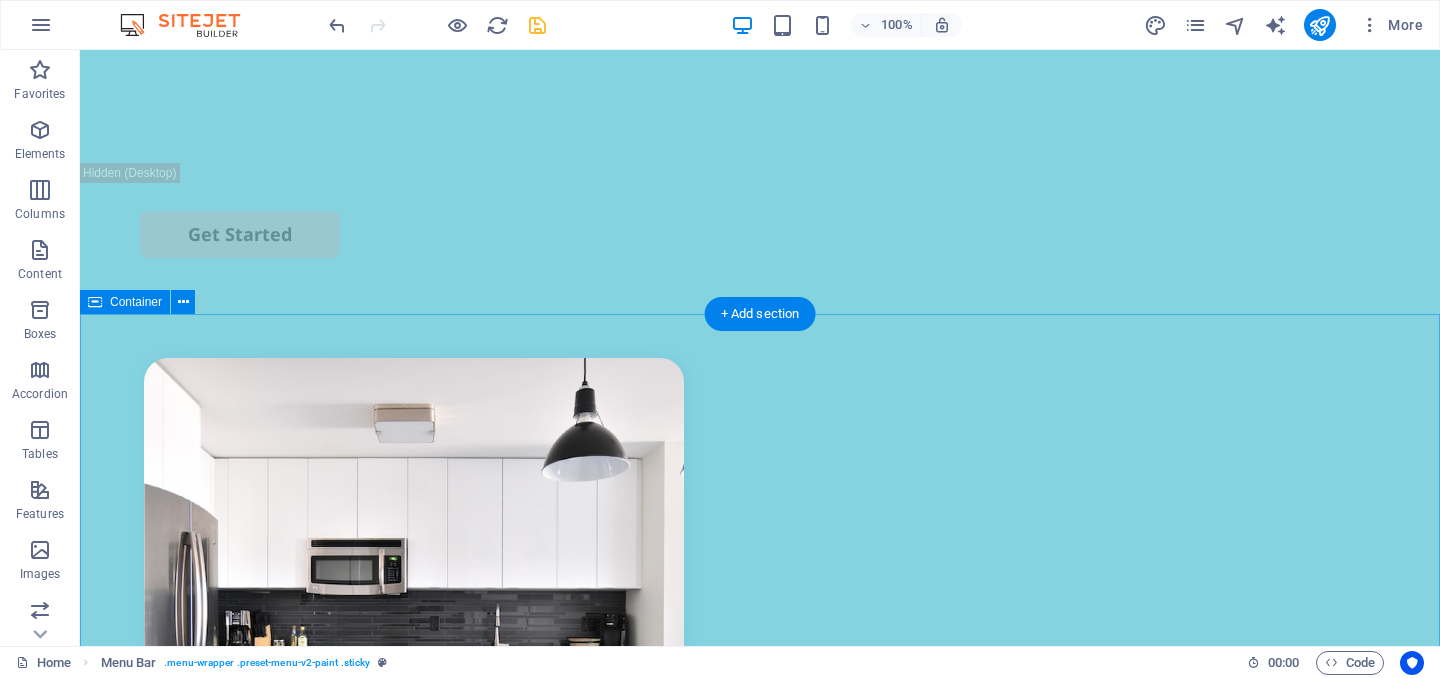 scroll, scrollTop: 0, scrollLeft: 0, axis: both 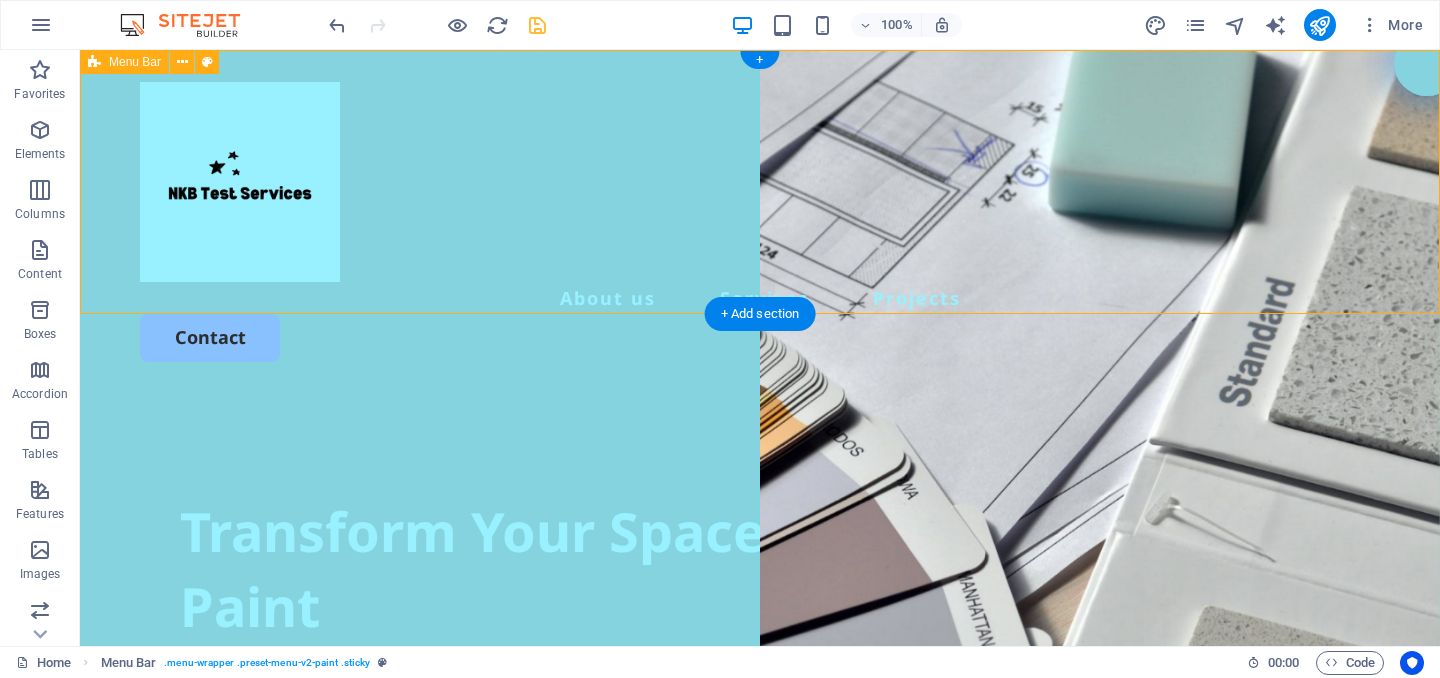 click on "About us Services Projects Contact" at bounding box center (760, 222) 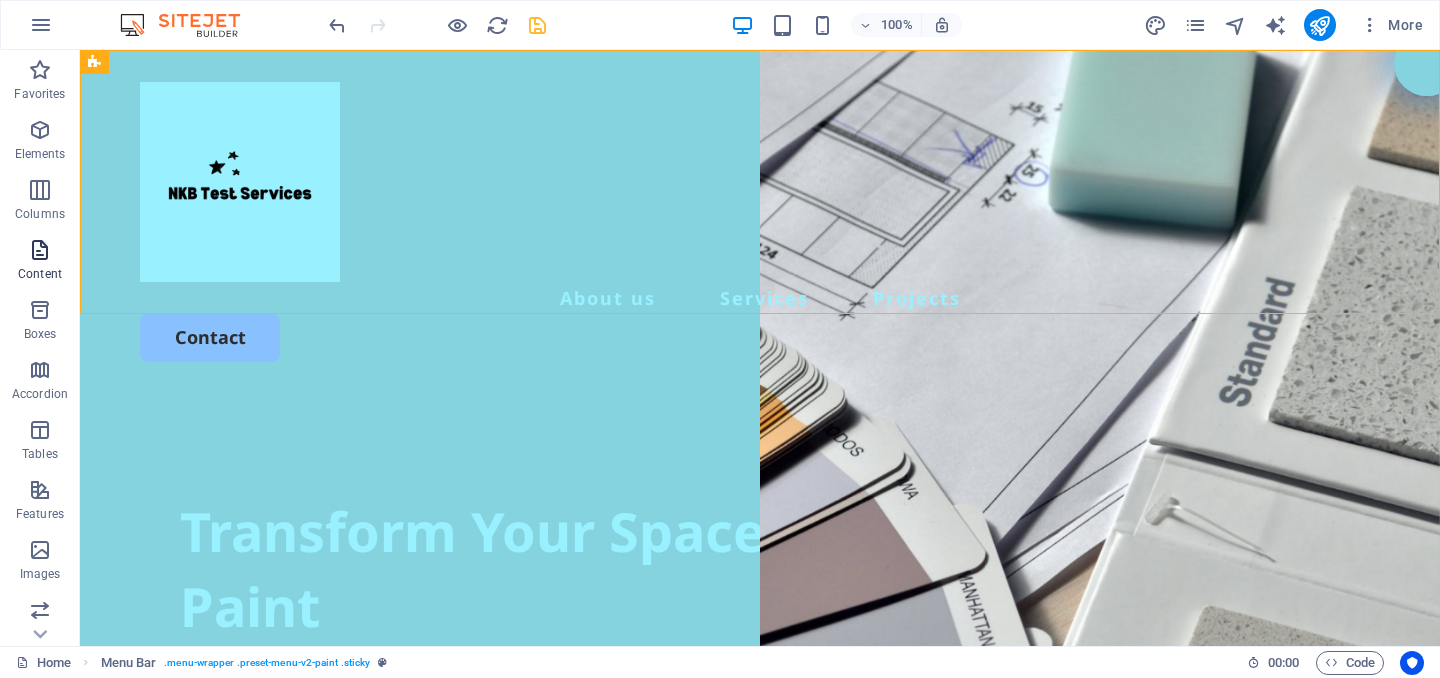 click at bounding box center [40, 250] 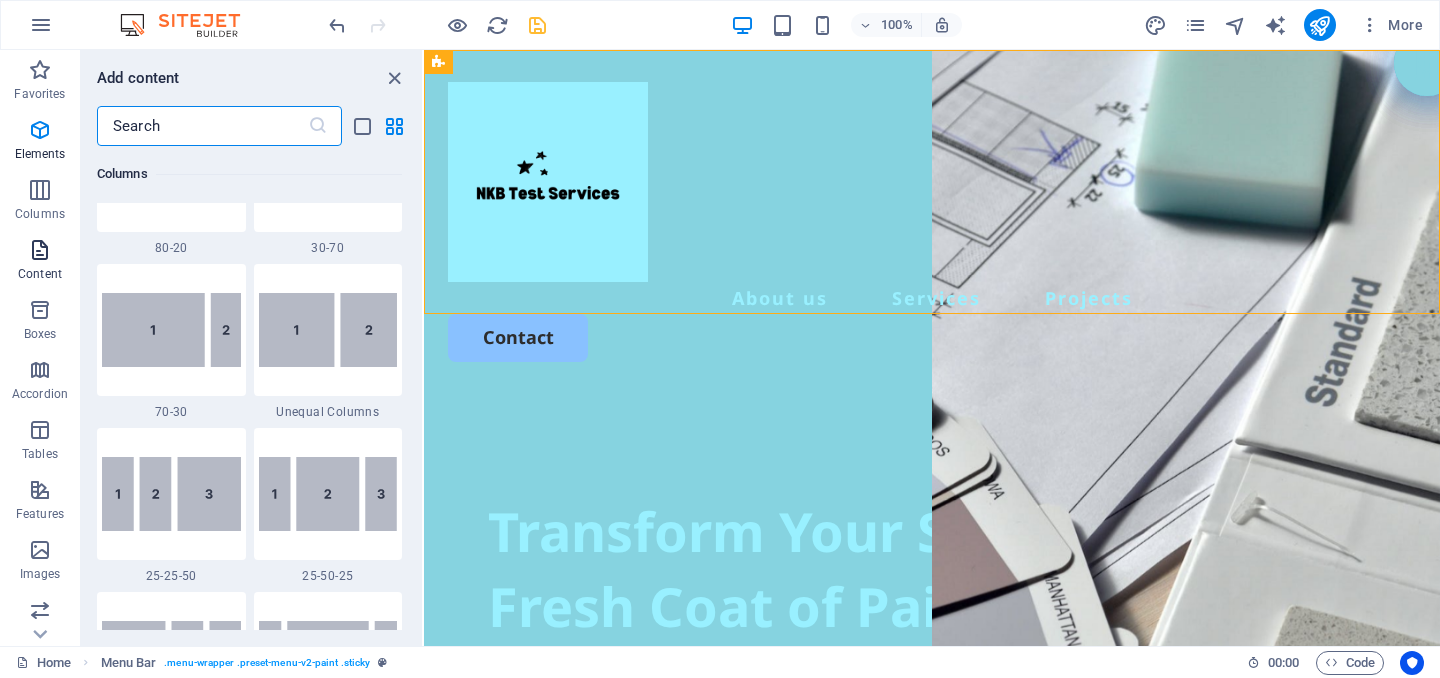 scroll, scrollTop: 3499, scrollLeft: 0, axis: vertical 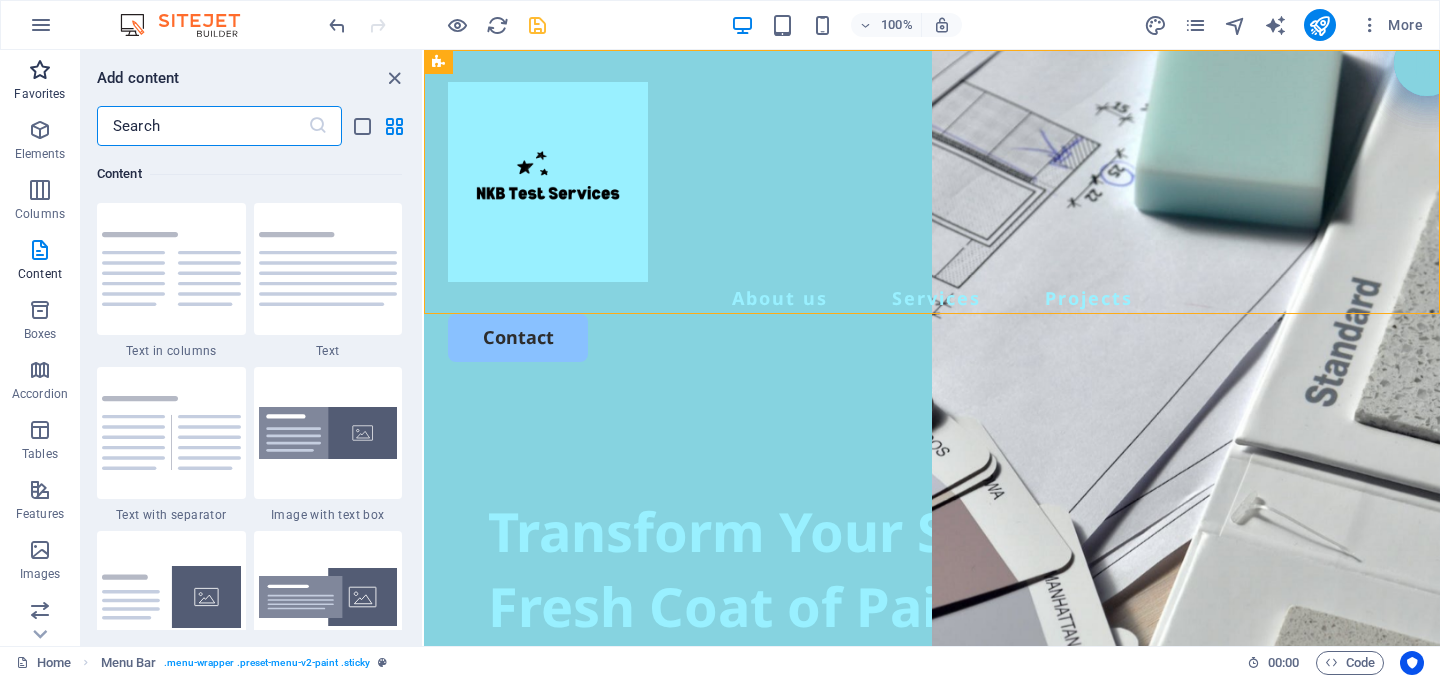 click at bounding box center (40, 70) 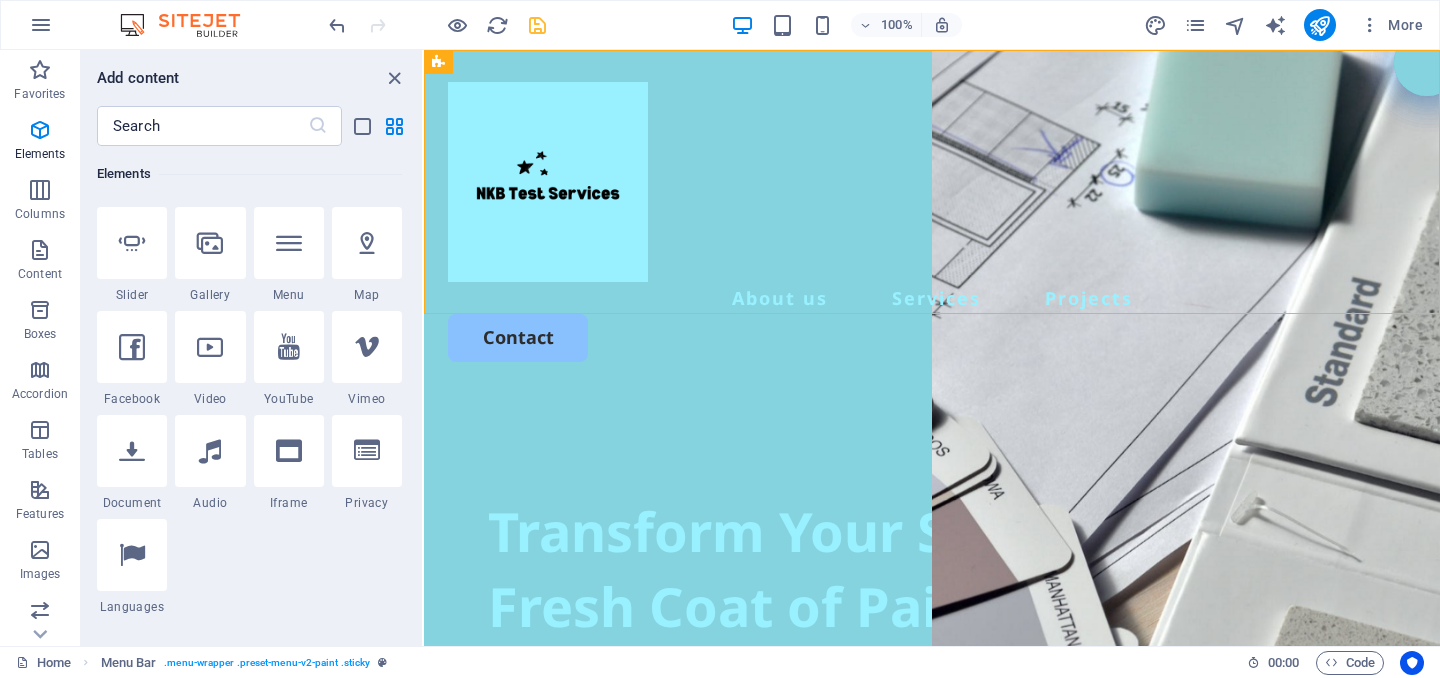 scroll, scrollTop: 522, scrollLeft: 0, axis: vertical 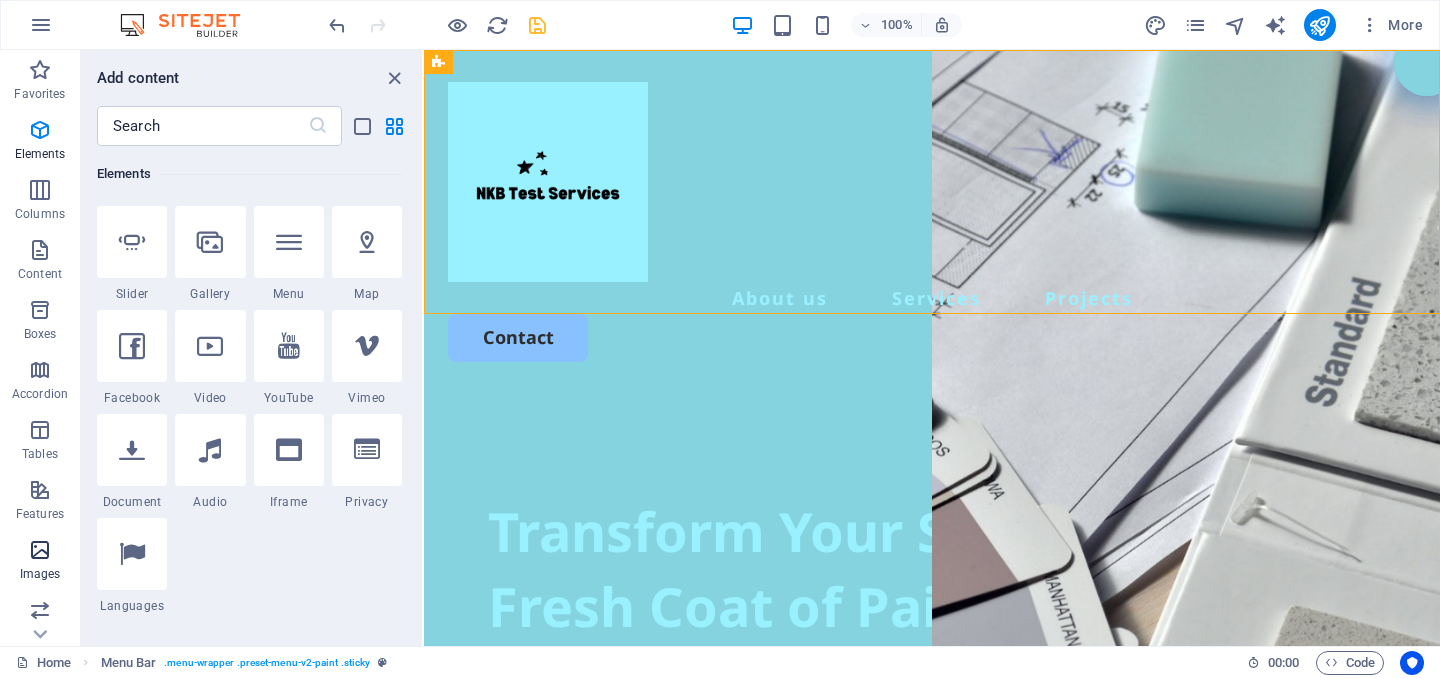click at bounding box center [40, 550] 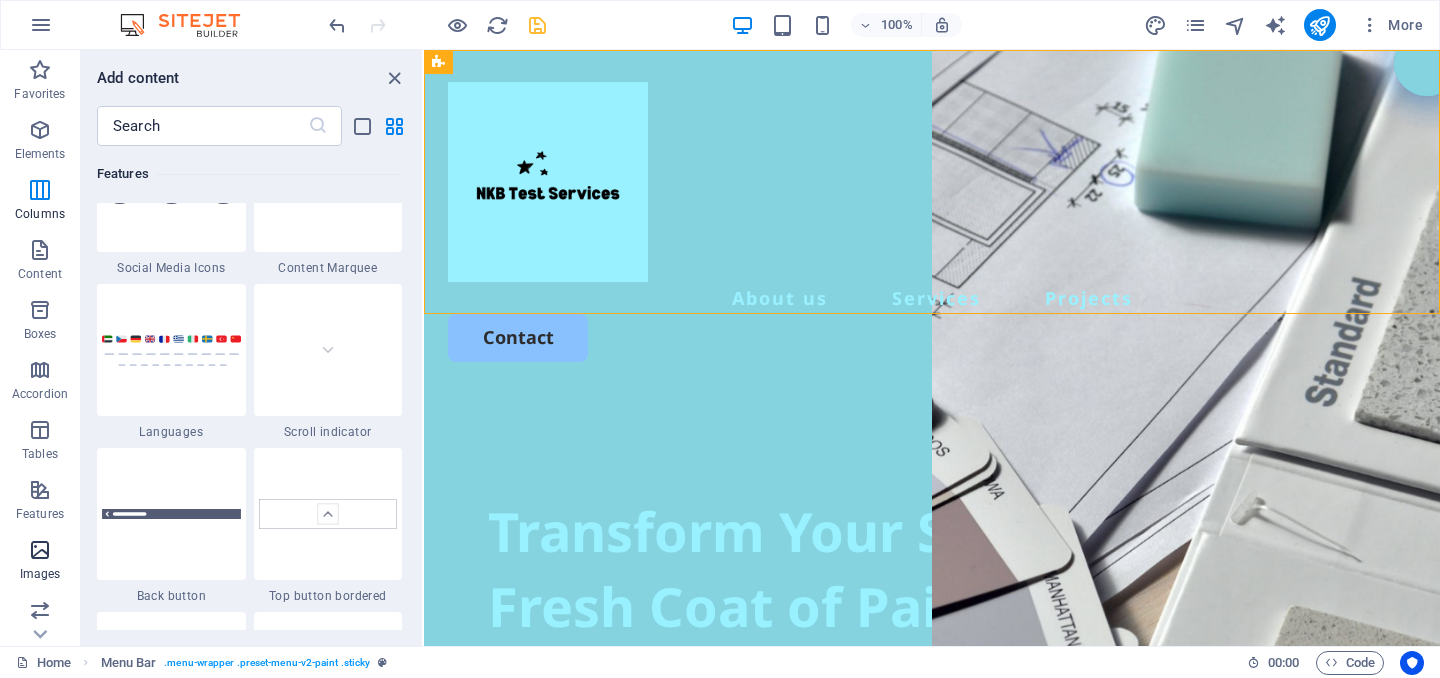 scroll, scrollTop: 10140, scrollLeft: 0, axis: vertical 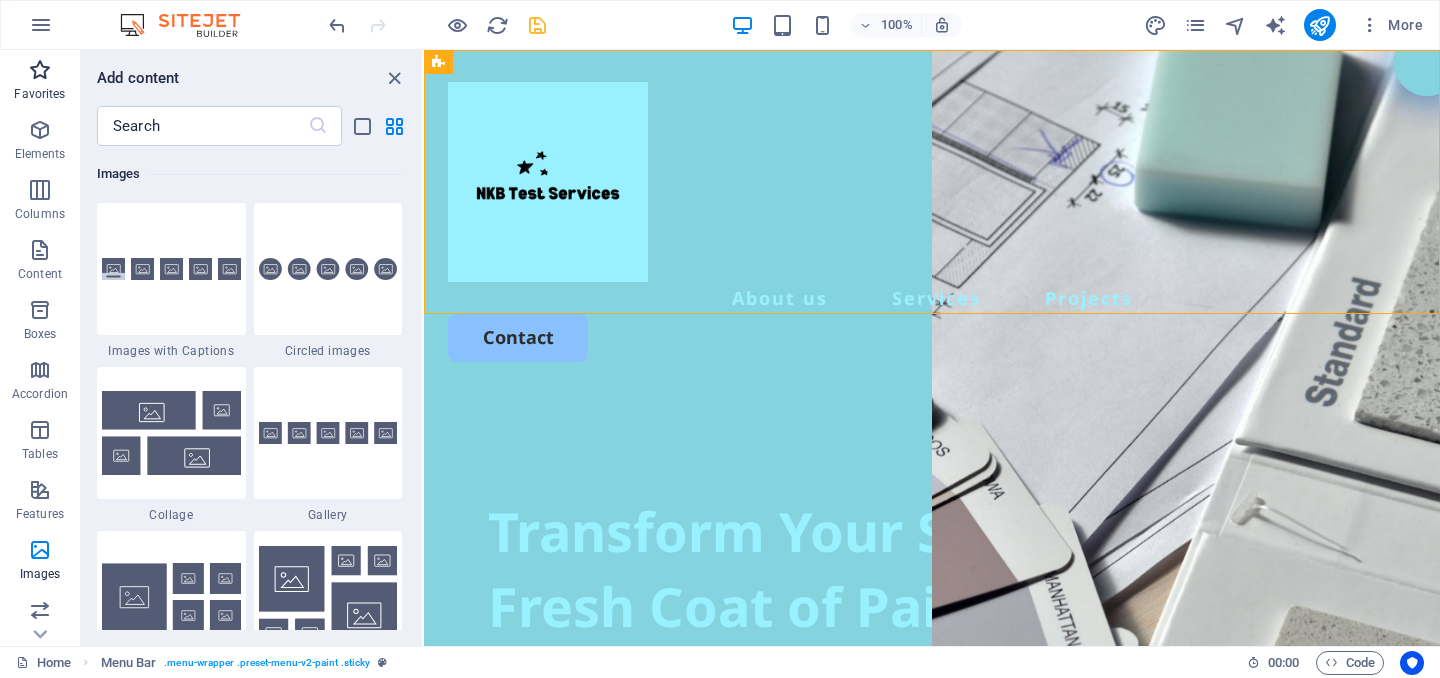 click at bounding box center [40, 70] 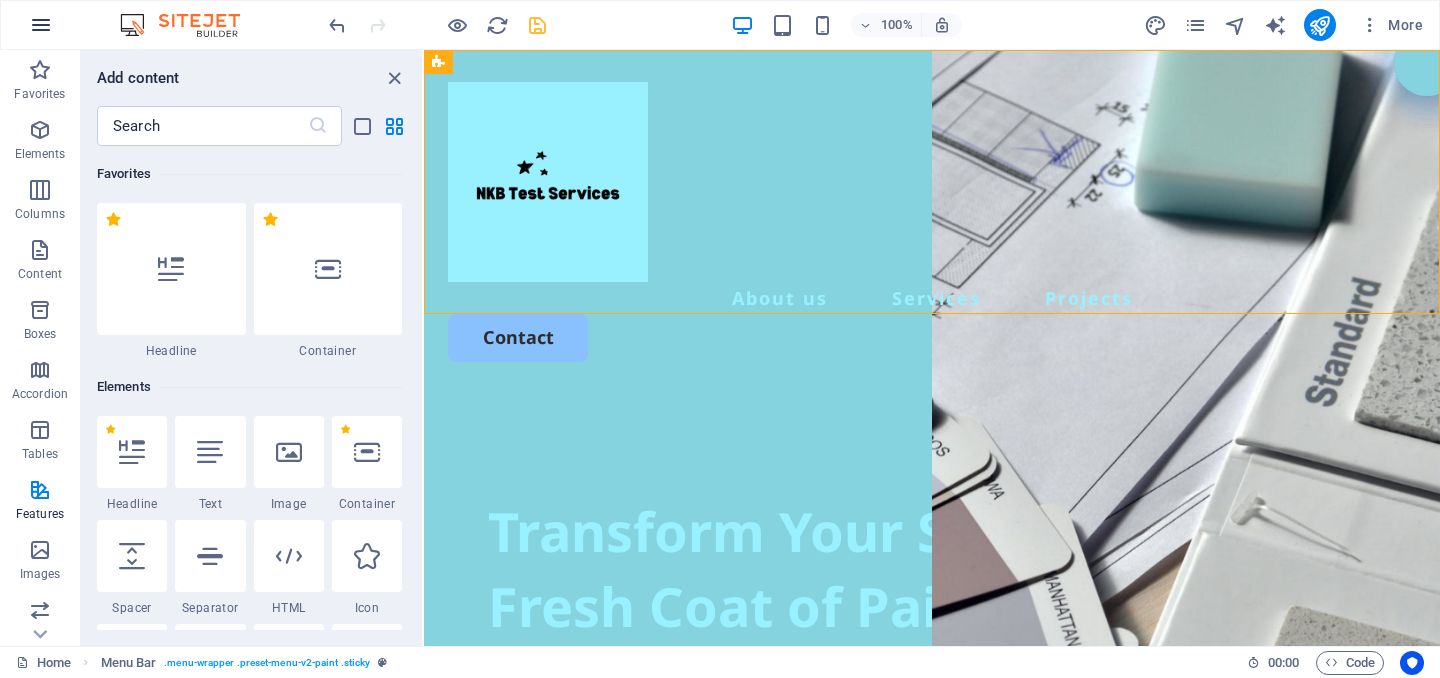 scroll, scrollTop: 0, scrollLeft: 0, axis: both 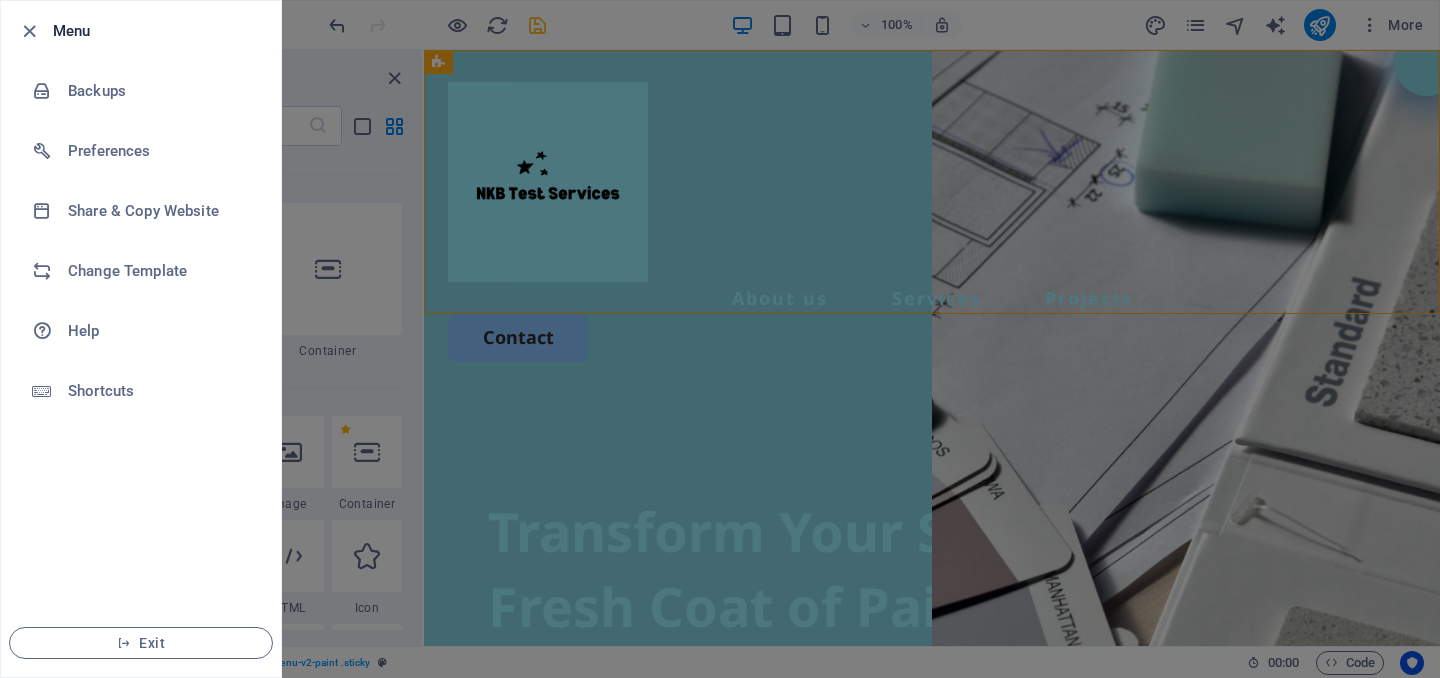 click at bounding box center (720, 339) 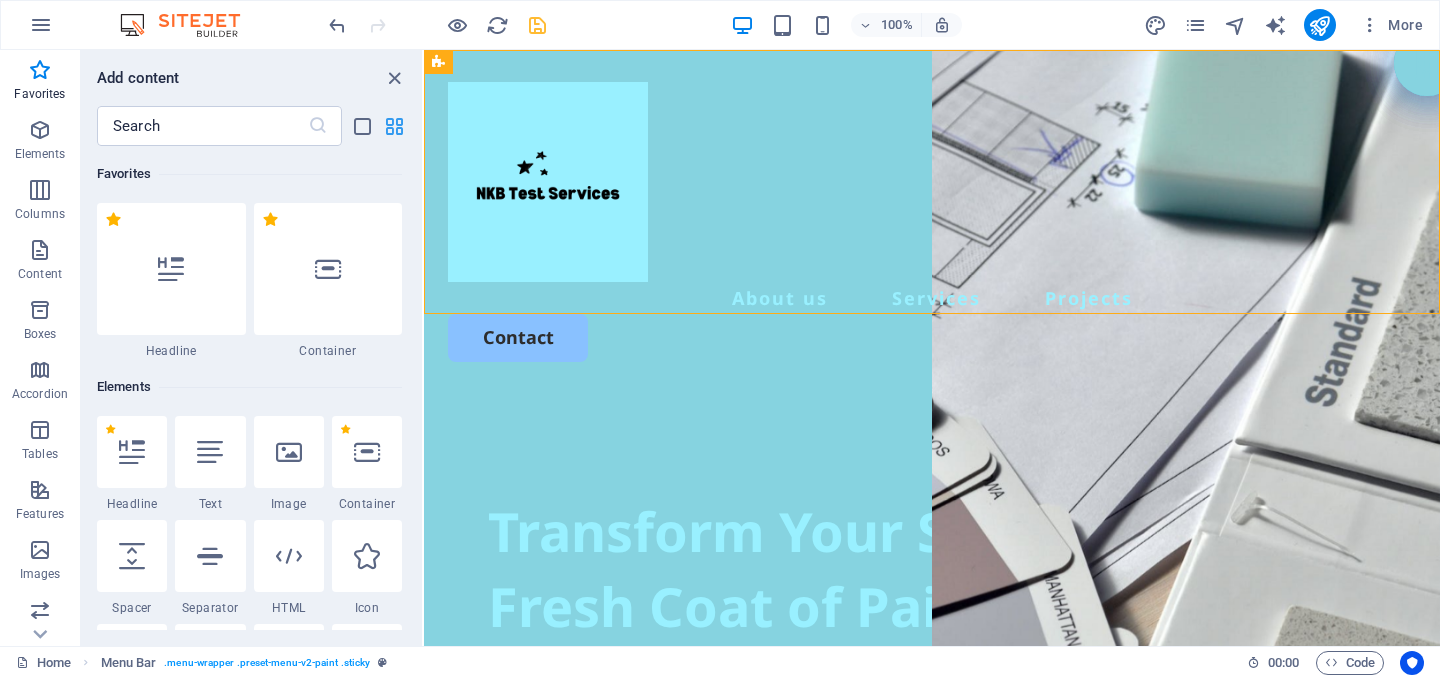 click at bounding box center [394, 126] 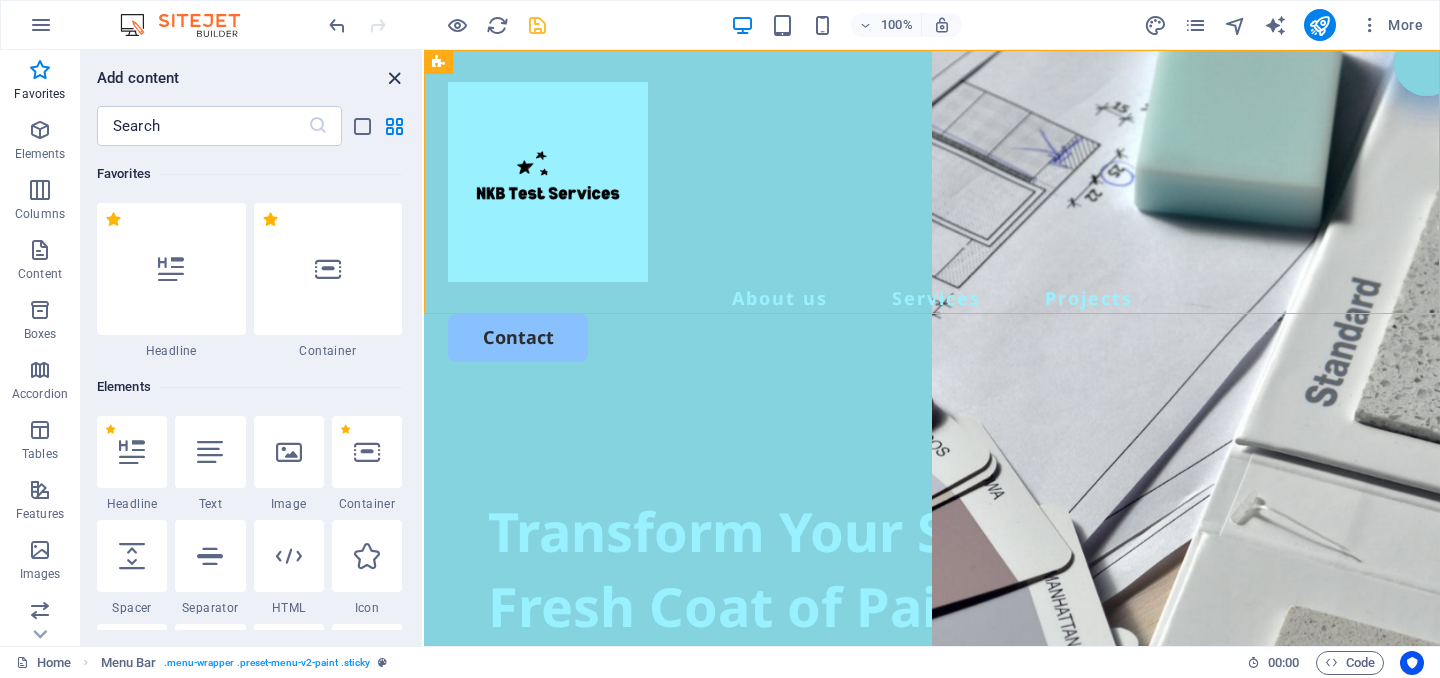 click at bounding box center [394, 78] 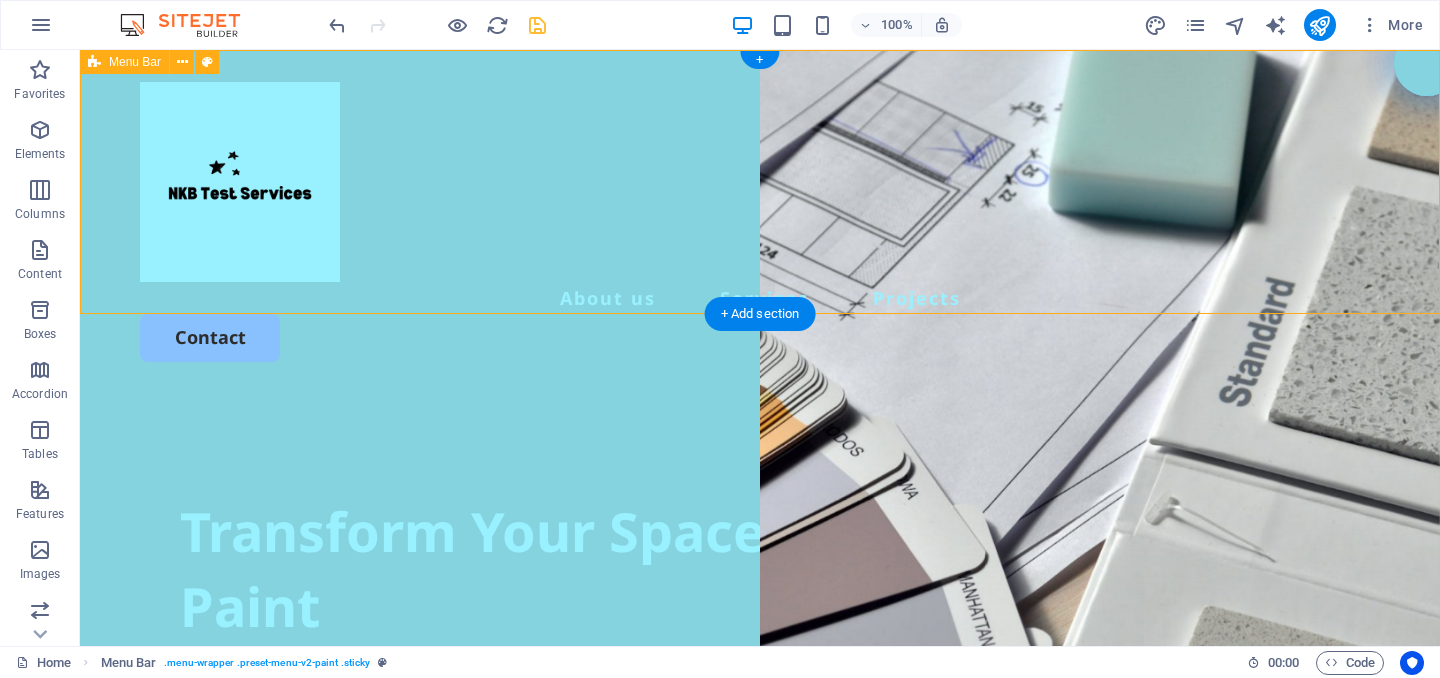 click on "About us Services Projects Contact" at bounding box center (760, 222) 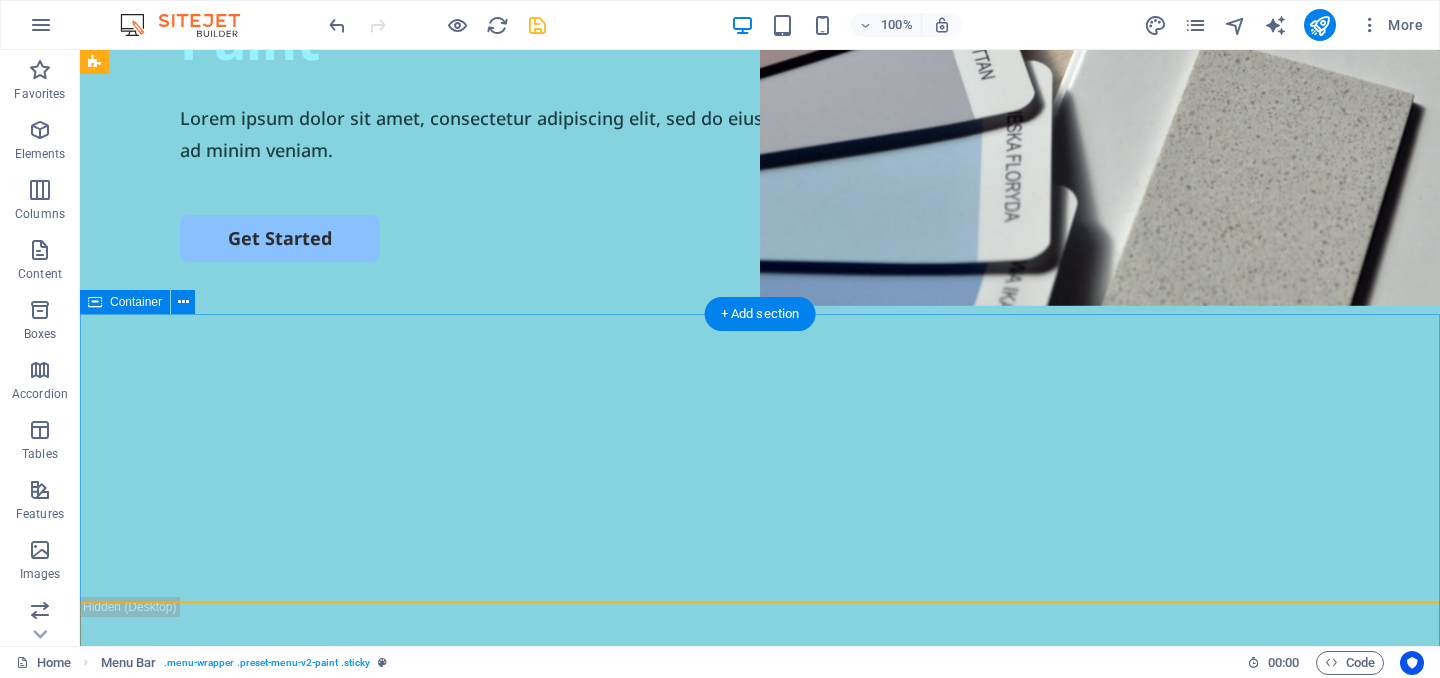 scroll, scrollTop: 0, scrollLeft: 0, axis: both 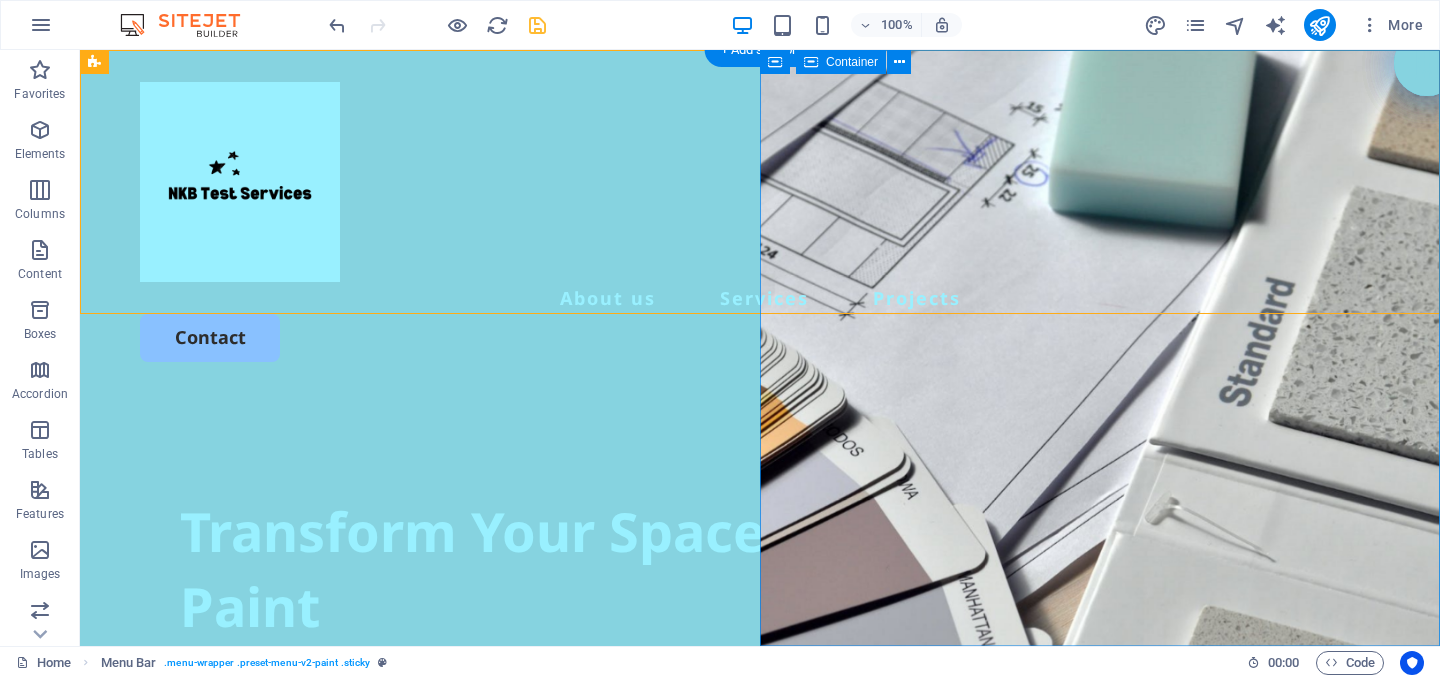 click on "Drop content here or  Add elements  Paste clipboard" at bounding box center [1100, 1171] 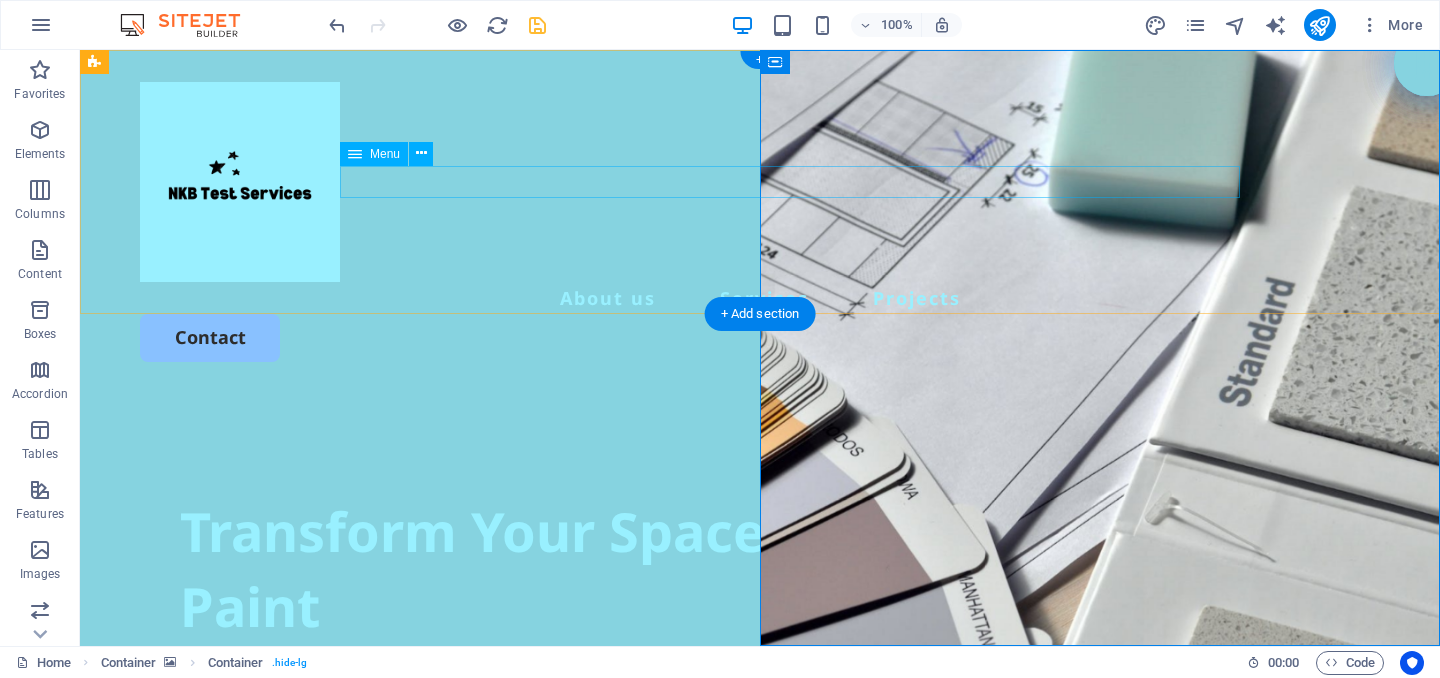 click on "About us Services Projects" at bounding box center [760, 298] 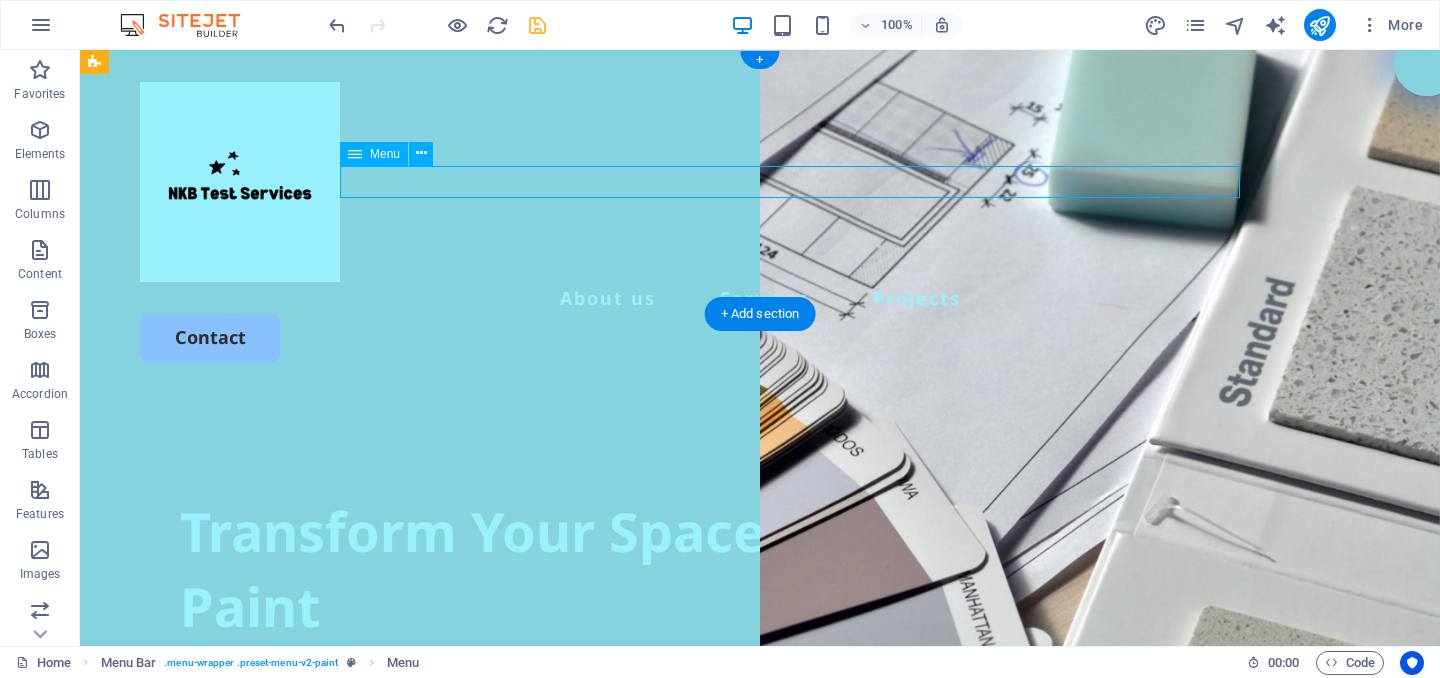 click on "About us Services Projects" at bounding box center [760, 298] 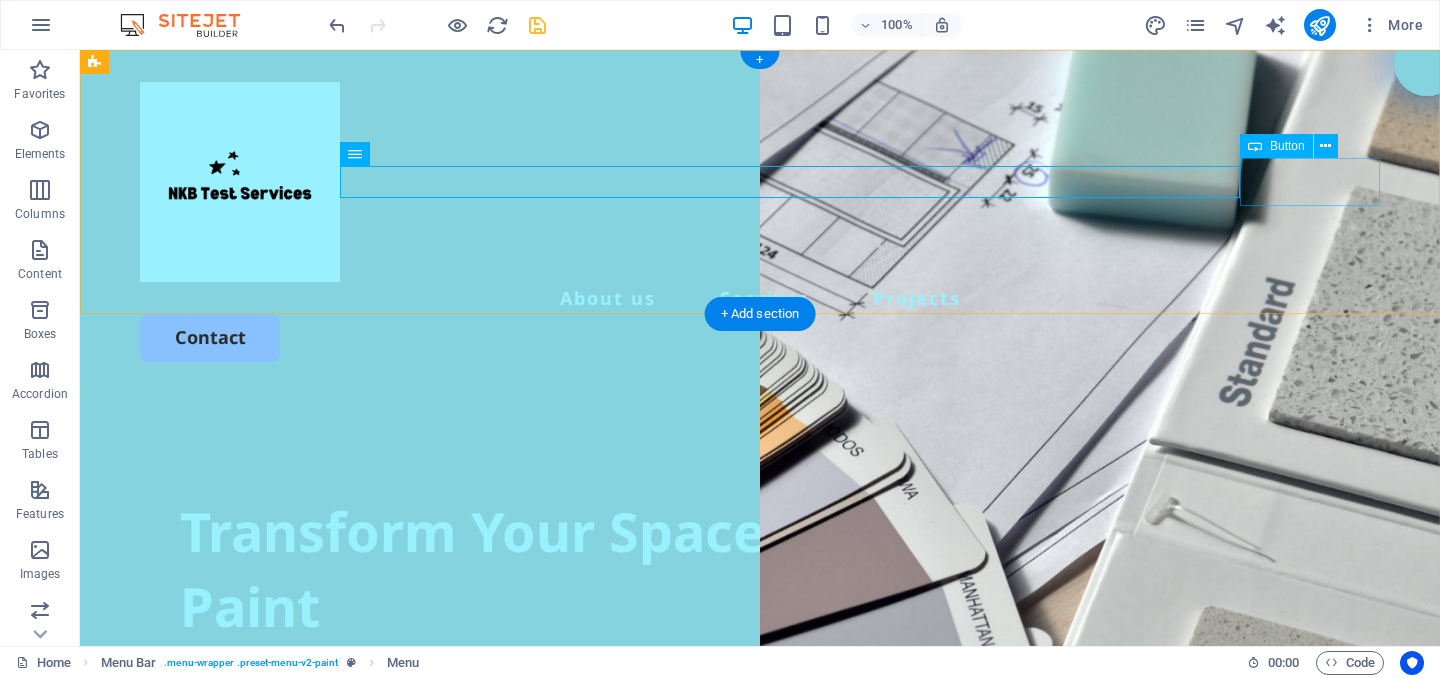 click on "Contact" at bounding box center [760, 337] 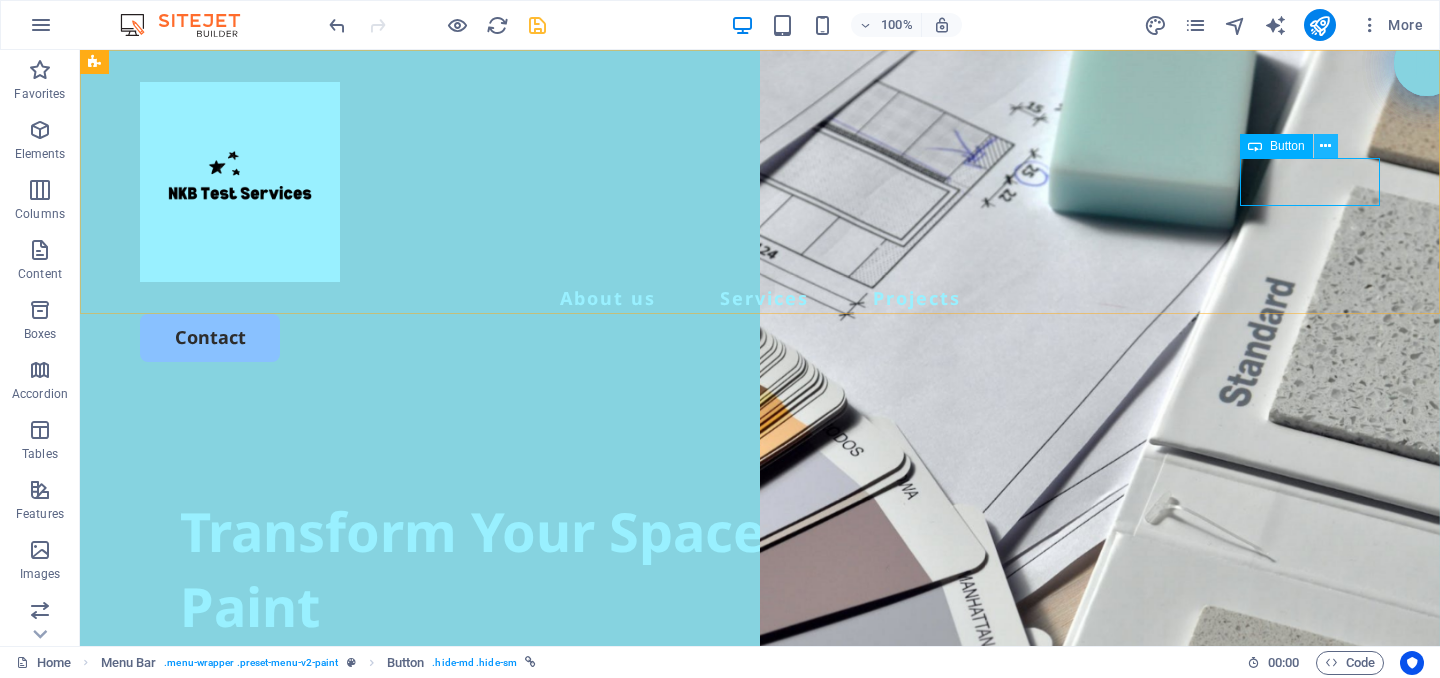 click at bounding box center (1325, 146) 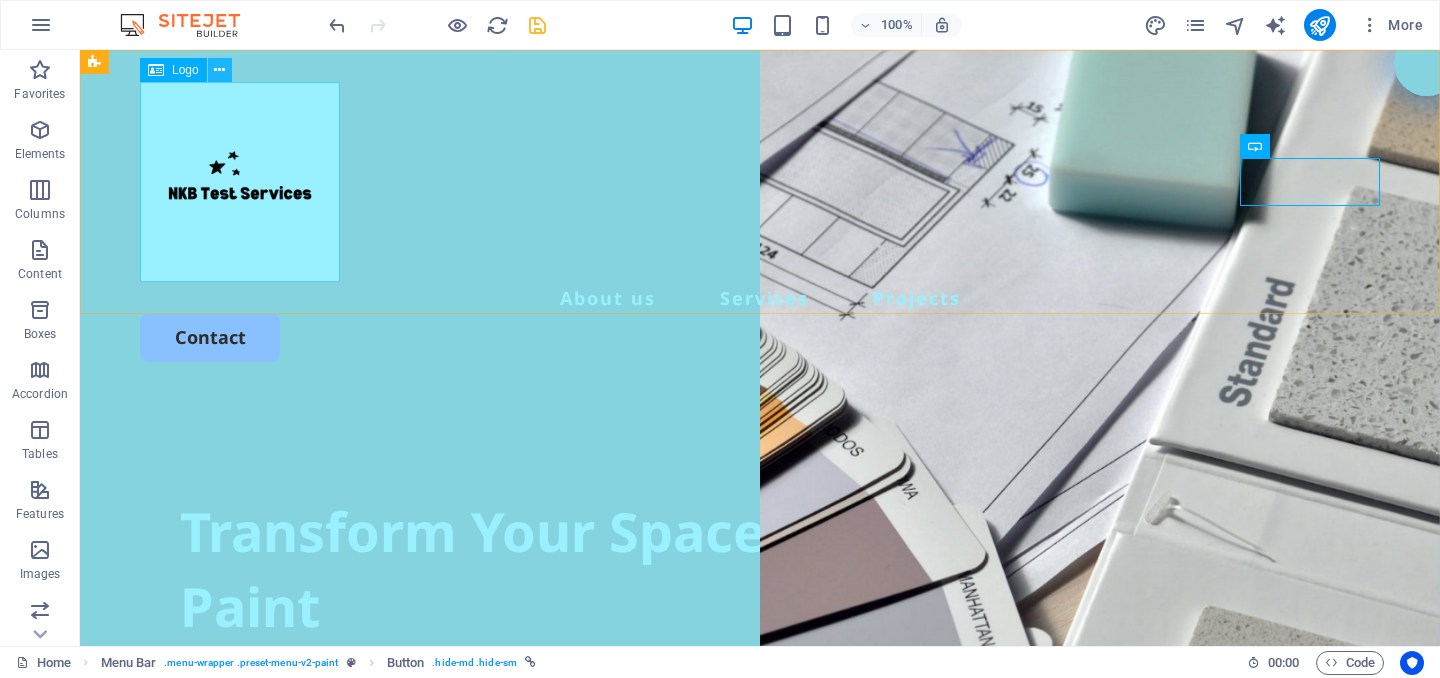 click at bounding box center [219, 70] 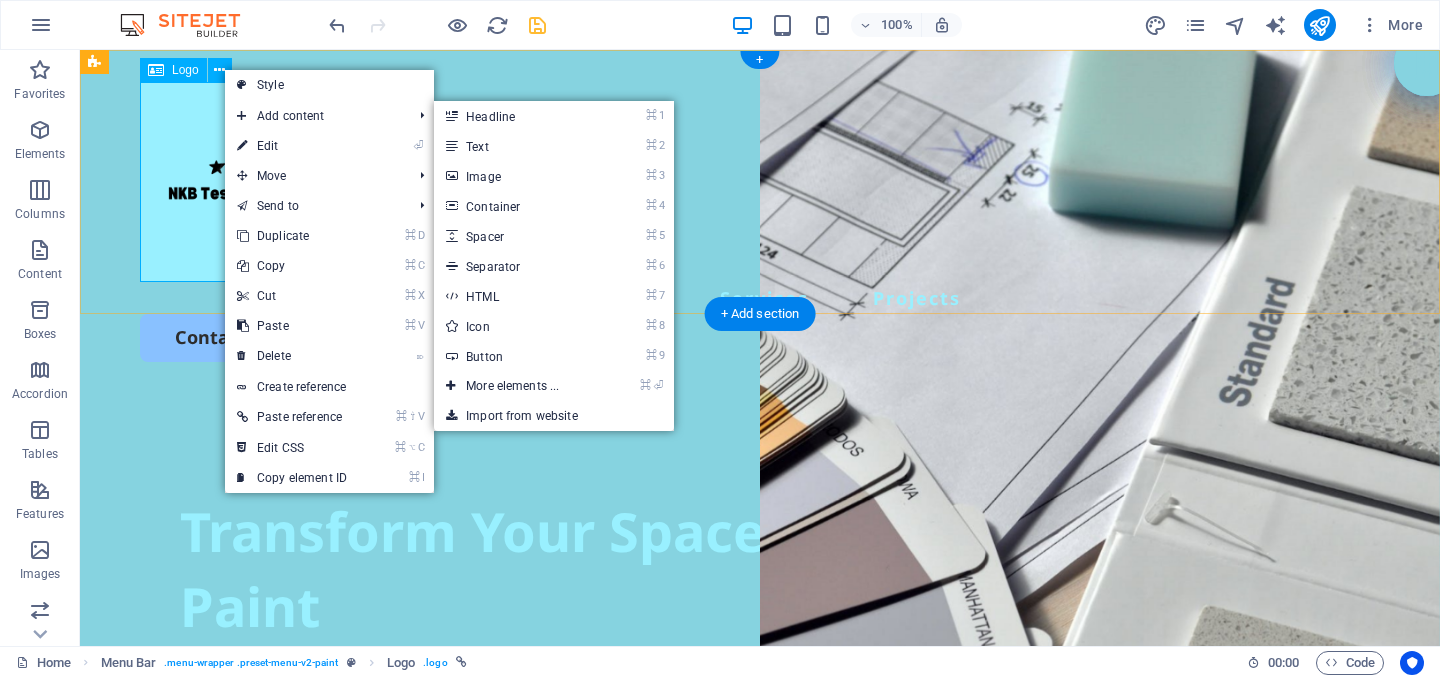click at bounding box center [760, 182] 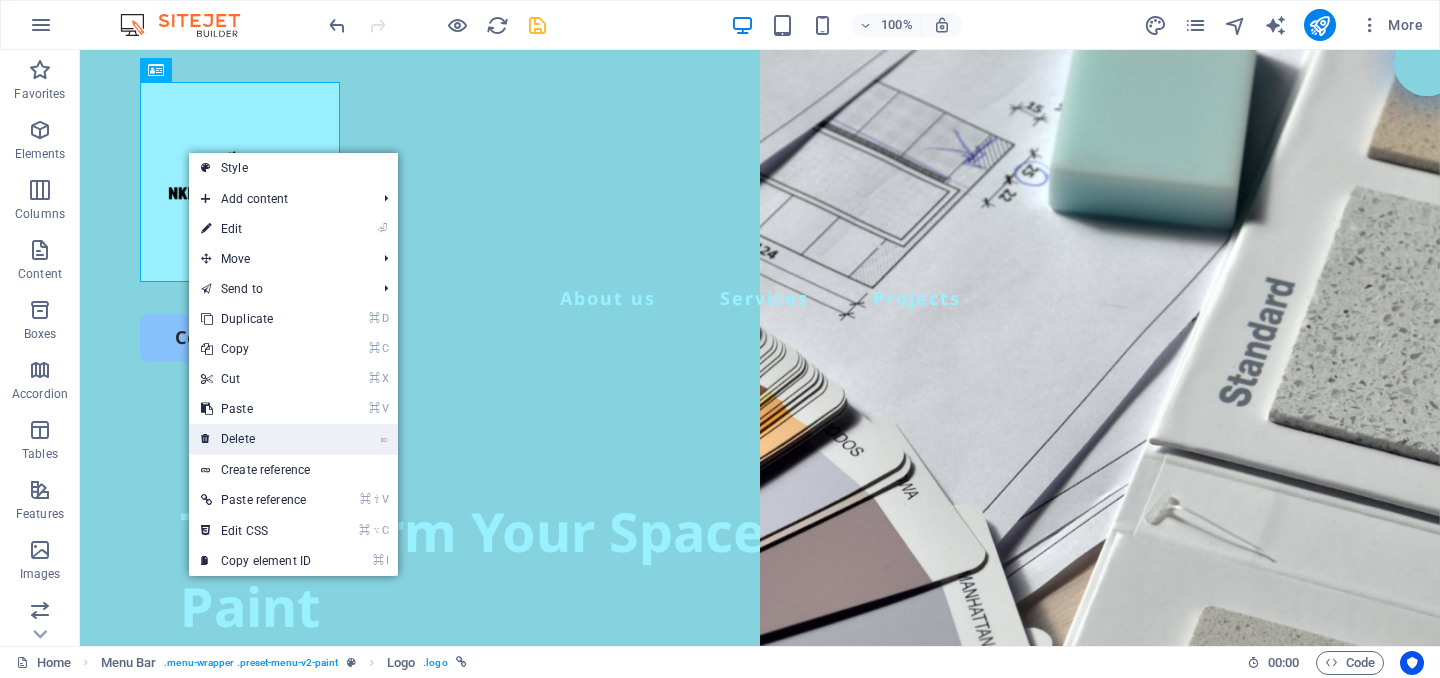 click on "⌦  Delete" at bounding box center [256, 439] 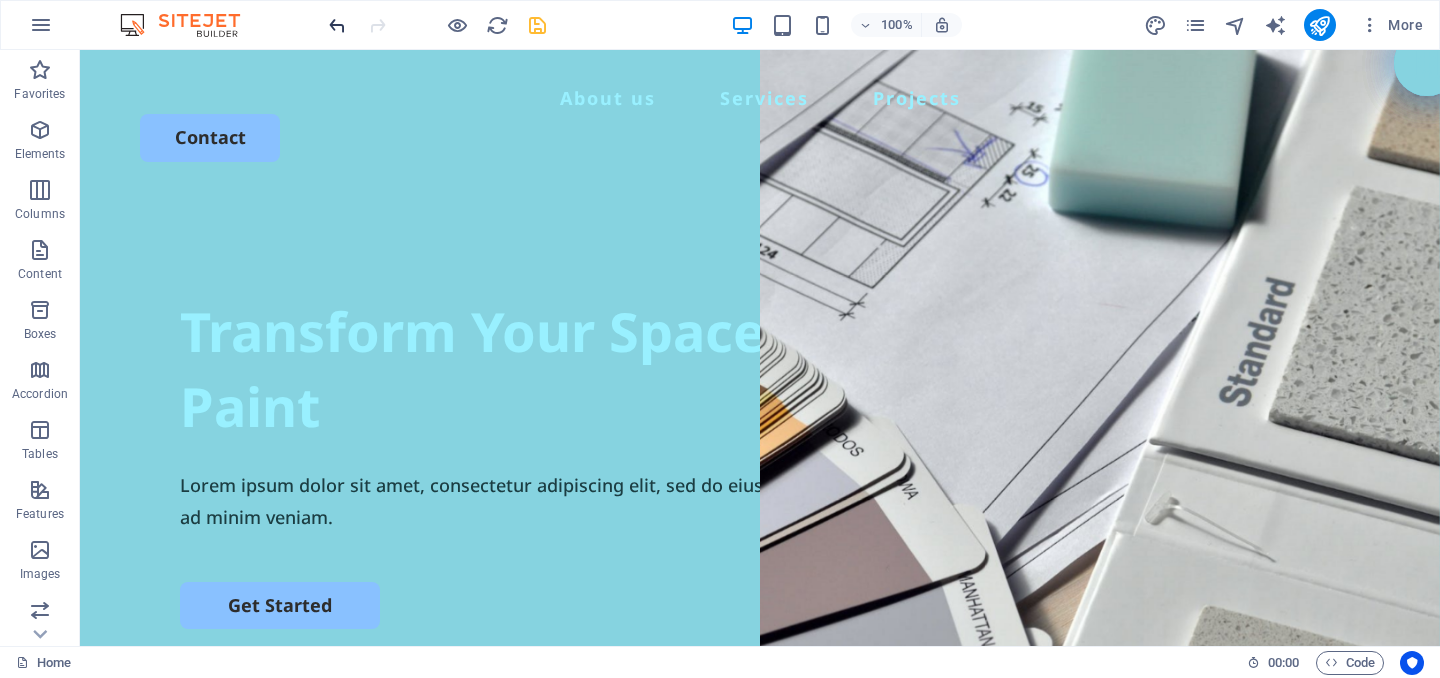 click at bounding box center [337, 25] 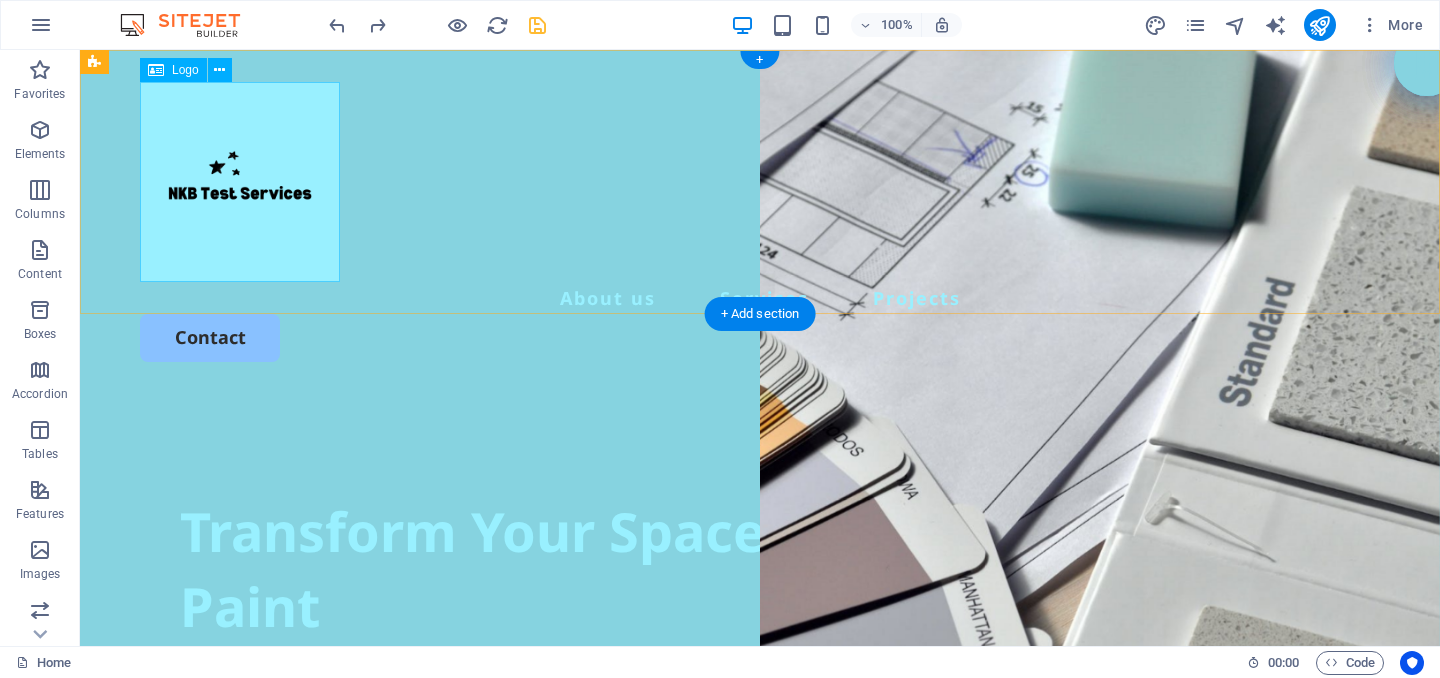 click at bounding box center [760, 182] 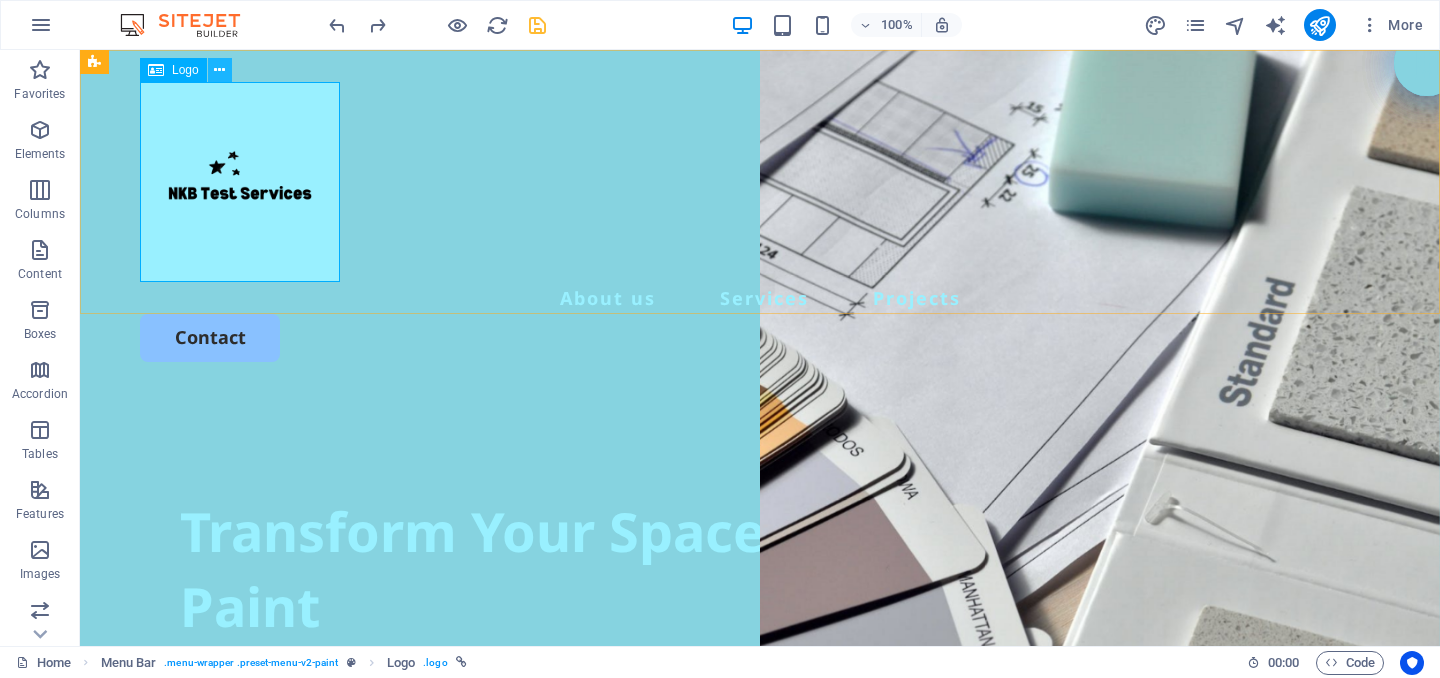 click at bounding box center (219, 70) 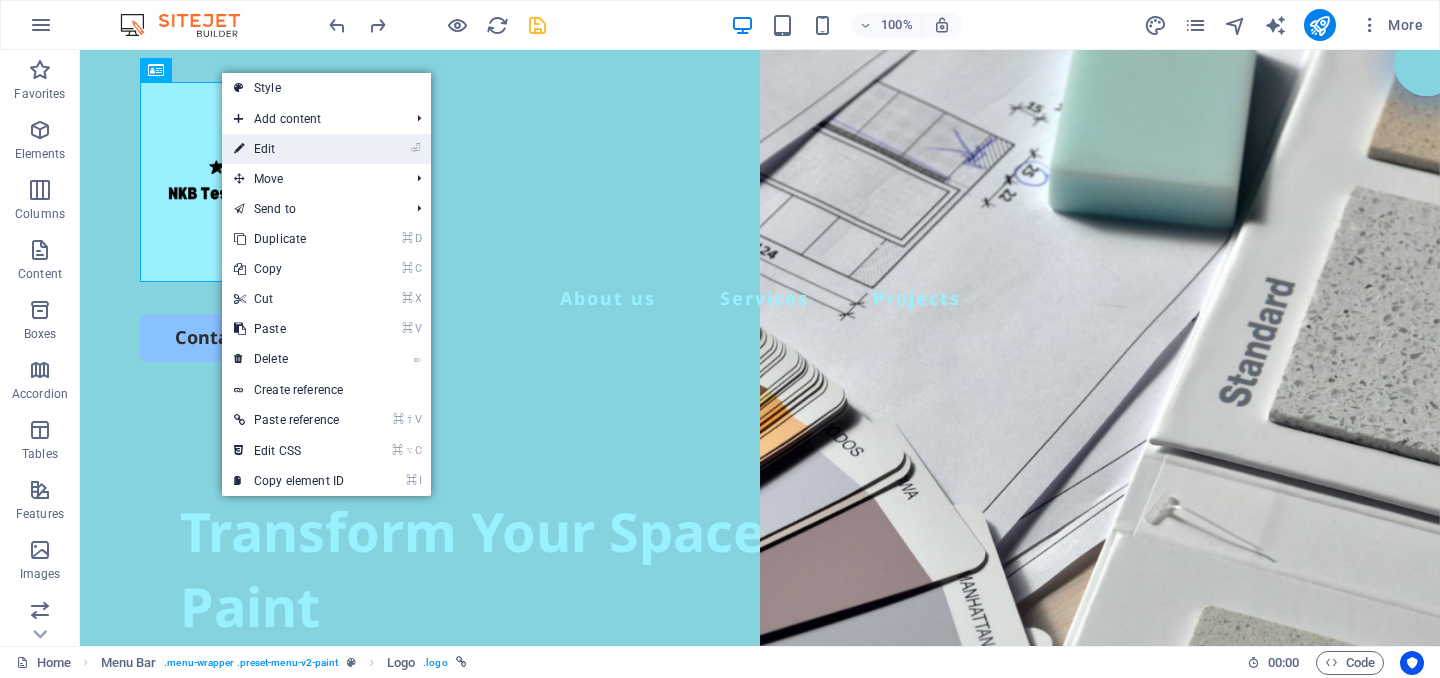click on "⏎  Edit" at bounding box center [289, 149] 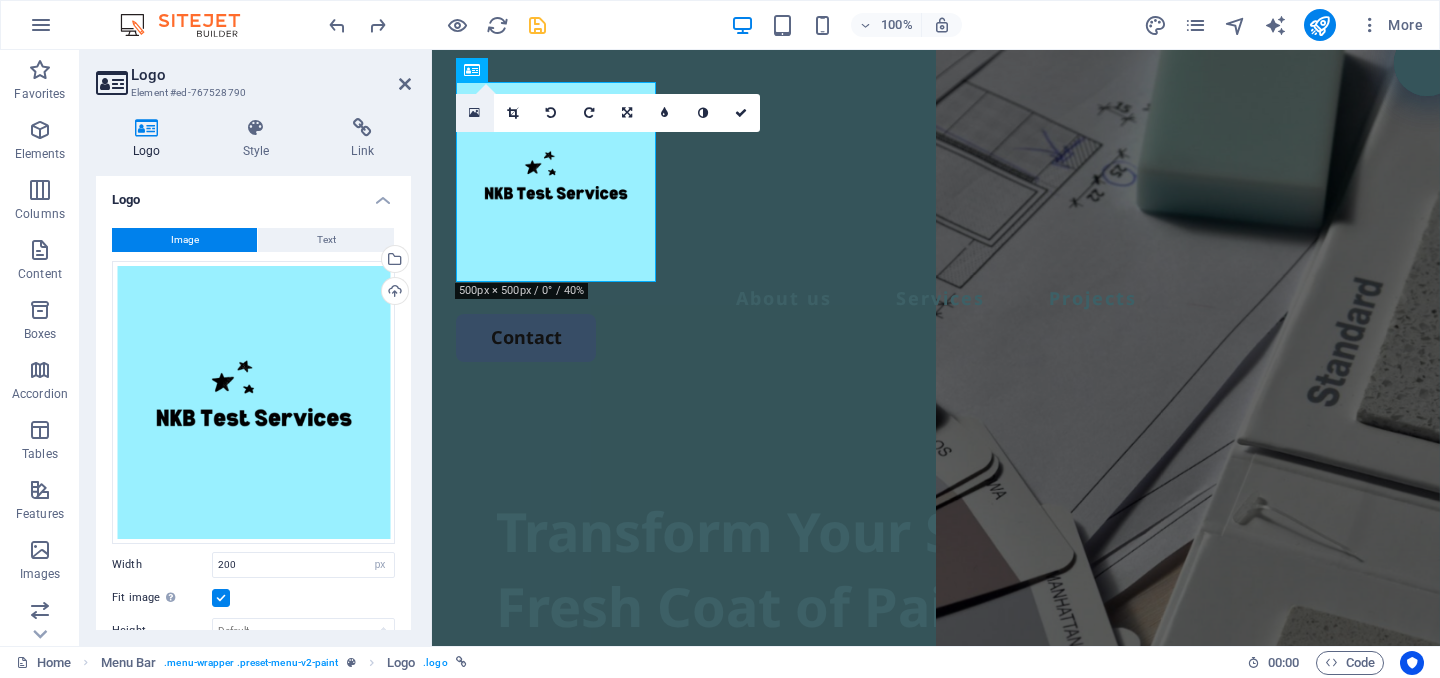 click at bounding box center [474, 113] 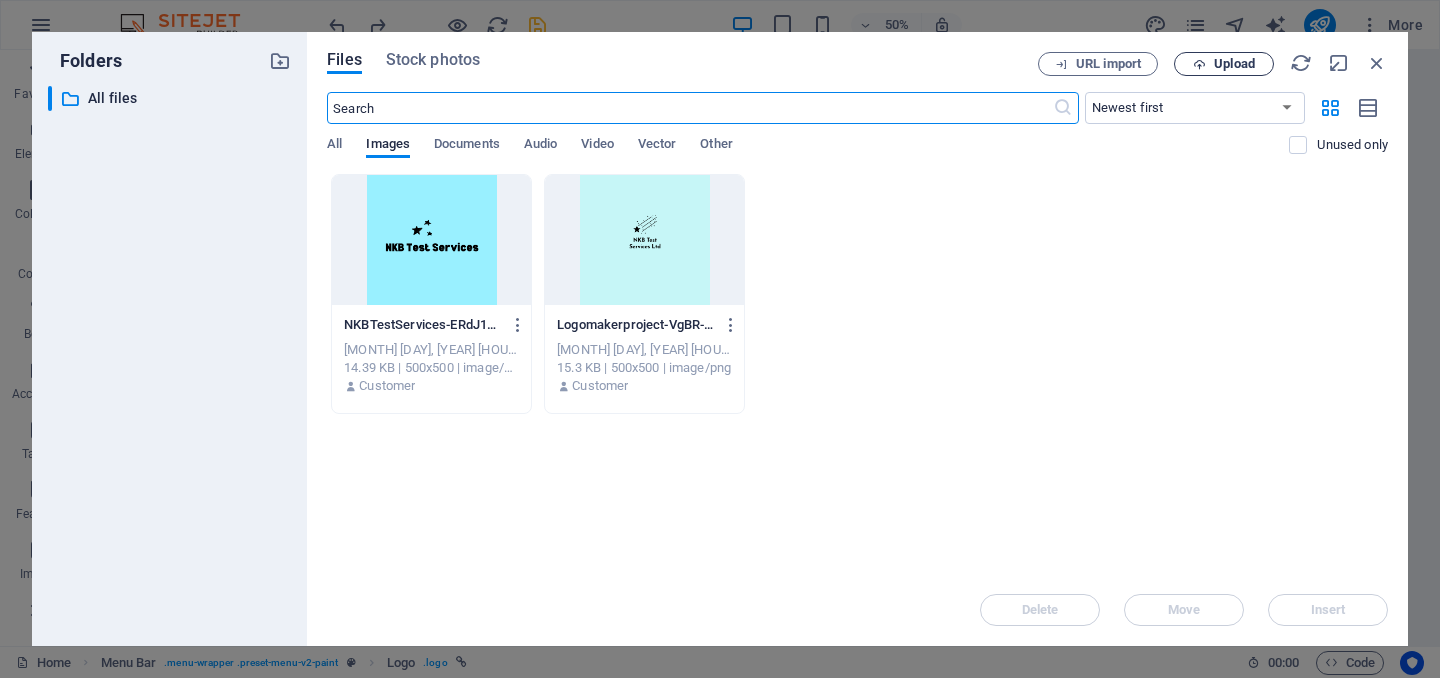 click on "Upload" at bounding box center [1234, 64] 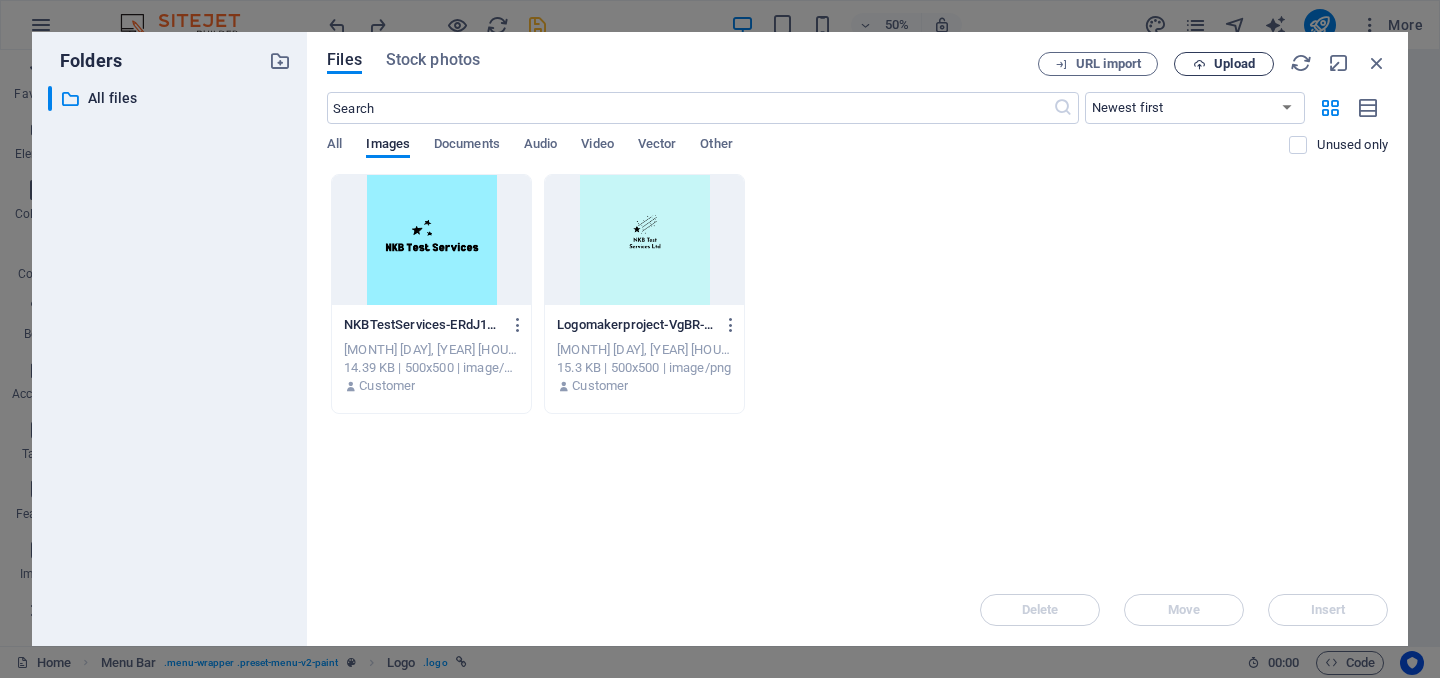 click on "Upload" at bounding box center (1234, 64) 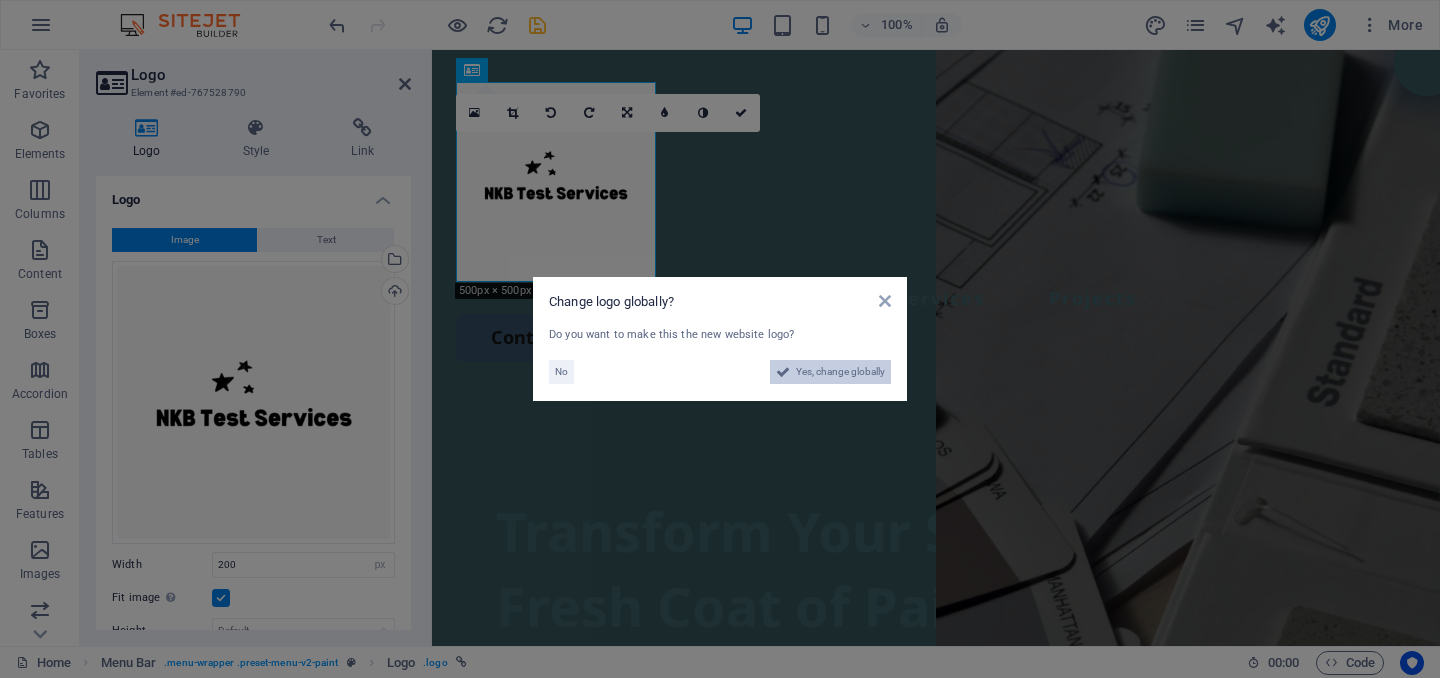 click on "Yes, change globally" at bounding box center (840, 372) 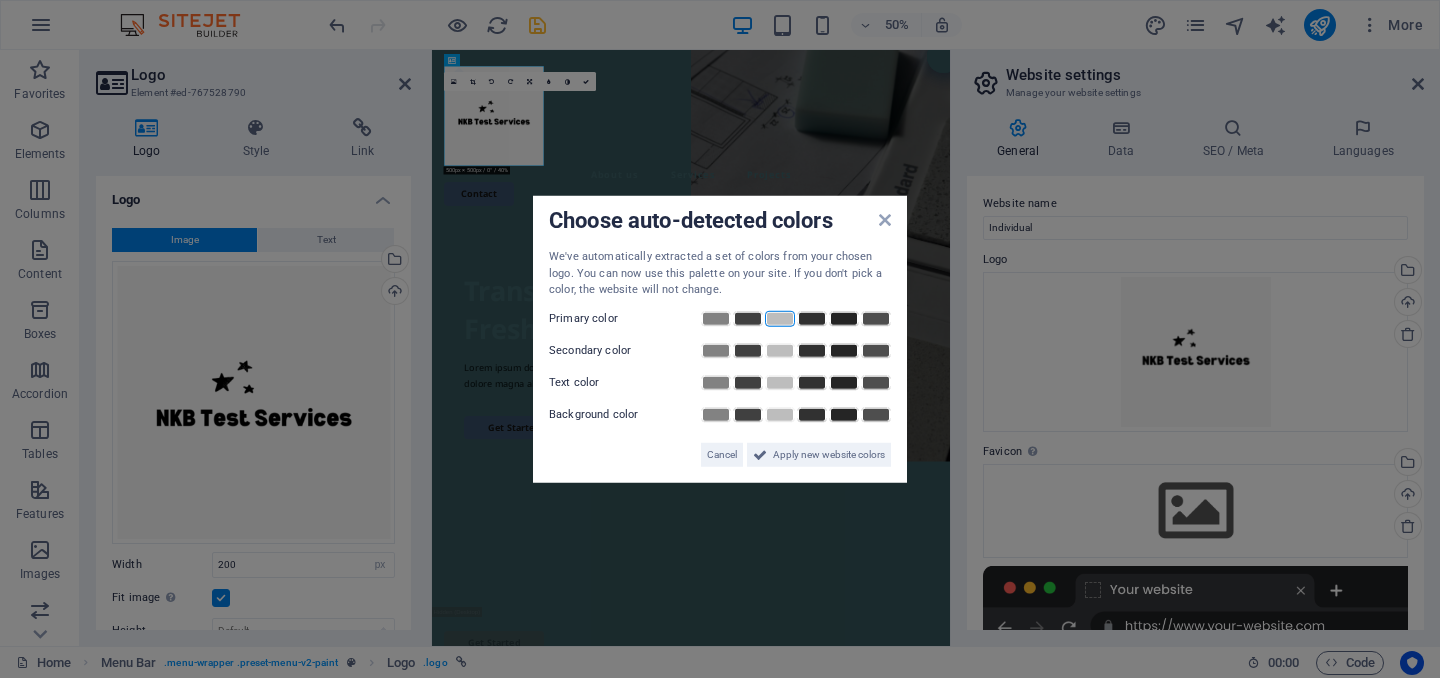 click at bounding box center (780, 318) 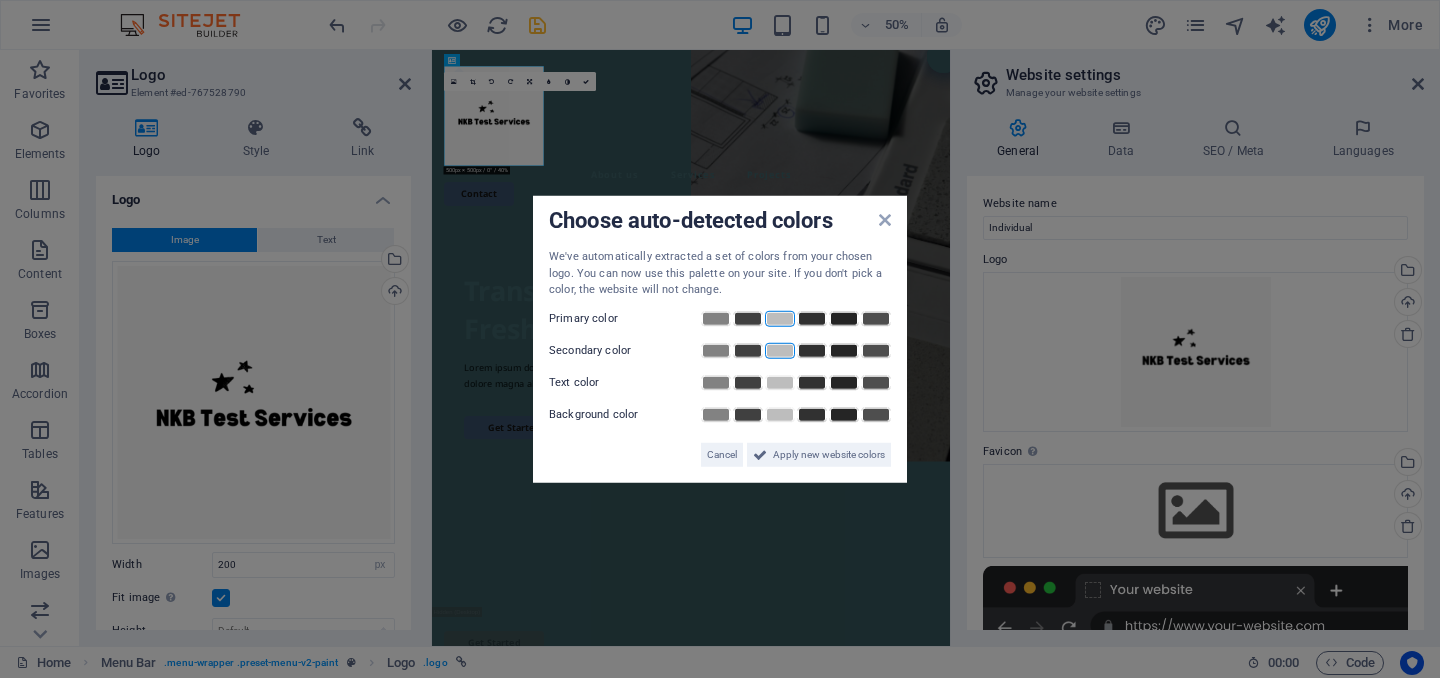 click at bounding box center (780, 350) 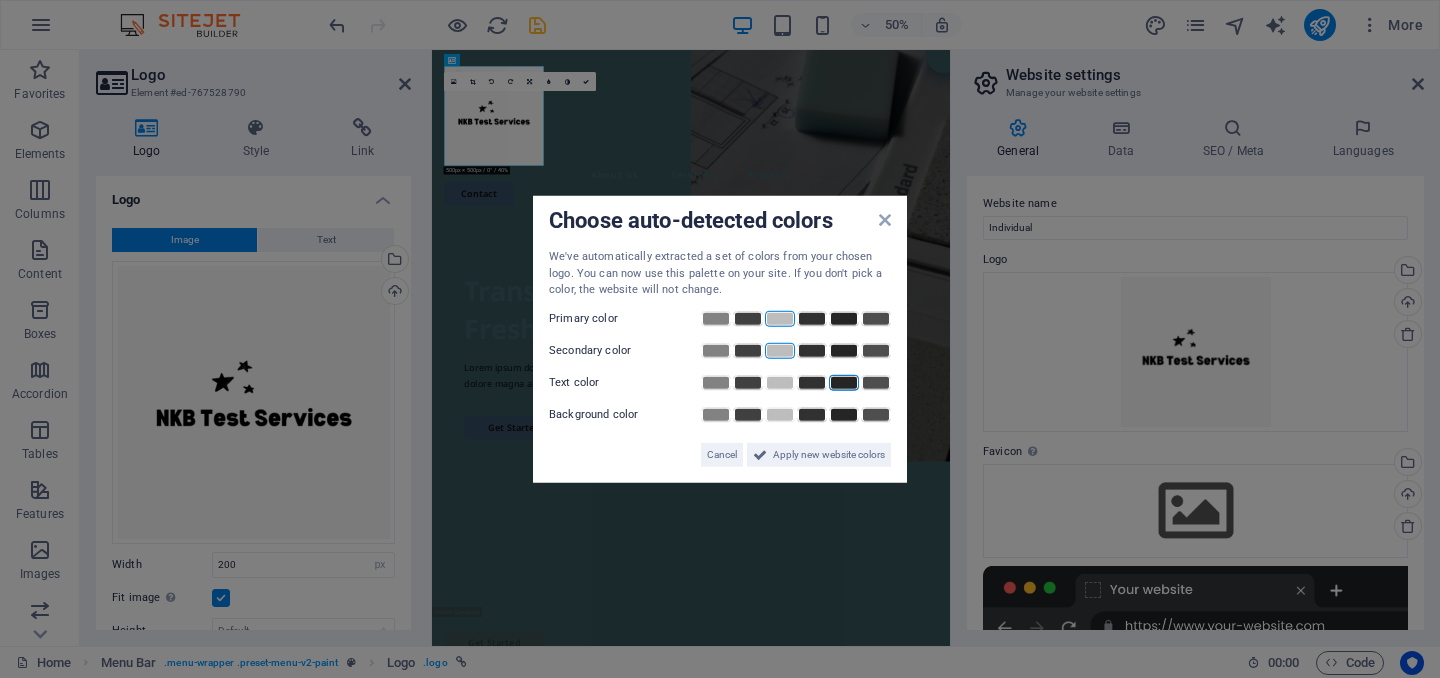 click at bounding box center (844, 382) 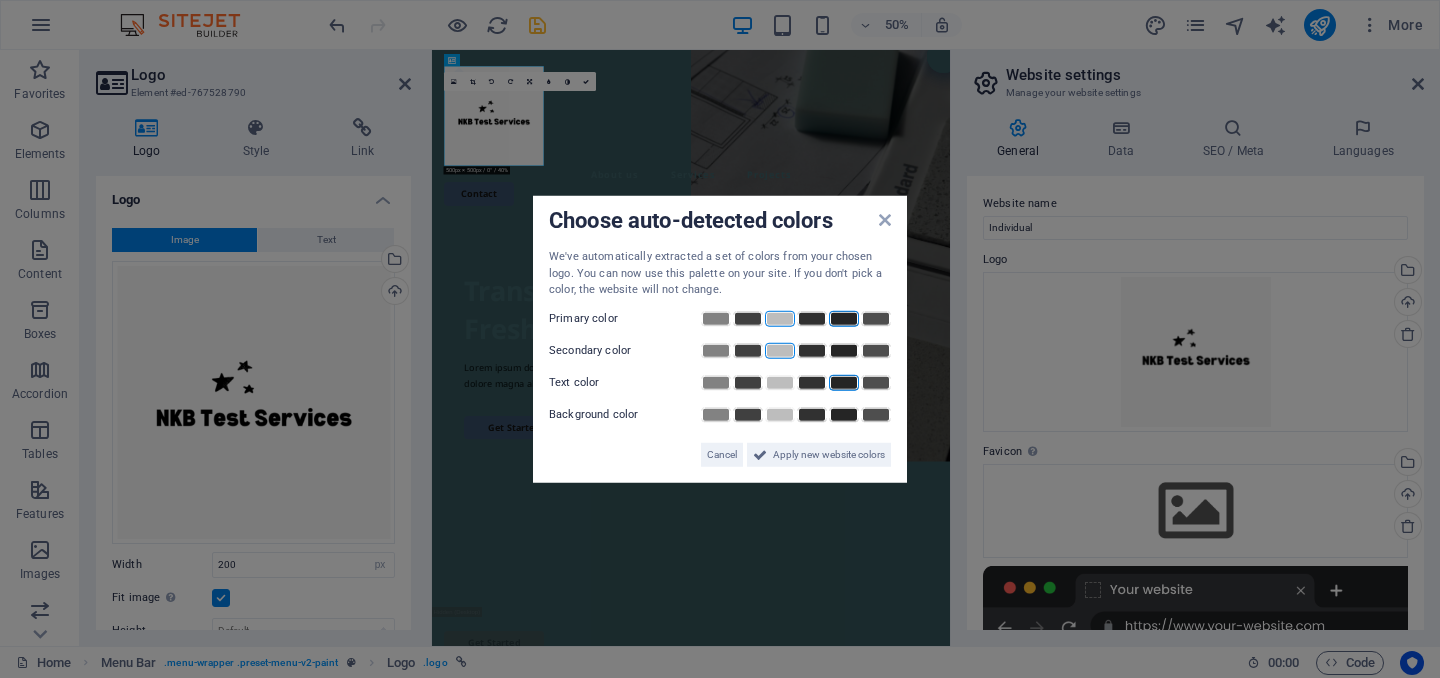 click at bounding box center [844, 318] 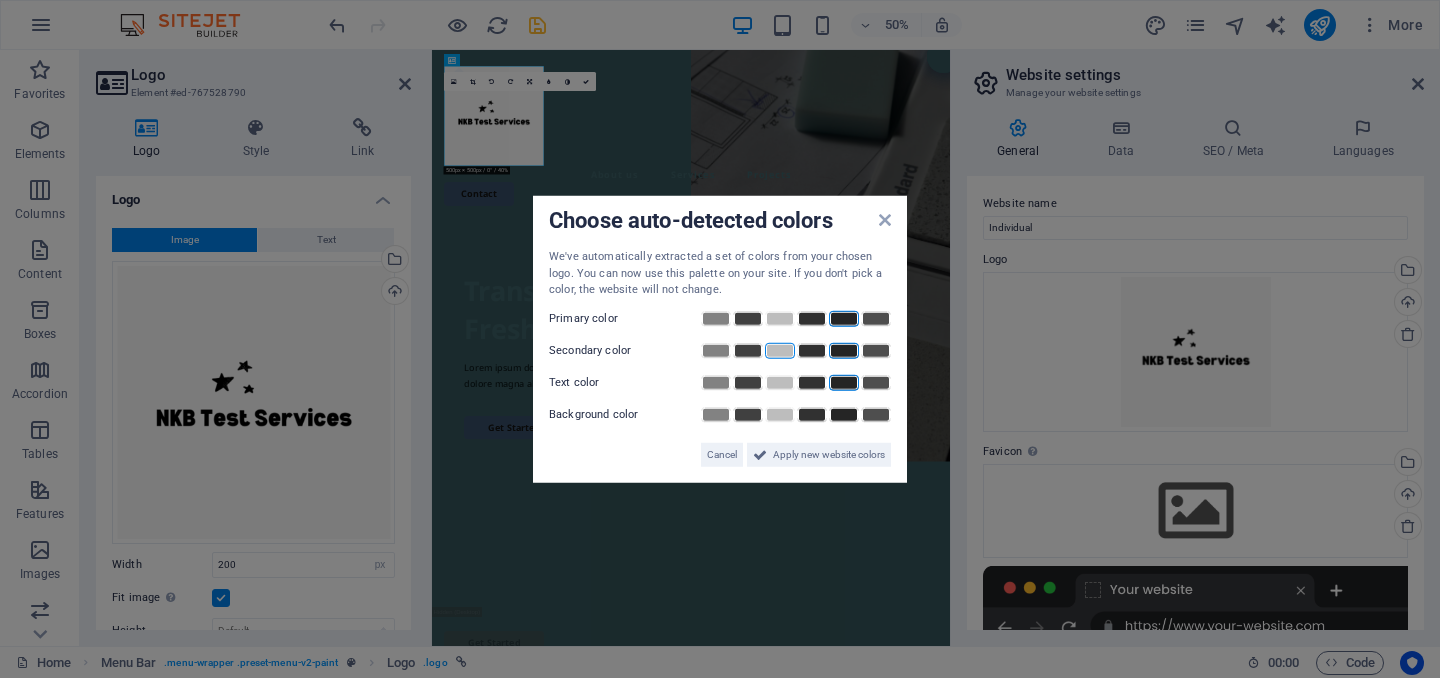 click at bounding box center (844, 350) 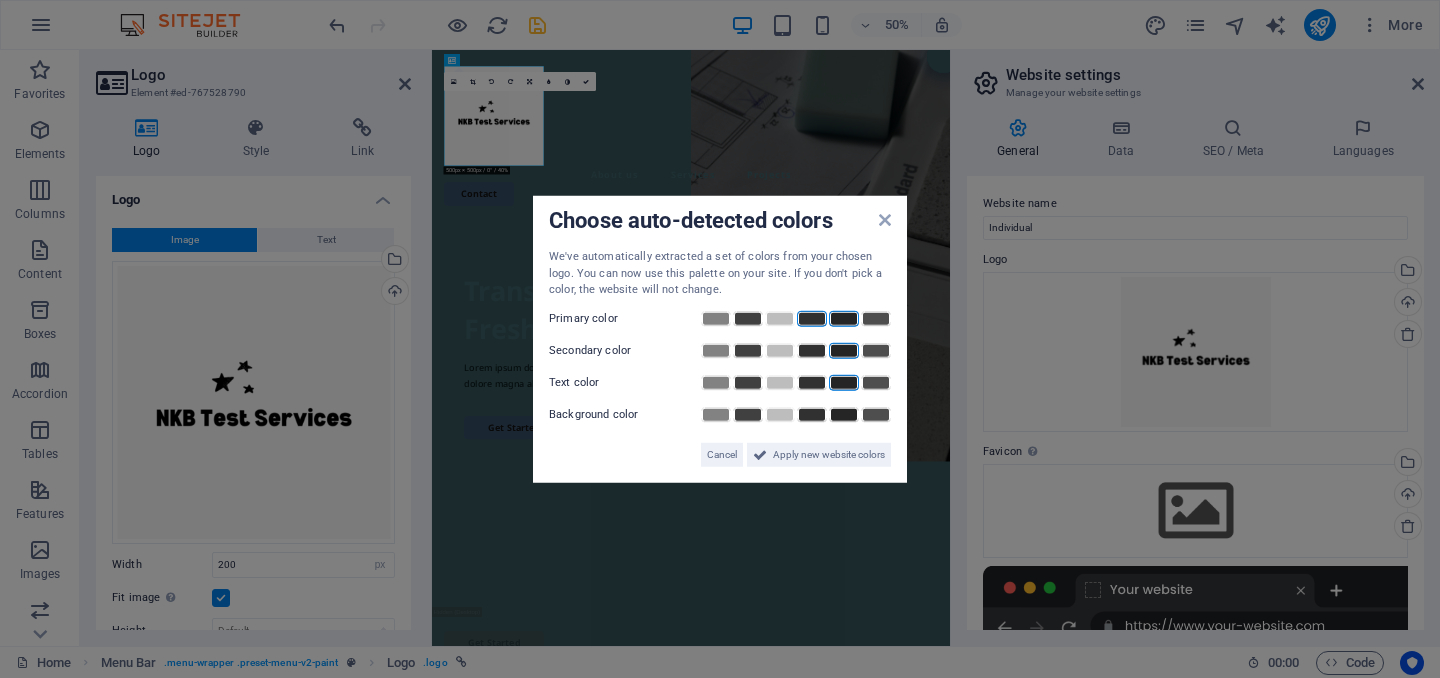 click at bounding box center [812, 318] 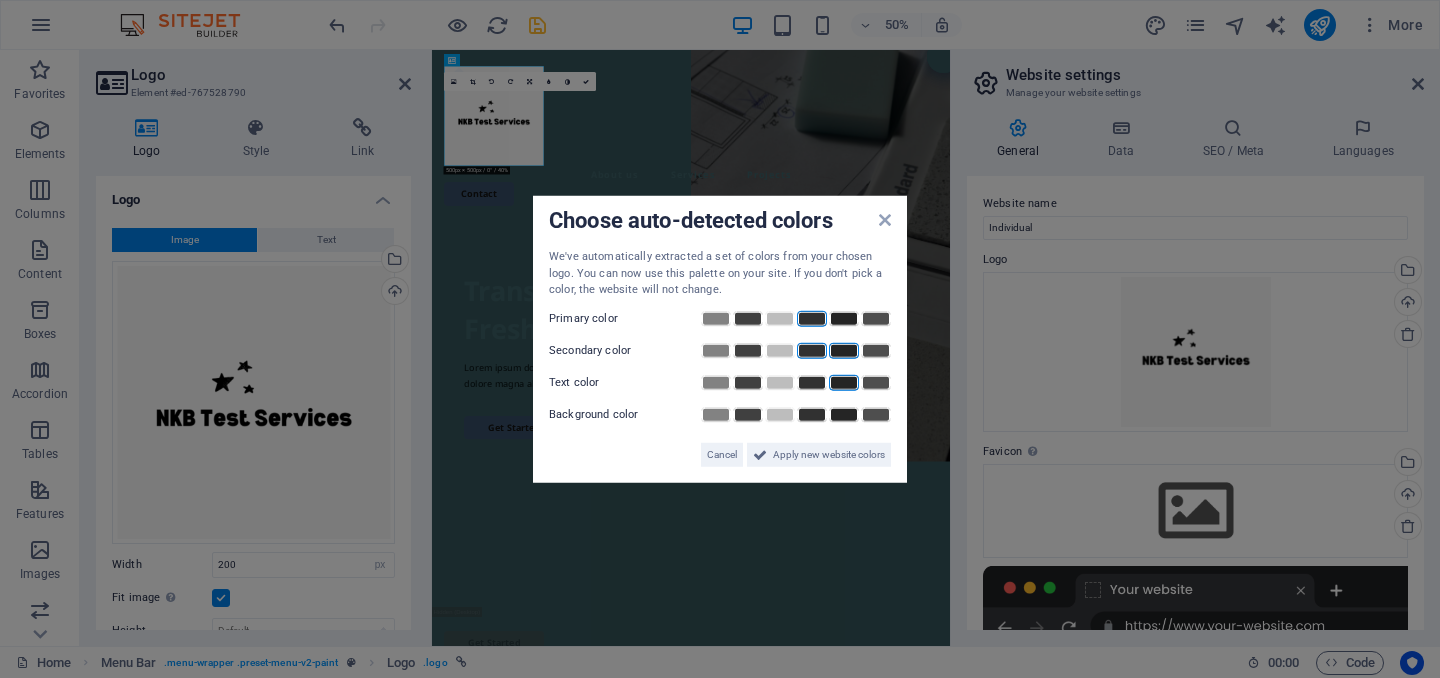 click at bounding box center [812, 350] 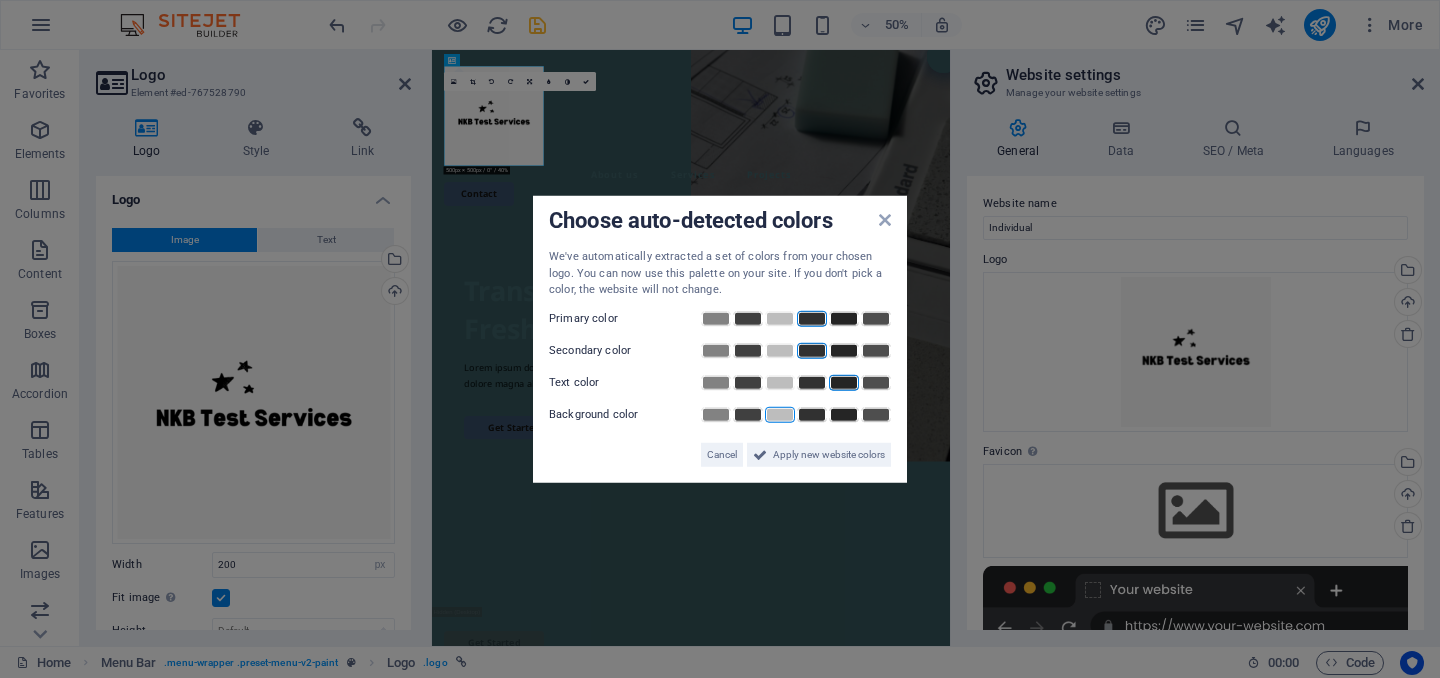 click at bounding box center [780, 414] 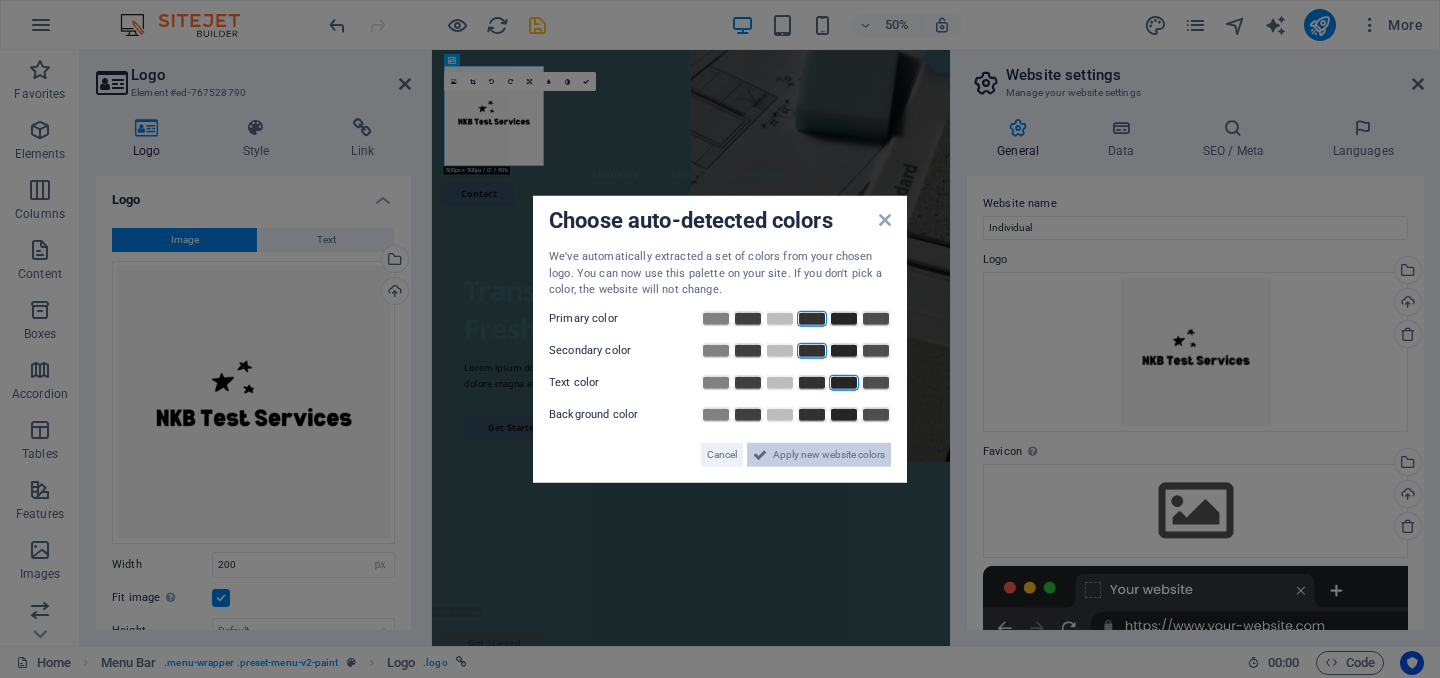 click on "Apply new website colors" at bounding box center [829, 454] 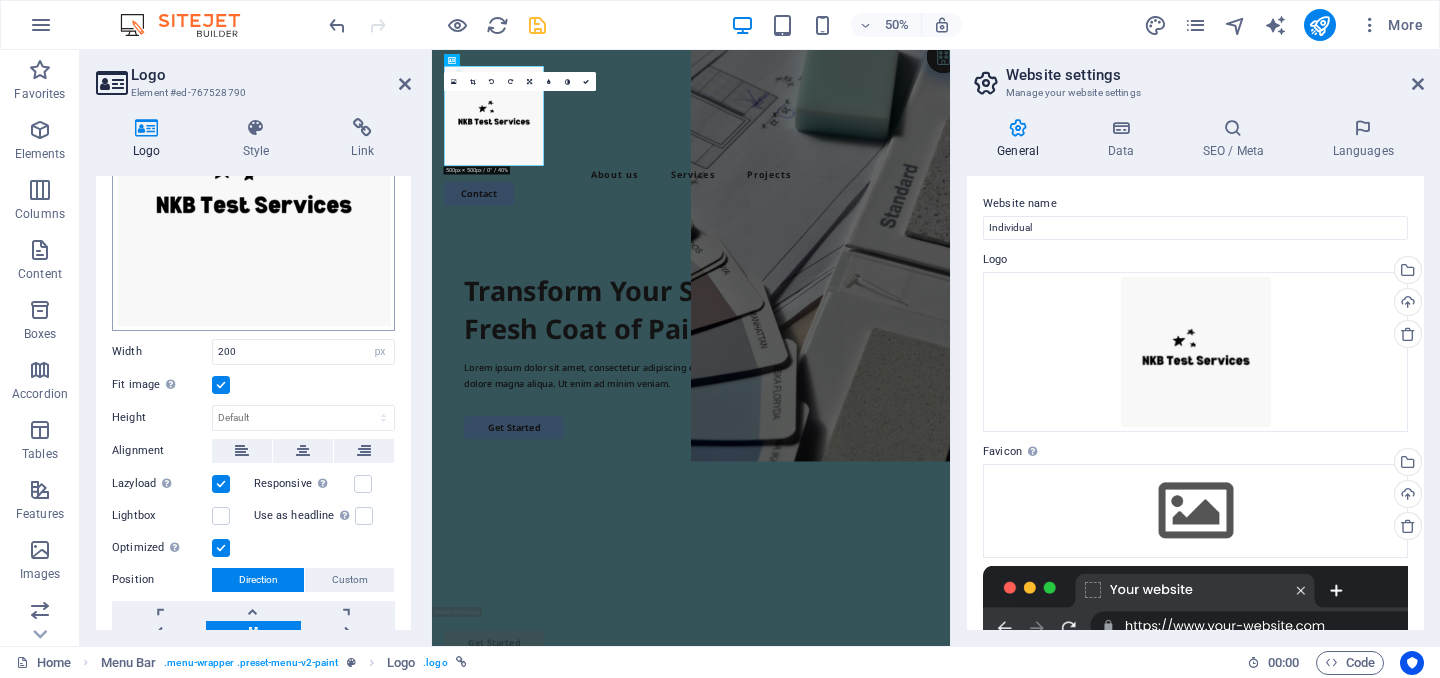 scroll, scrollTop: 222, scrollLeft: 0, axis: vertical 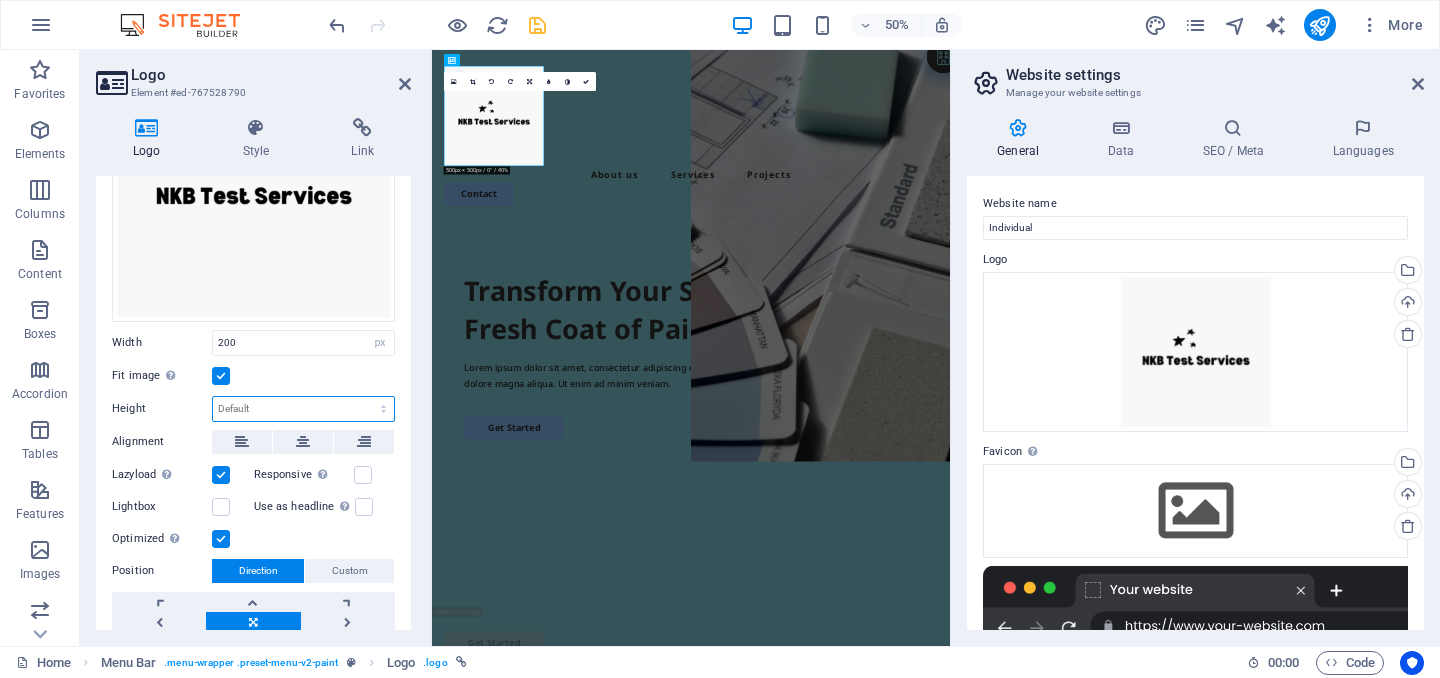 click on "Default auto px" at bounding box center [303, 409] 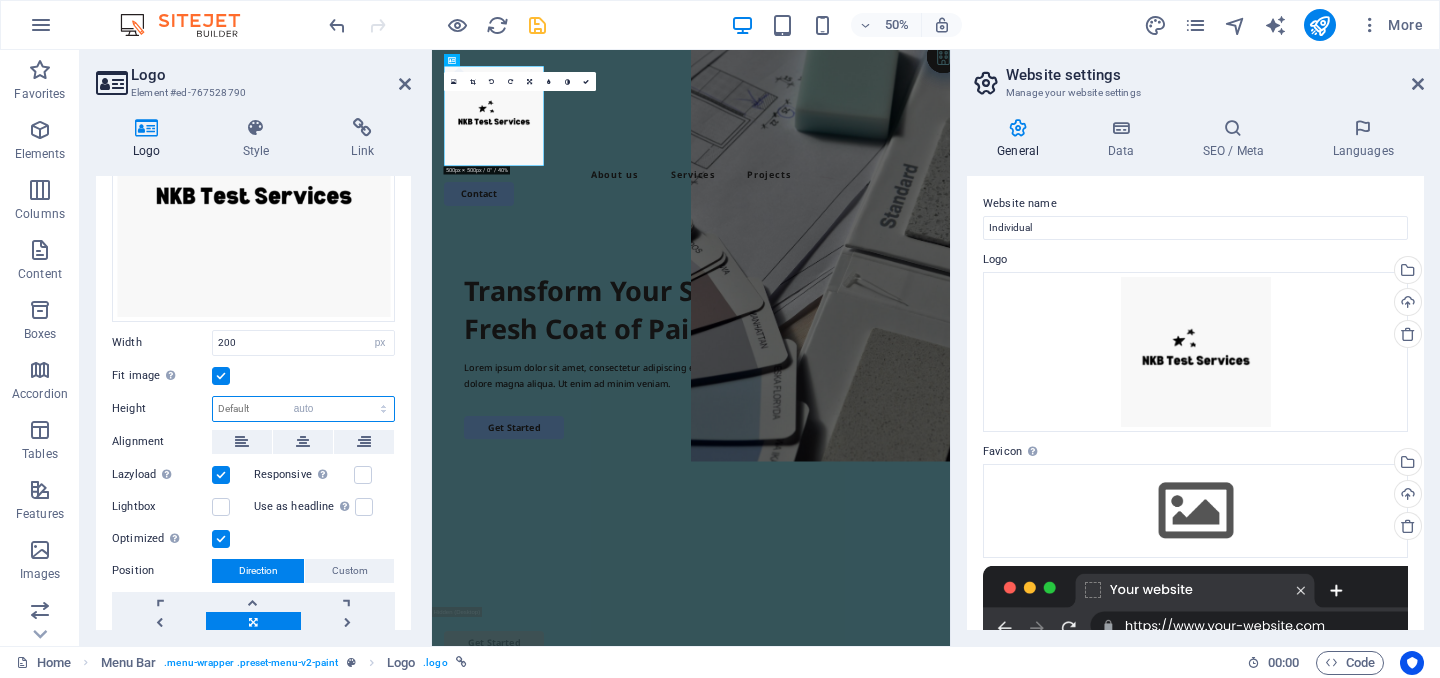select on "DISABLED_OPTION_VALUE" 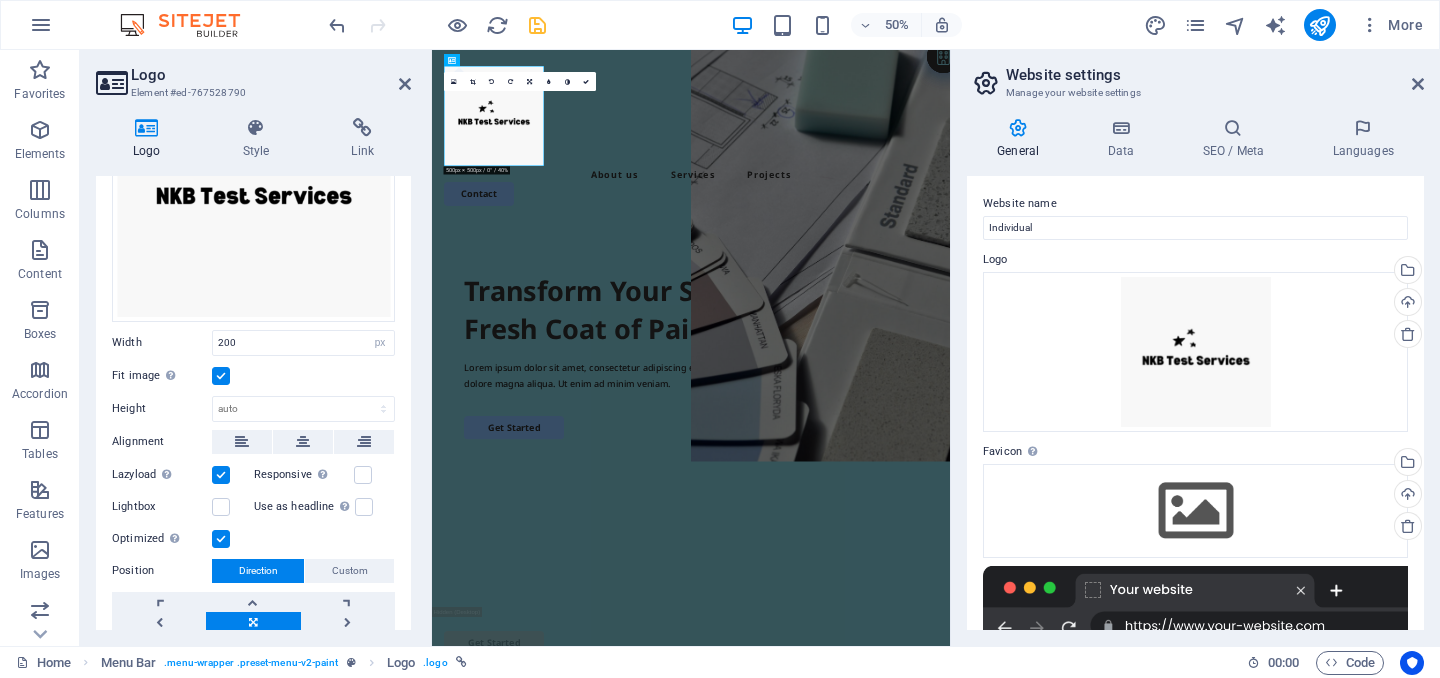 click on "Logo" at bounding box center [271, 75] 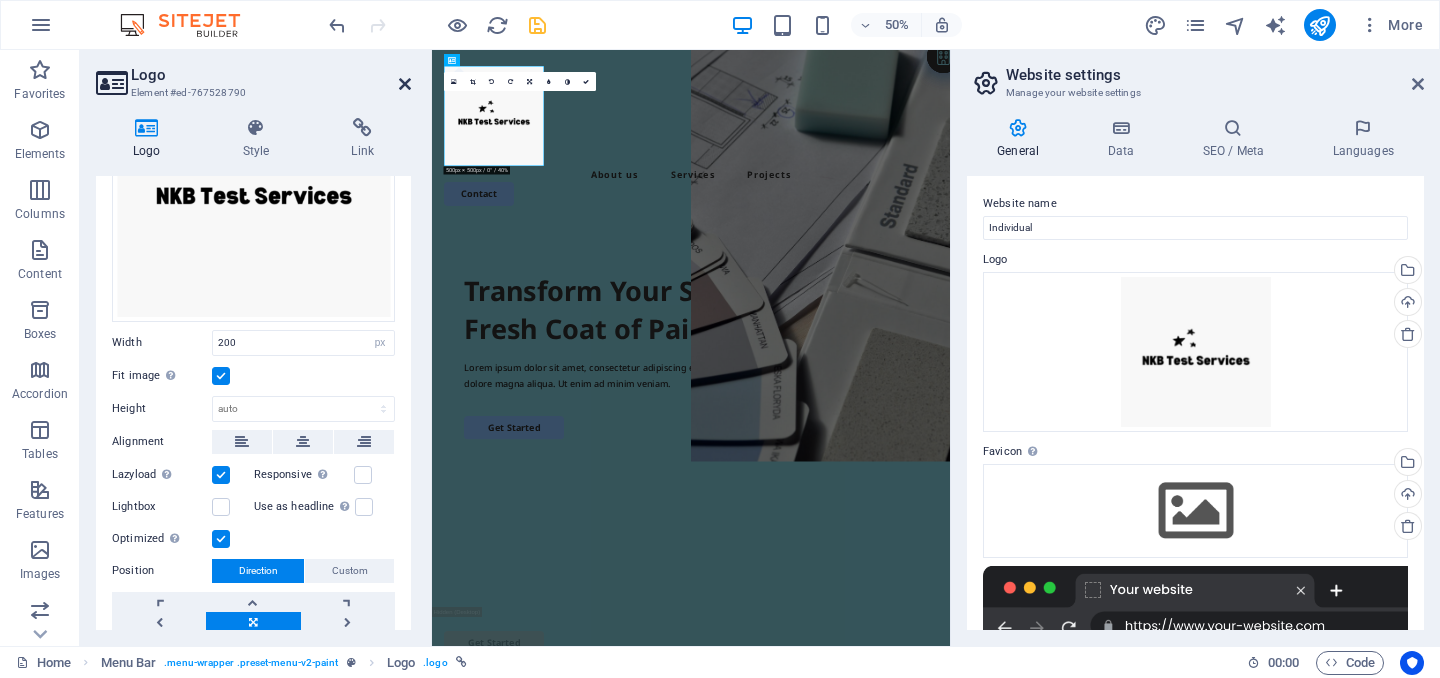 click at bounding box center [405, 84] 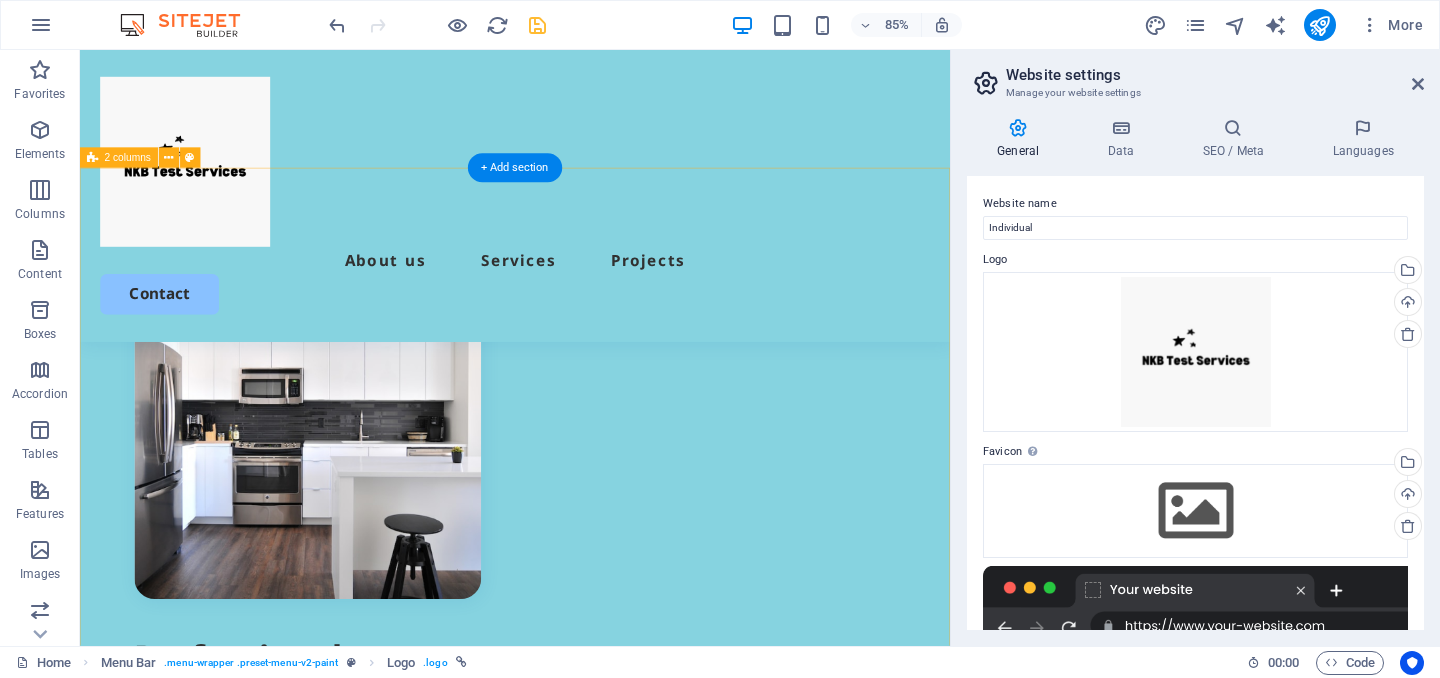scroll, scrollTop: 0, scrollLeft: 0, axis: both 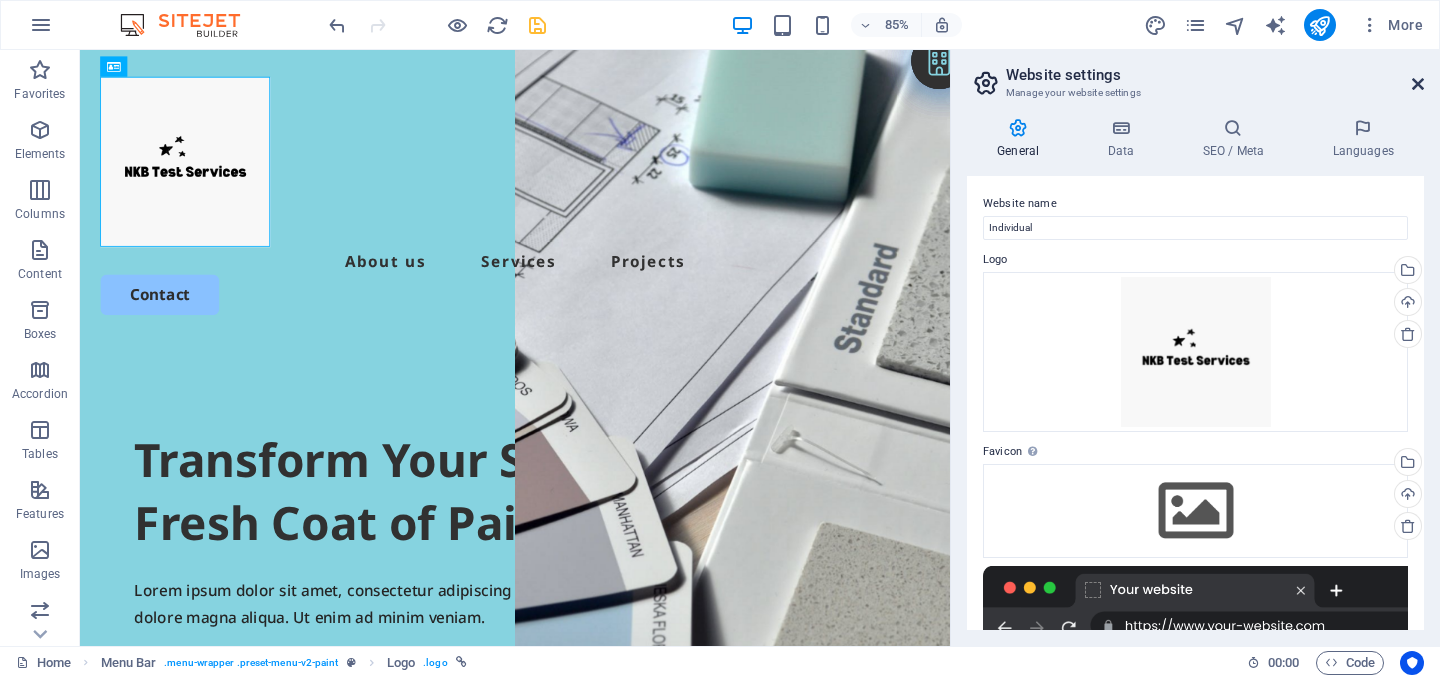 click at bounding box center [1418, 84] 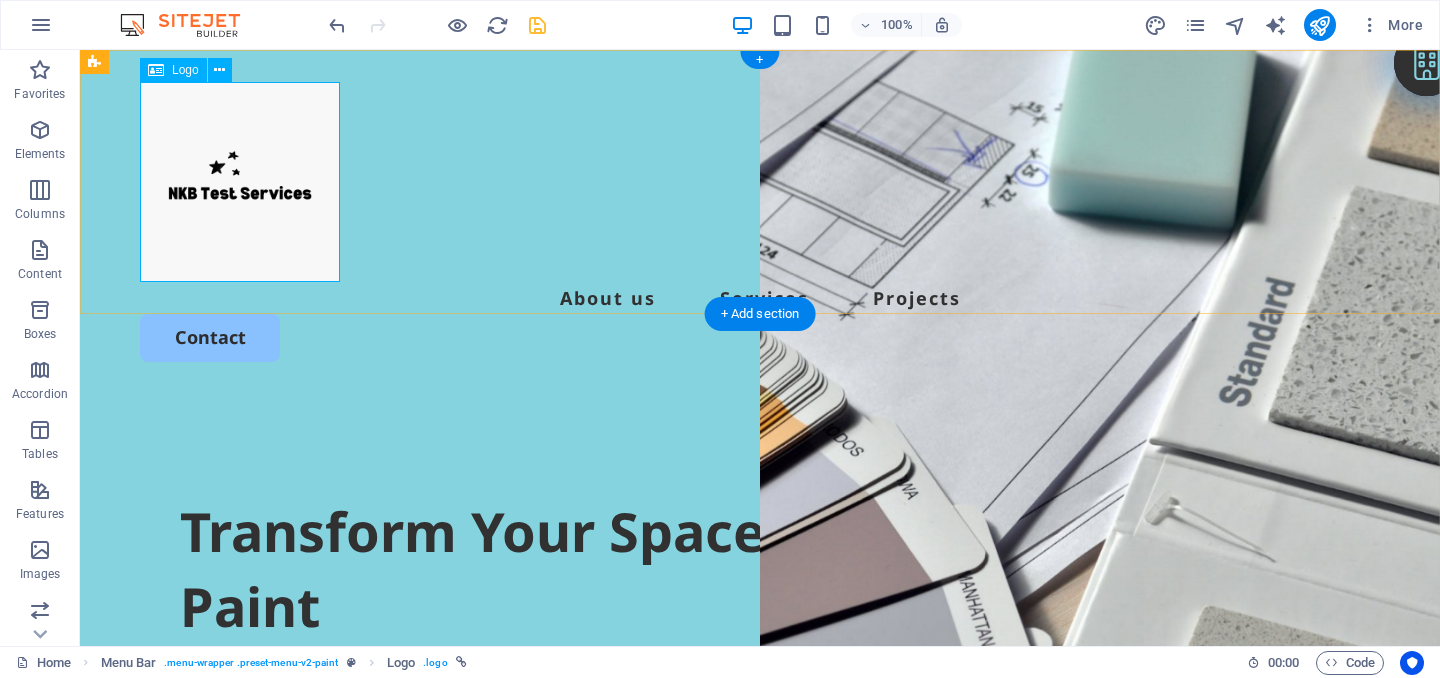 click at bounding box center (760, 182) 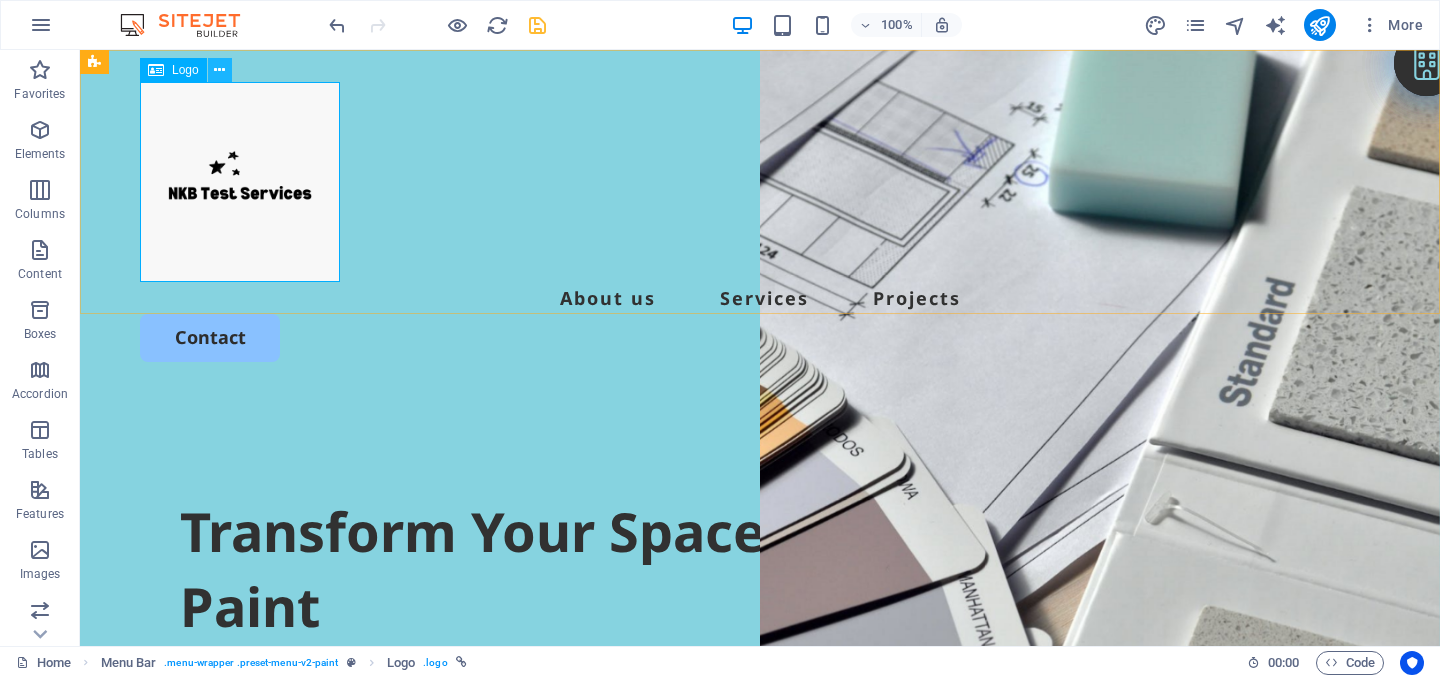 click at bounding box center [219, 70] 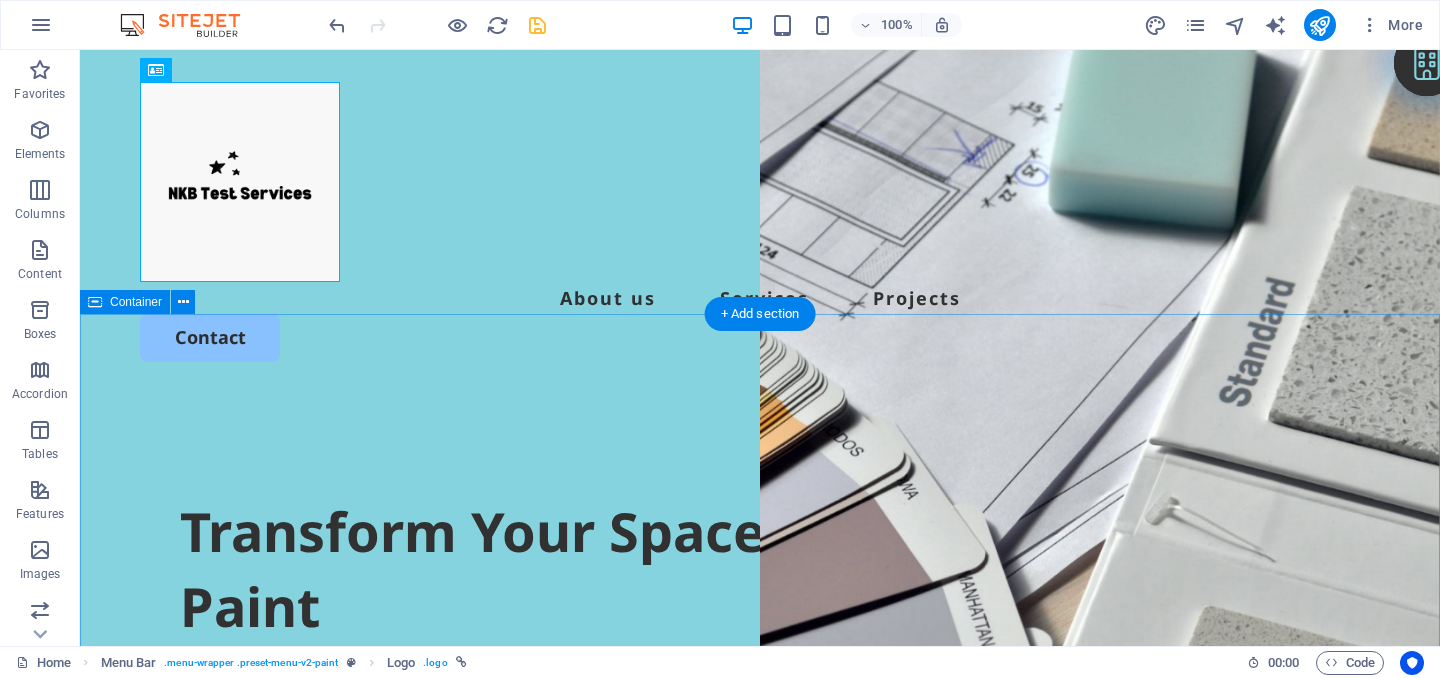 click on "Transform Your Space with a Fresh Coat of Paint Lorem ipsum dolor sit amet, consectetur adipiscing elit, sed do eiusmod tempor incididunt ut labore et dolore magna aliqua. Ut enim ad minim veniam. Get Started" at bounding box center (760, 779) 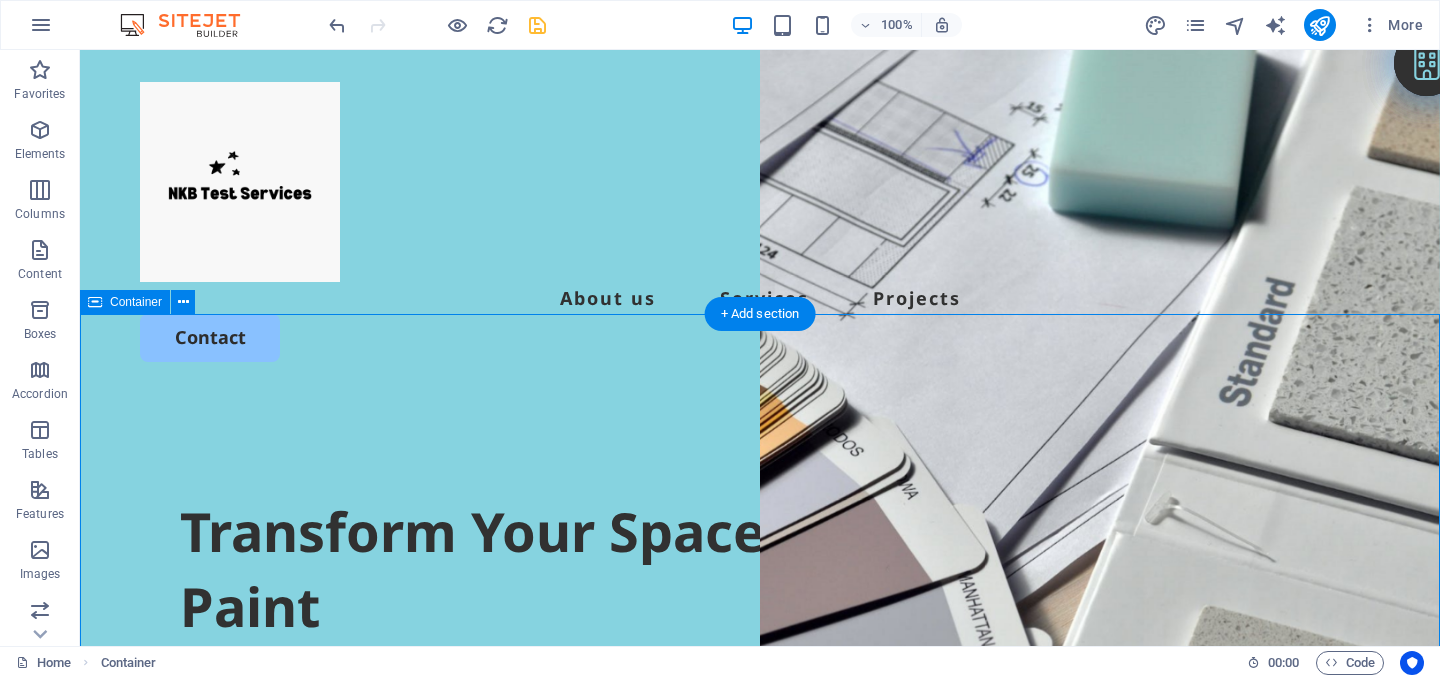 click on "Transform Your Space with a Fresh Coat of Paint Lorem ipsum dolor sit amet, consectetur adipiscing elit, sed do eiusmod tempor incididunt ut labore et dolore magna aliqua. Ut enim ad minim veniam. Get Started" at bounding box center [760, 779] 